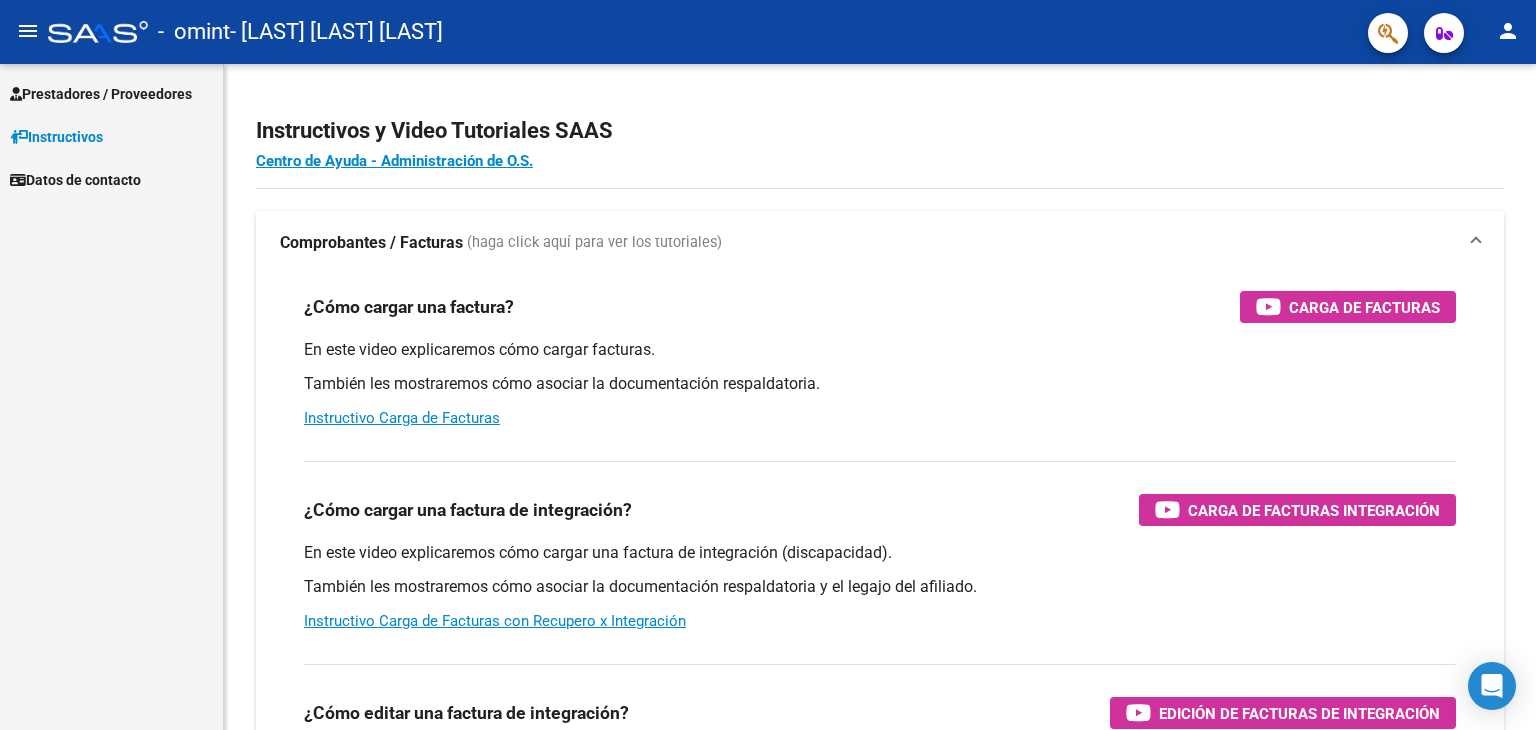 scroll, scrollTop: 0, scrollLeft: 0, axis: both 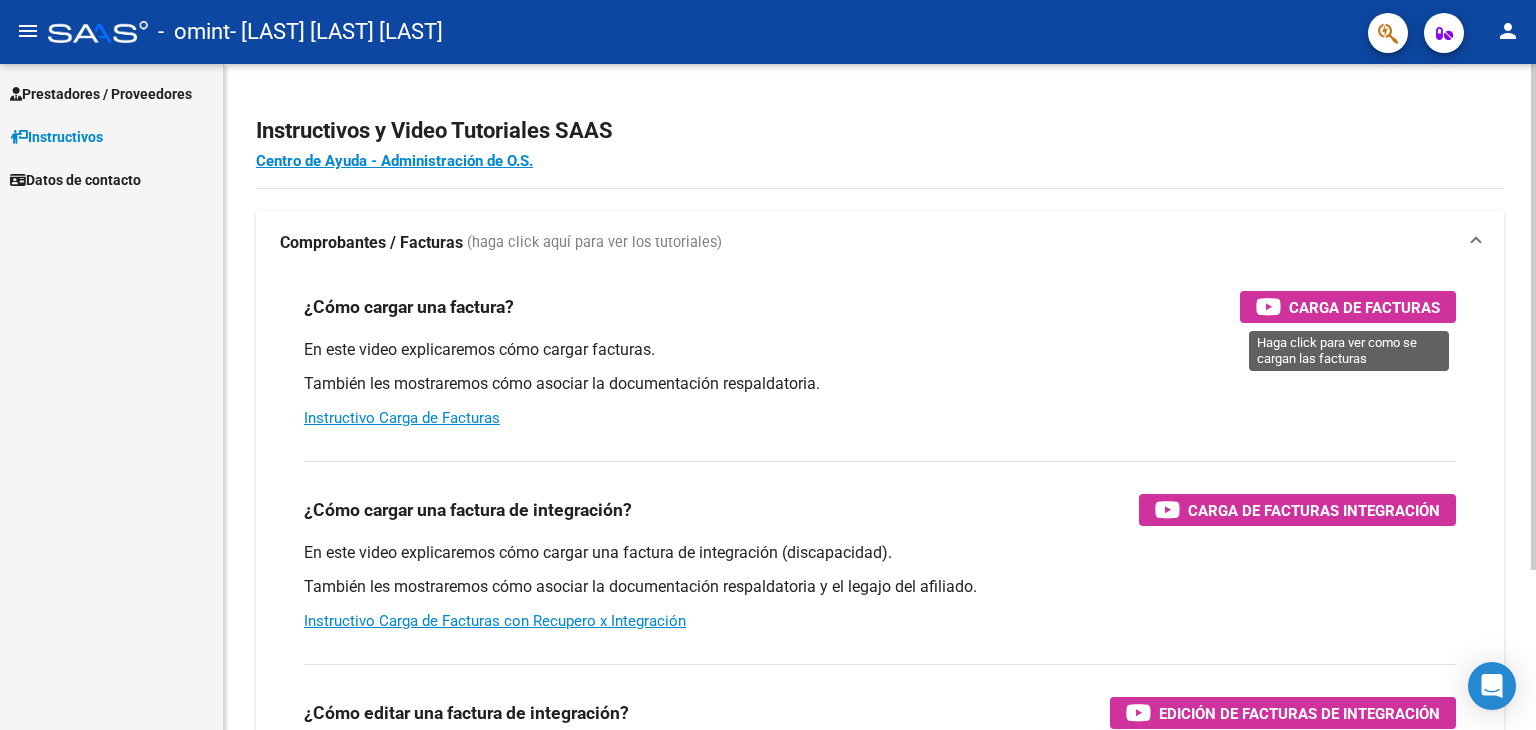 click on "Carga de Facturas" at bounding box center (1364, 307) 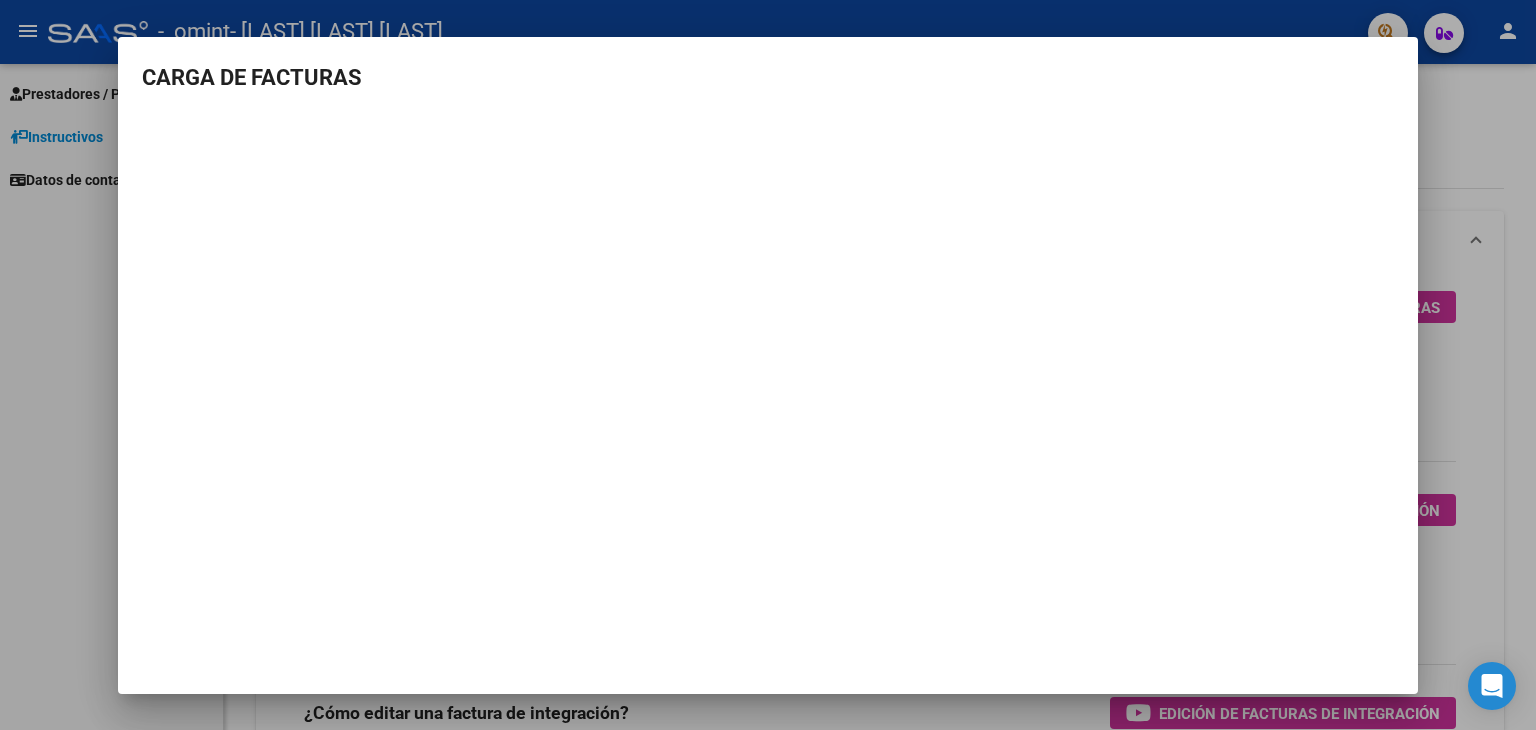 click at bounding box center (768, 365) 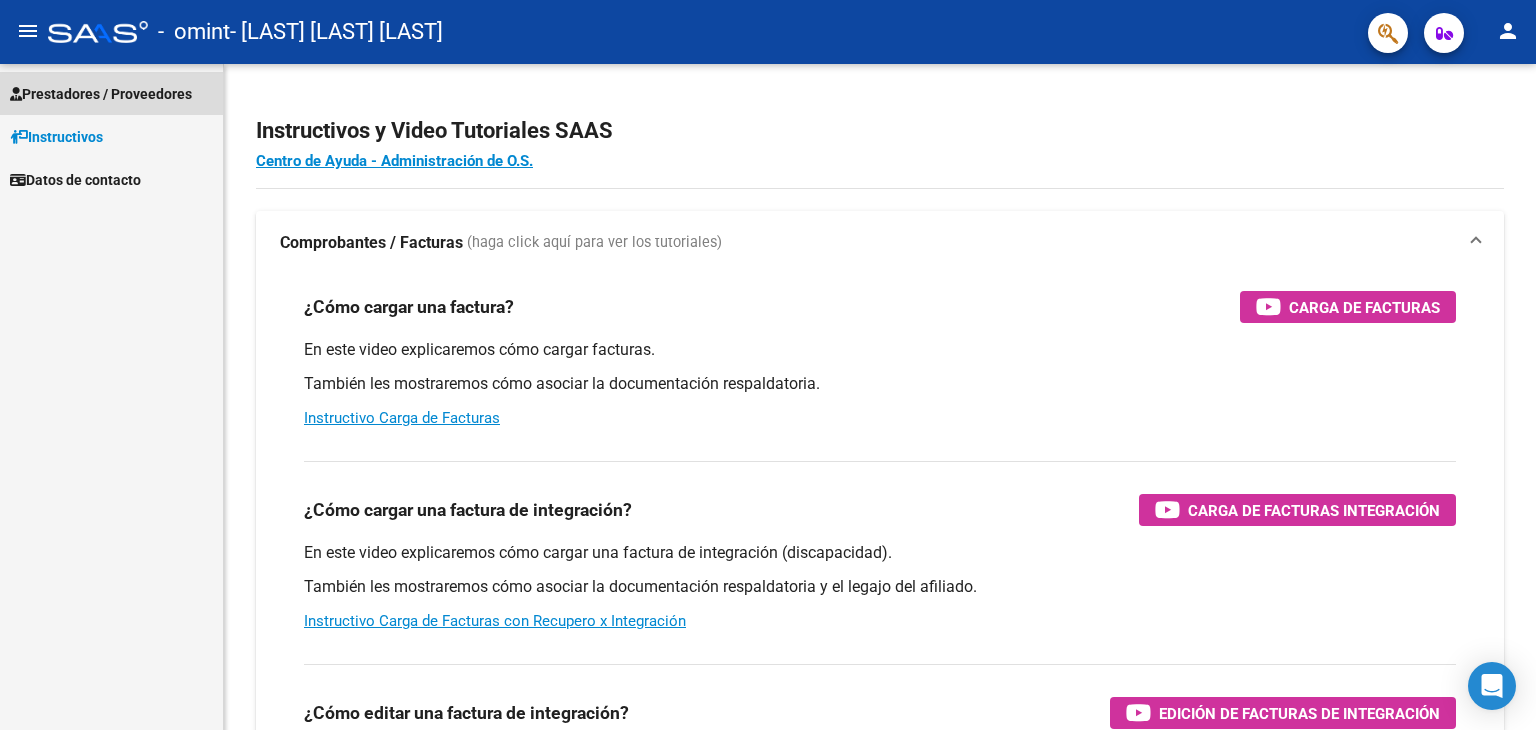 click on "Prestadores / Proveedores" at bounding box center (101, 94) 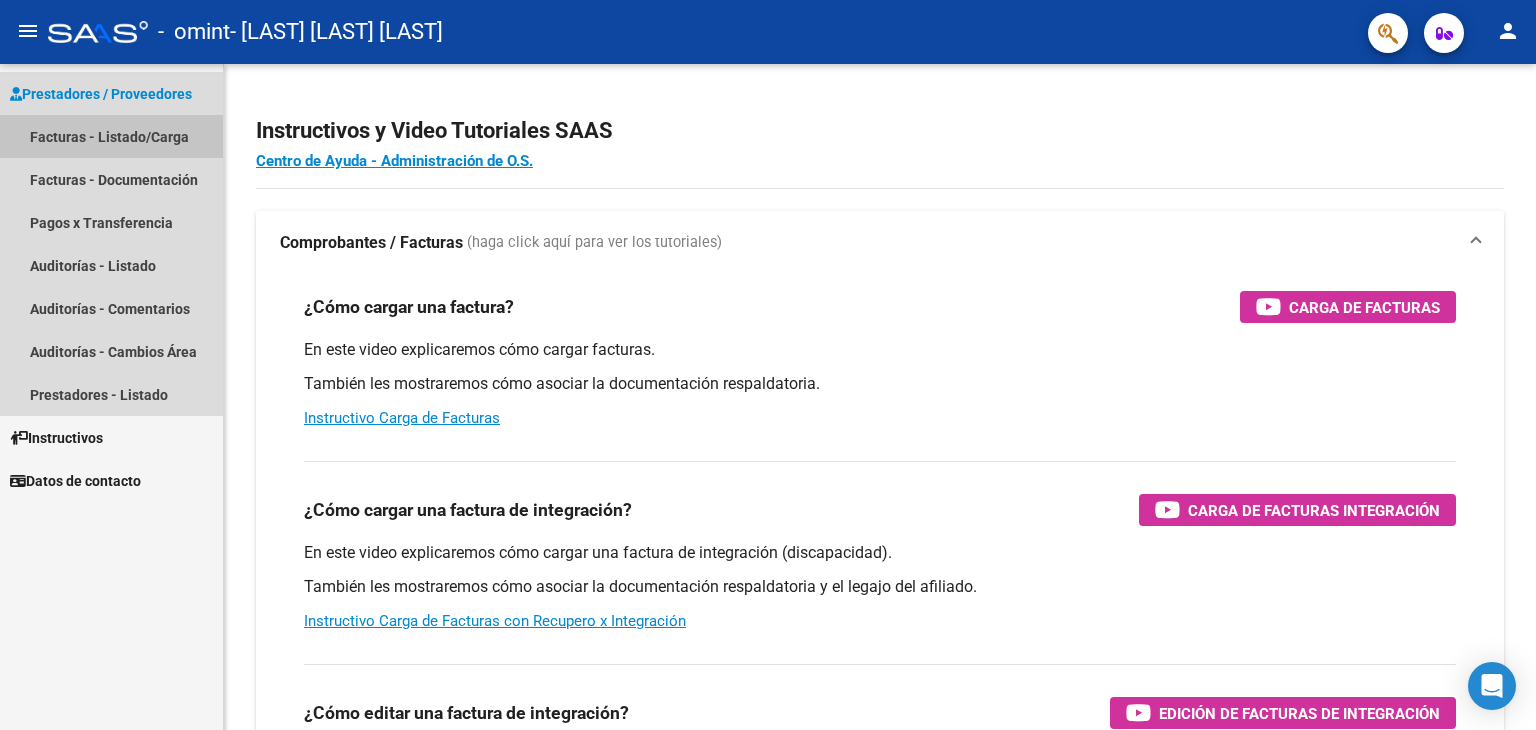click on "Facturas - Listado/Carga" at bounding box center (111, 136) 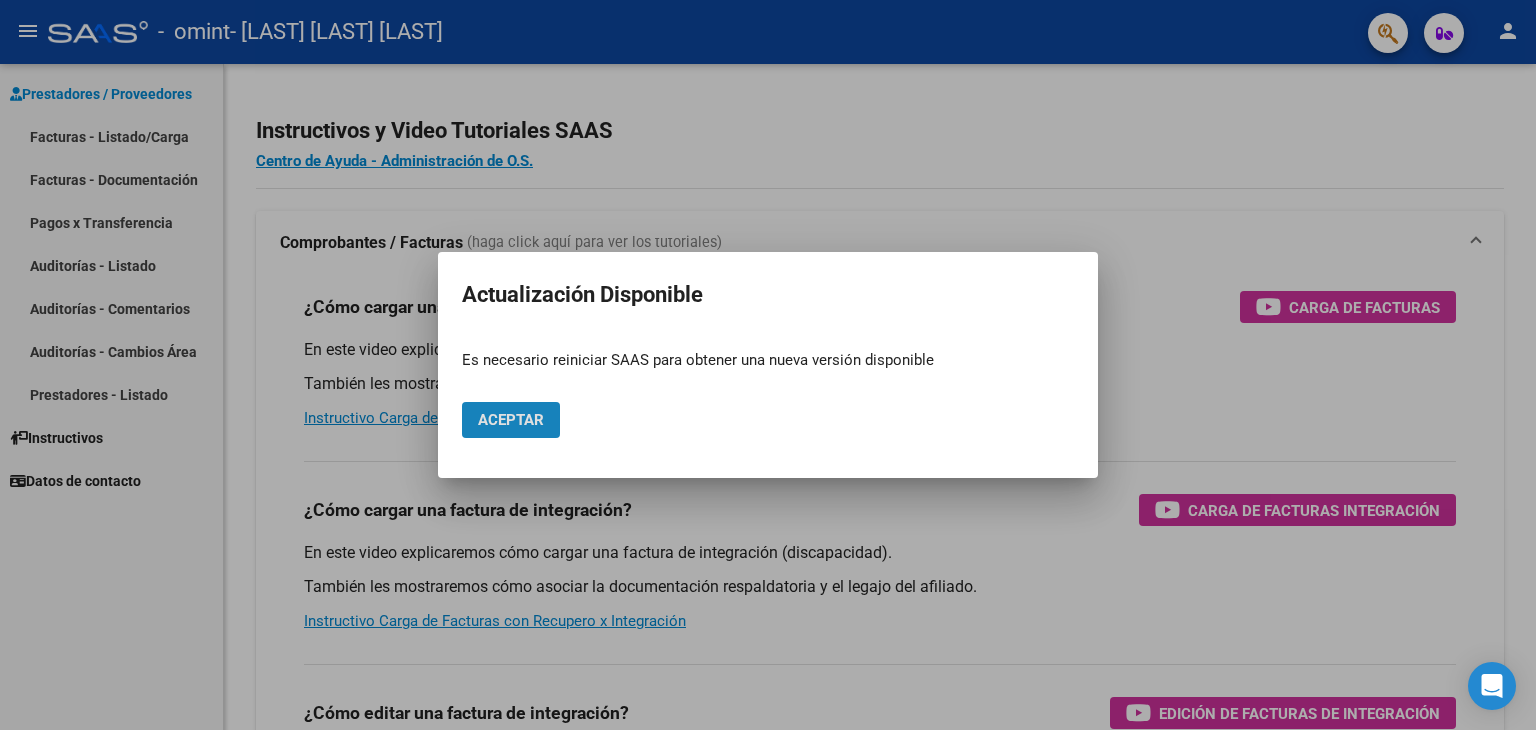 click on "Aceptar" at bounding box center [511, 420] 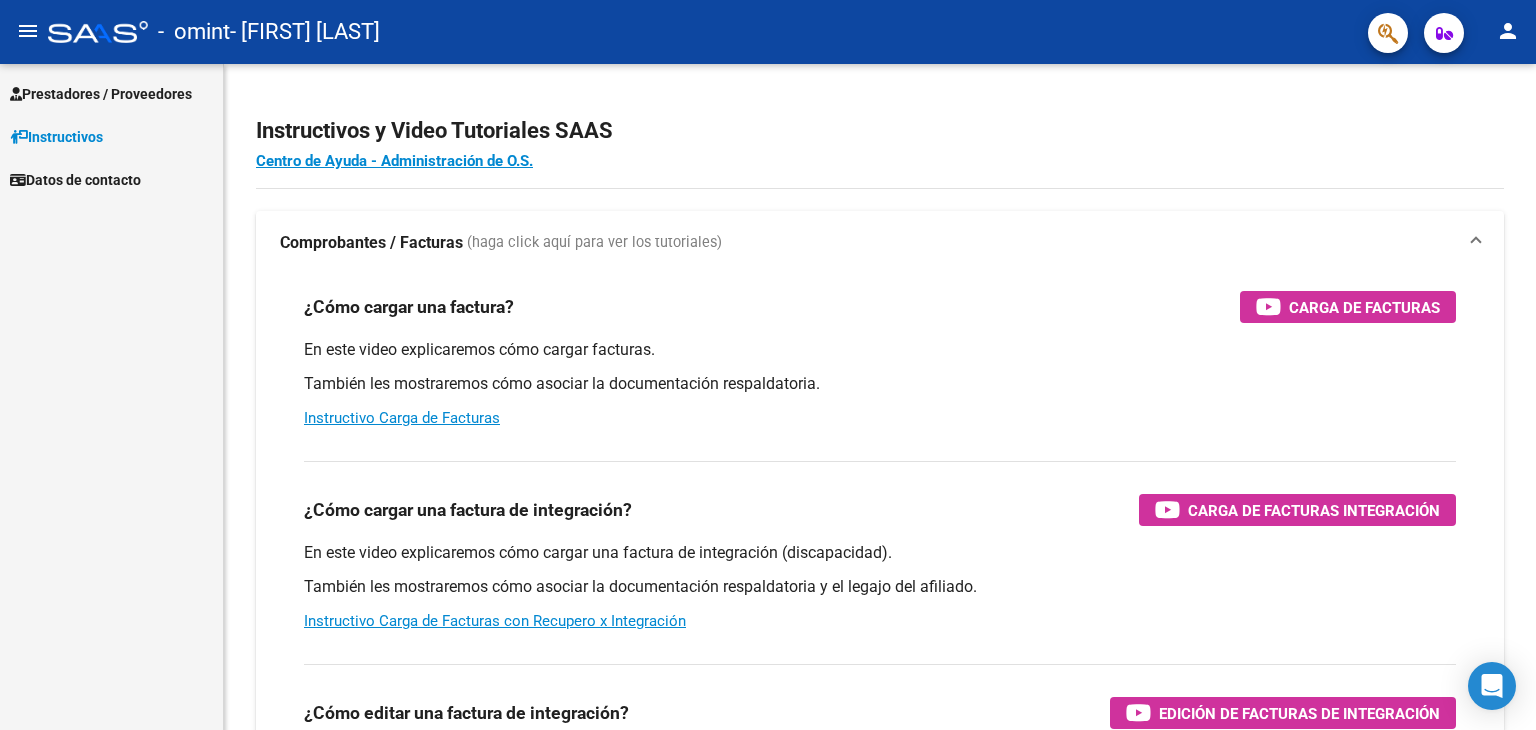 scroll, scrollTop: 0, scrollLeft: 0, axis: both 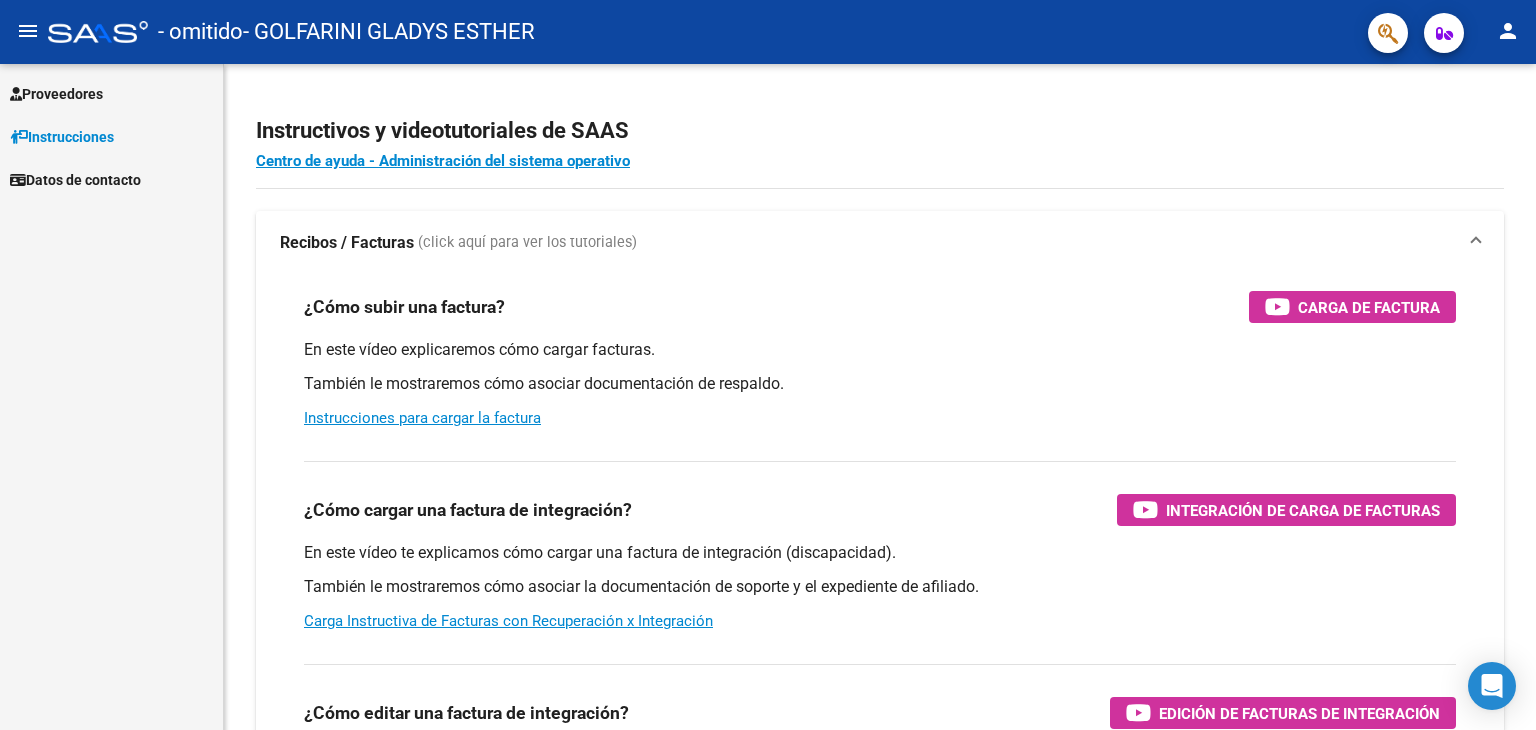 click on "Proveedores" at bounding box center (62, 94) 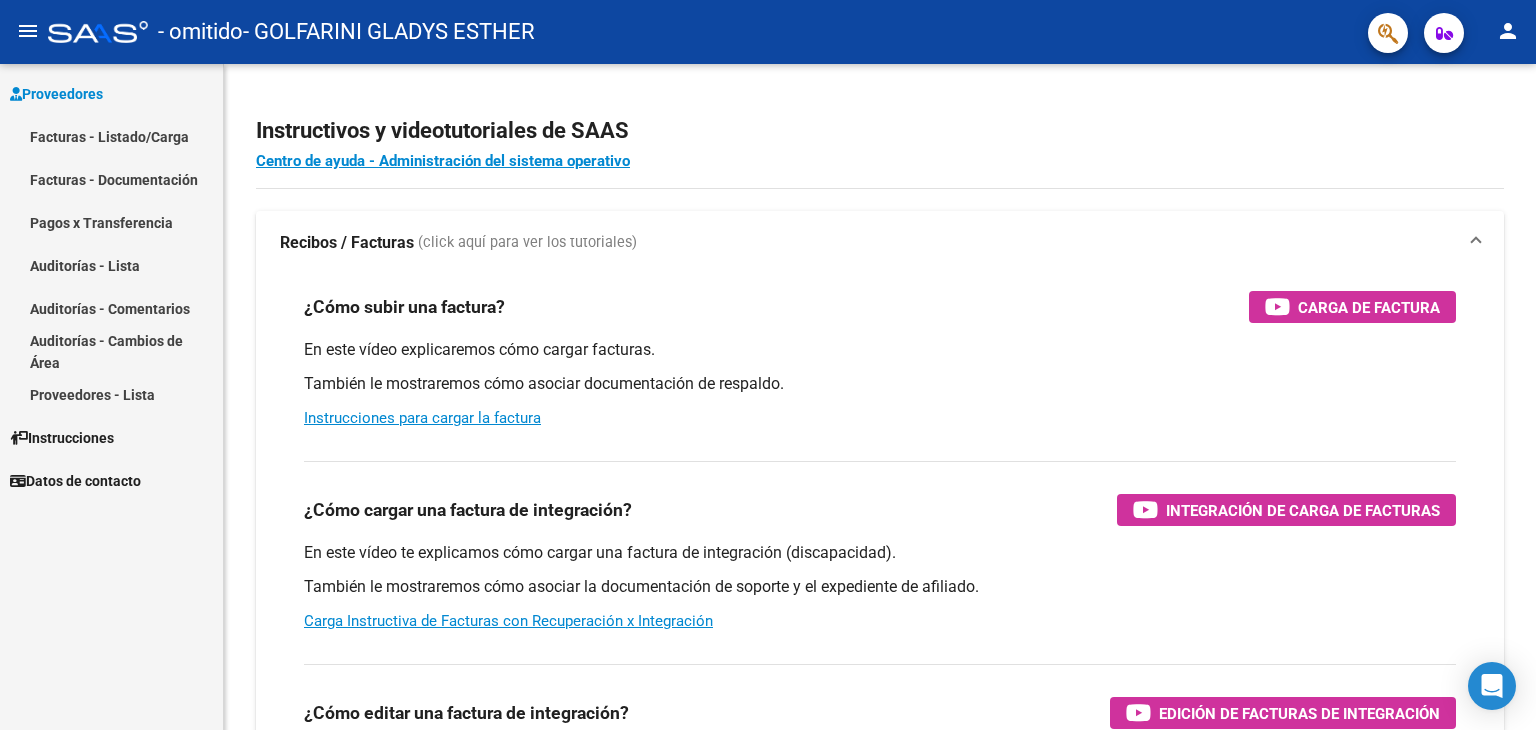 click on "Facturas - Listado/Carga" at bounding box center (109, 137) 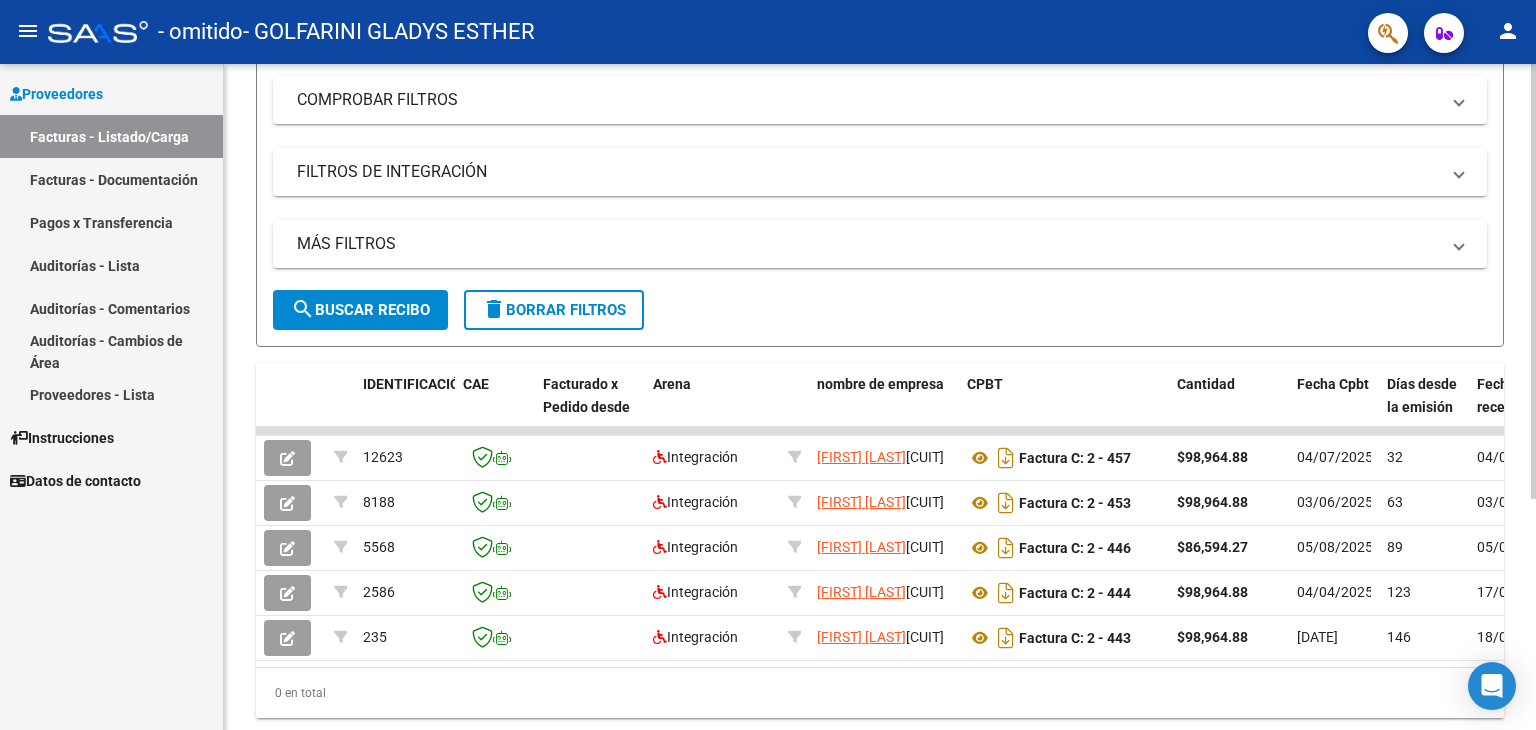 scroll, scrollTop: 280, scrollLeft: 0, axis: vertical 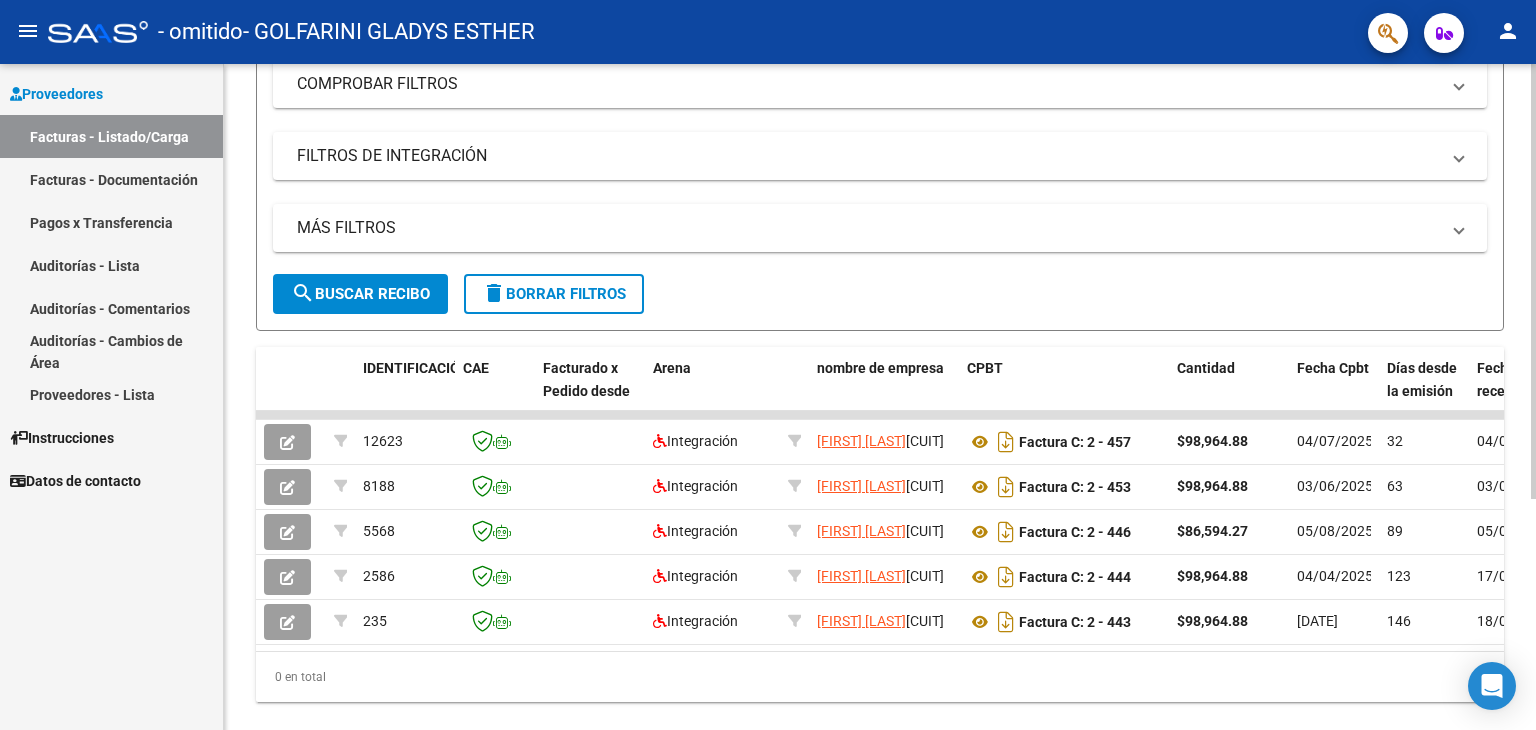 click on "Videotutorial PRESTAMISTAS -> Lista de CPBT emitidos por prestamistas/proveedores  (alt+q)   Subir recibo
cloud_download CSV cloud_download SOBRESALIR cloud_download Estándar Descarga masiva
Filtros Identificación Arena Arena Todo Confirmado   Mostrar totalizadores COMPROBAR FILTROS Tipo de recibo Tipo de recibo Fecha de inicio – Fecha de finalización Recibo hecho desde/hasta Días de emisión desde (número de días) Días de emisión hasta (número de días) CUIT / Nombre de la empresa Pt. Venta Recibo No. Código SSS Válido CAE Válido CAE Todo Módulo Hosp cargado. Todo Tiene facturación apócrifa. Hospital Árbitros FILTROS DE INTEGRACIÓN Período de beneficio Campos de archivo devueltos x SSS (dr_envio) Todo Rendimiento x SSS (dr_envio) Tipo de registro Tipo de registro Periodo de presentación Periodo de presentación Campos del Legajo Asociado (preaprobación) Archivo afiliado (nombre/número) Todo Solo facturas preaprobadas MÁS FILTROS Todo Con documento de apoyo. Todo Con Trazabilidad -" 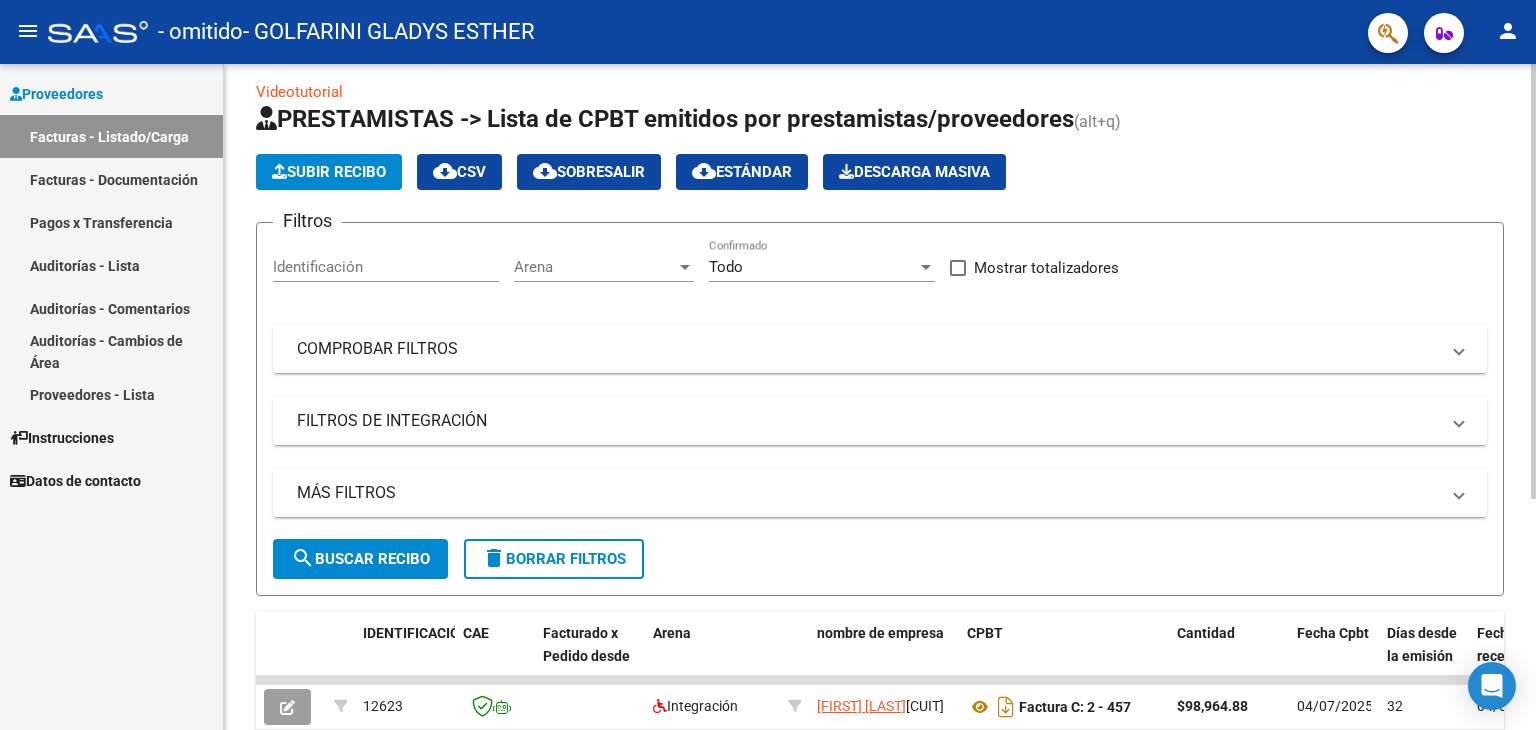 scroll, scrollTop: 0, scrollLeft: 0, axis: both 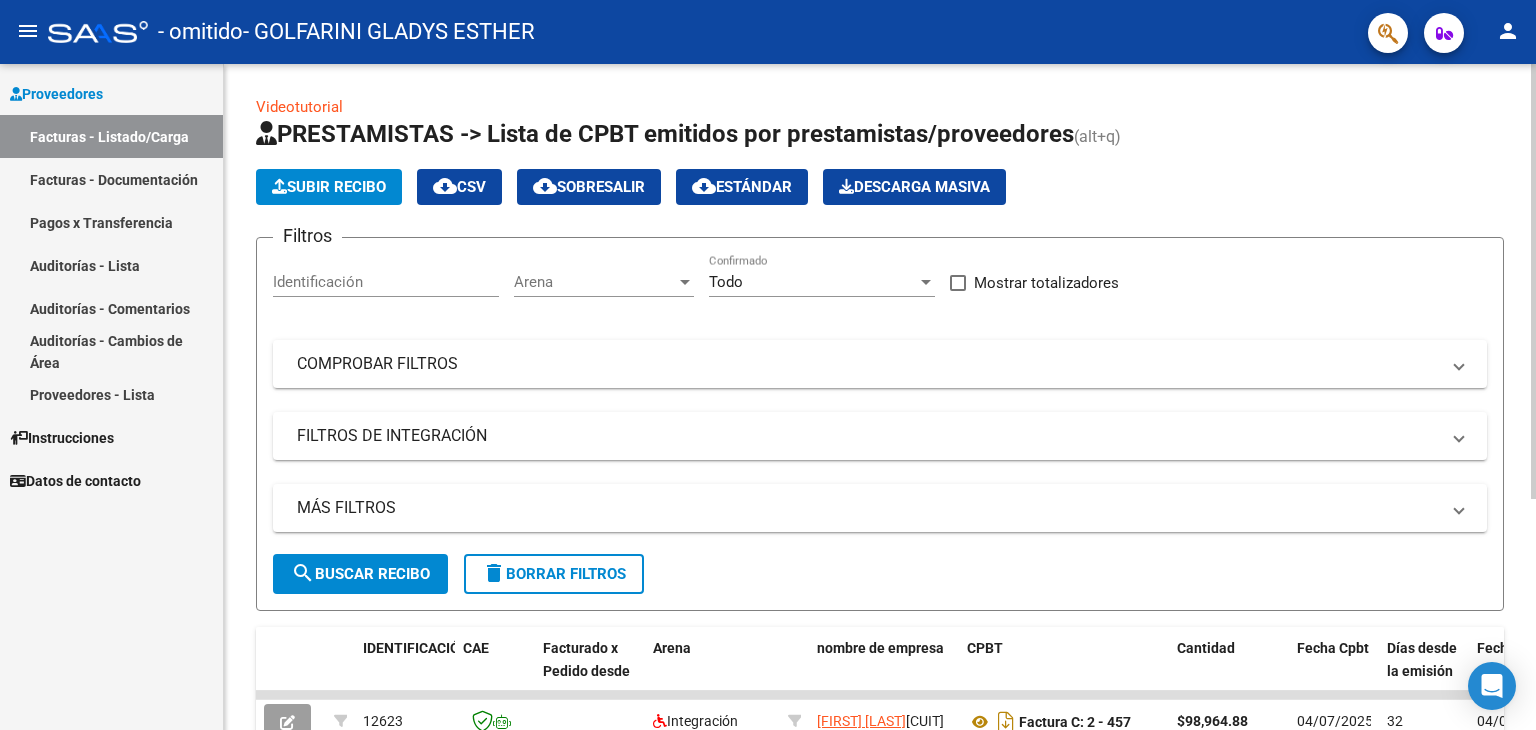 click on "Videotutorial PRESTAMISTAS -> Lista de CPBT emitidos por prestamistas/proveedores  (alt+q)   Subir recibo
cloud_download CSV cloud_download SOBRESALIR cloud_download Estándar Descarga masiva
Filtros Identificación Arena Arena Todo Confirmado   Mostrar totalizadores COMPROBAR FILTROS Tipo de recibo Tipo de recibo Fecha de inicio – Fecha de finalización Recibo hecho desde/hasta Días de emisión desde (número de días) Días de emisión hasta (número de días) CUIT / Nombre de la empresa Pt. Venta Recibo No. Código SSS Válido CAE Válido CAE Todo Módulo Hosp cargado. Todo Tiene facturación apócrifa. Hospital Árbitros FILTROS DE INTEGRACIÓN Período de beneficio Campos de archivo devueltos x SSS (dr_envio) Todo Rendimiento x SSS (dr_envio) Tipo de registro Tipo de registro Periodo de presentación Periodo de presentación Campos del Legajo Asociado (preaprobación) Archivo afiliado (nombre/número) Todo Solo facturas preaprobadas MÁS FILTROS Todo Con documento de apoyo. Todo Con Trazabilidad -" 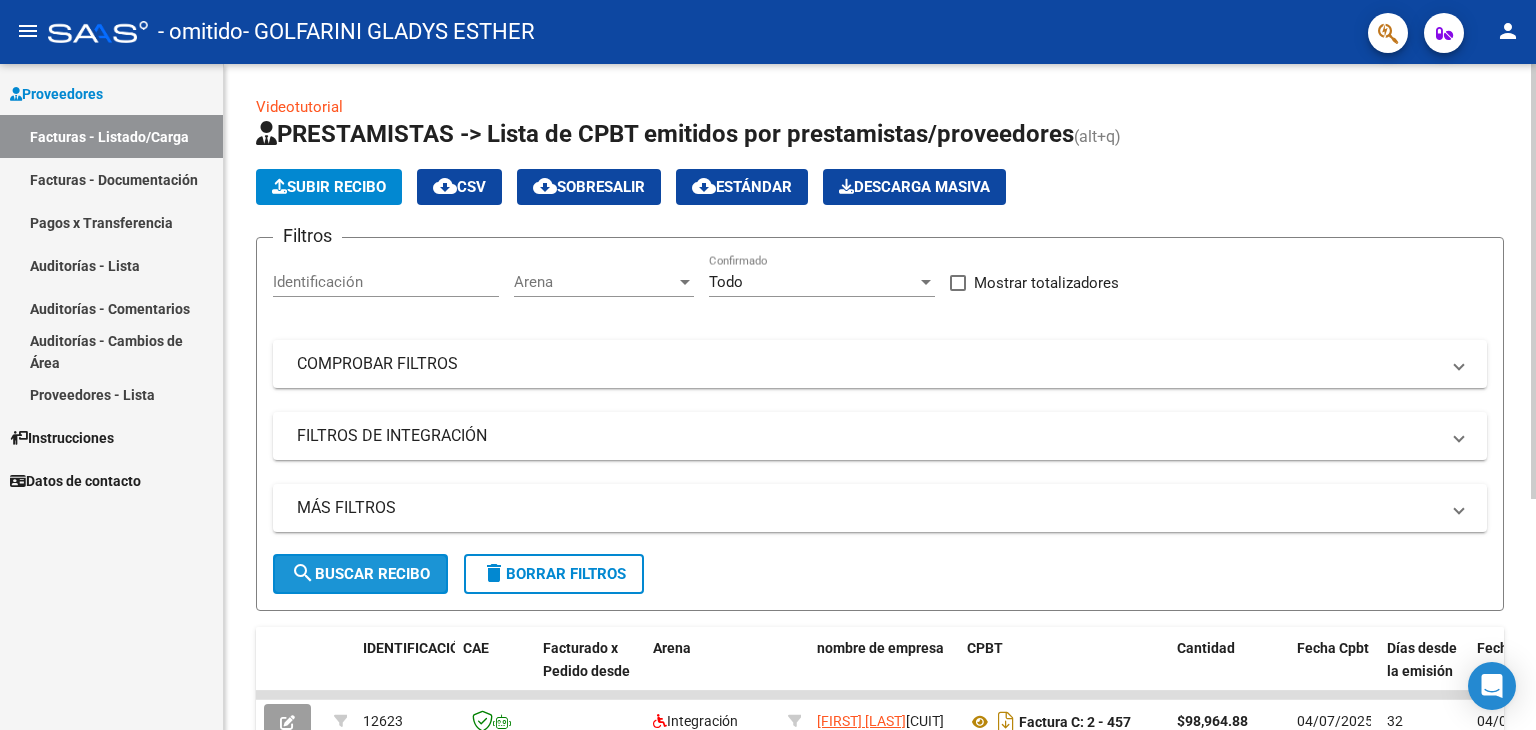 click on "Buscar recibo" 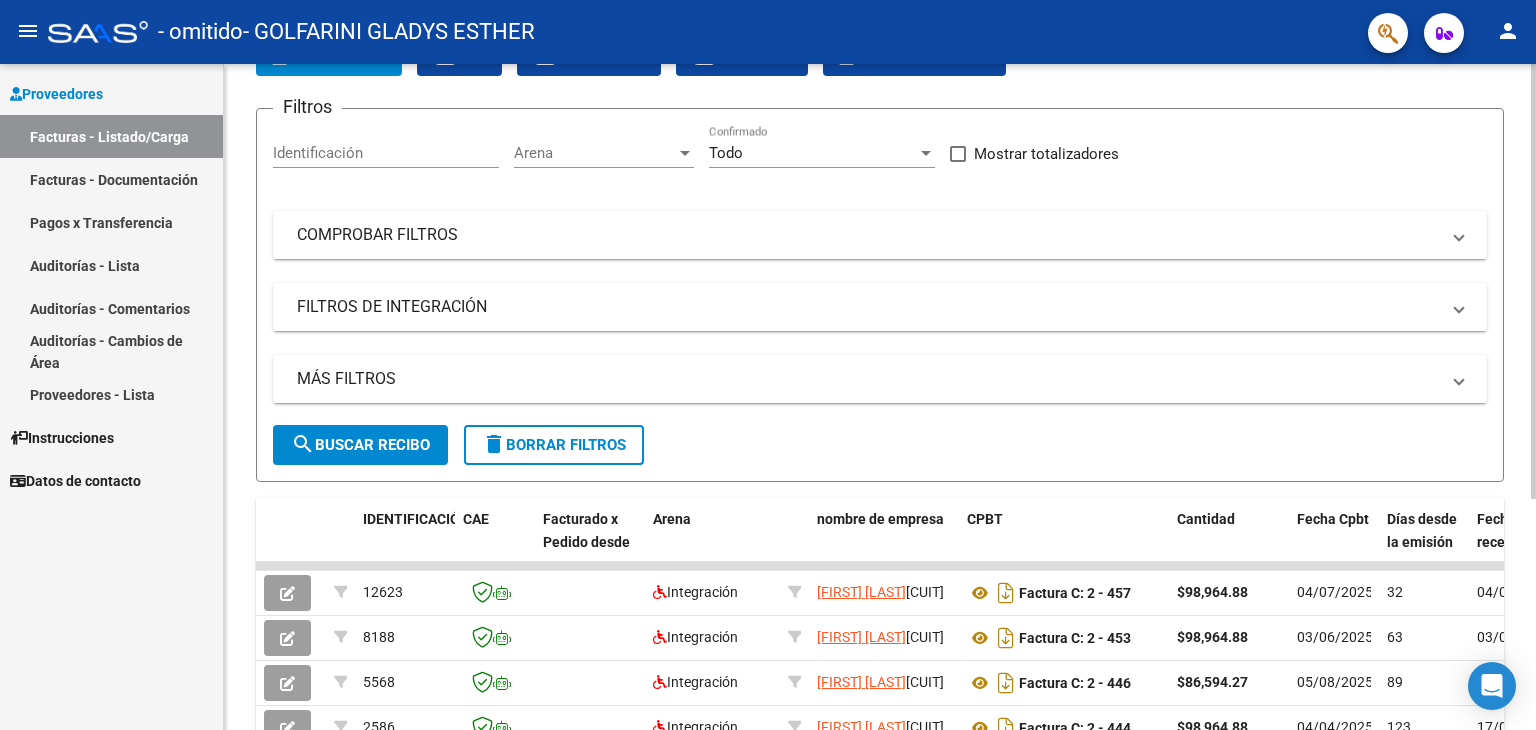 scroll, scrollTop: 136, scrollLeft: 0, axis: vertical 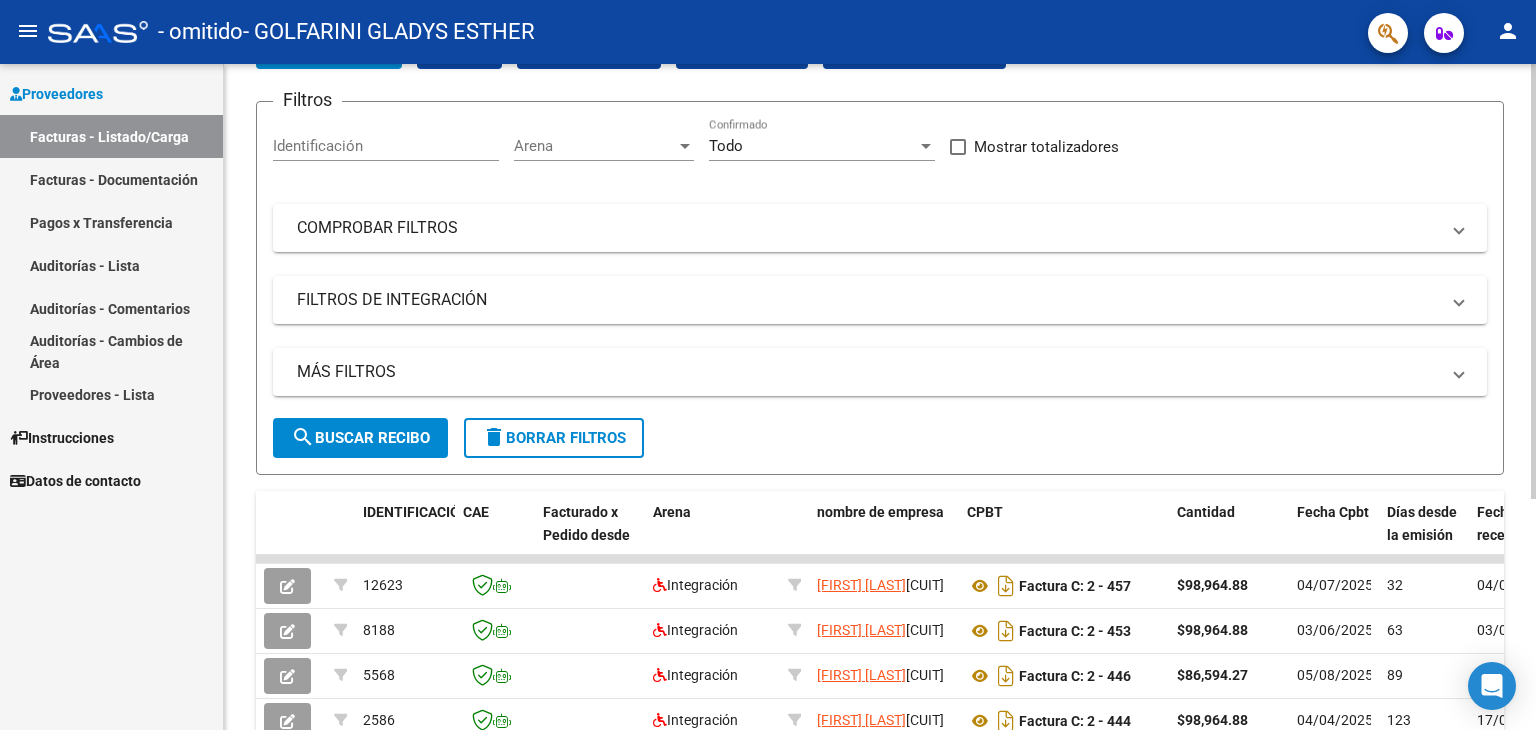 click 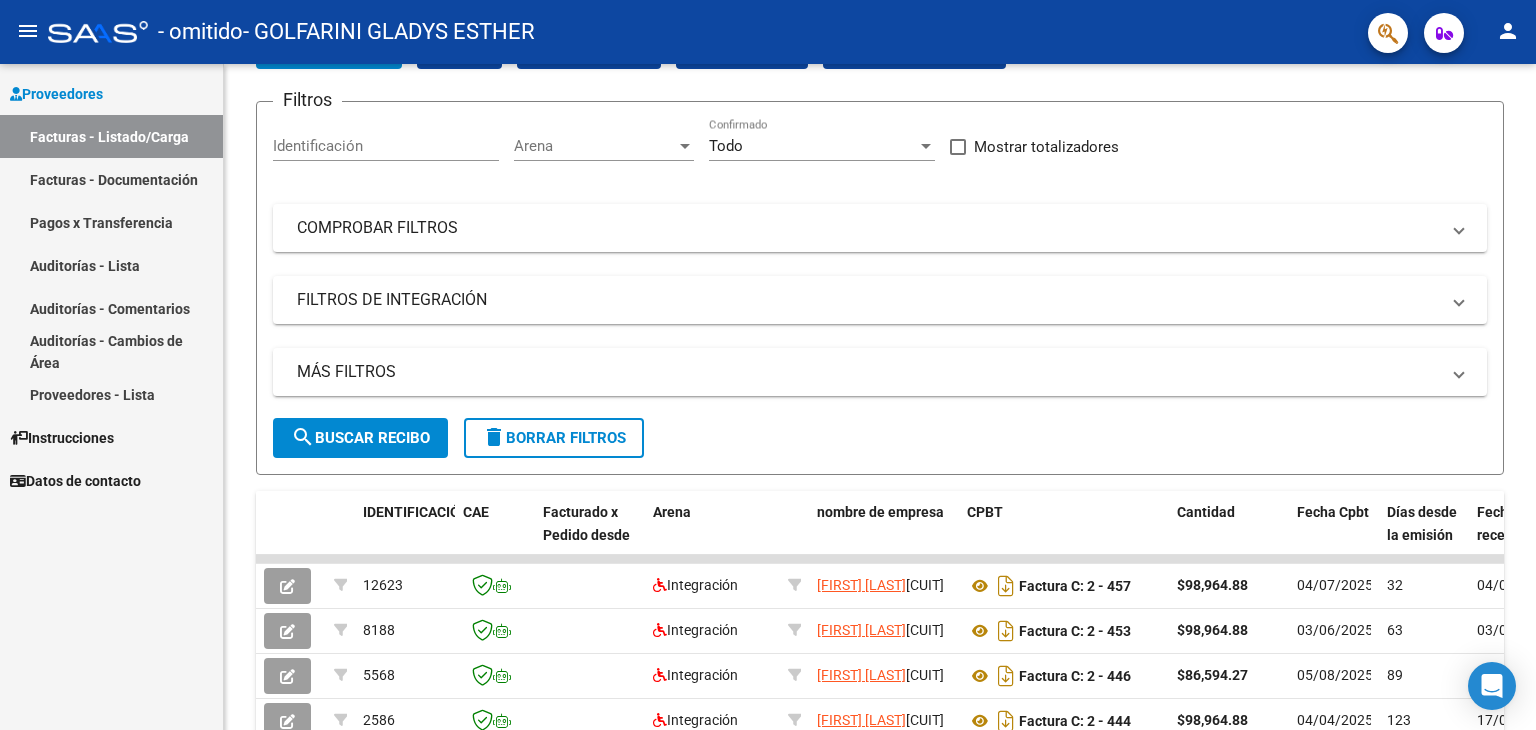 click on "Facturas - Documentación" at bounding box center (114, 180) 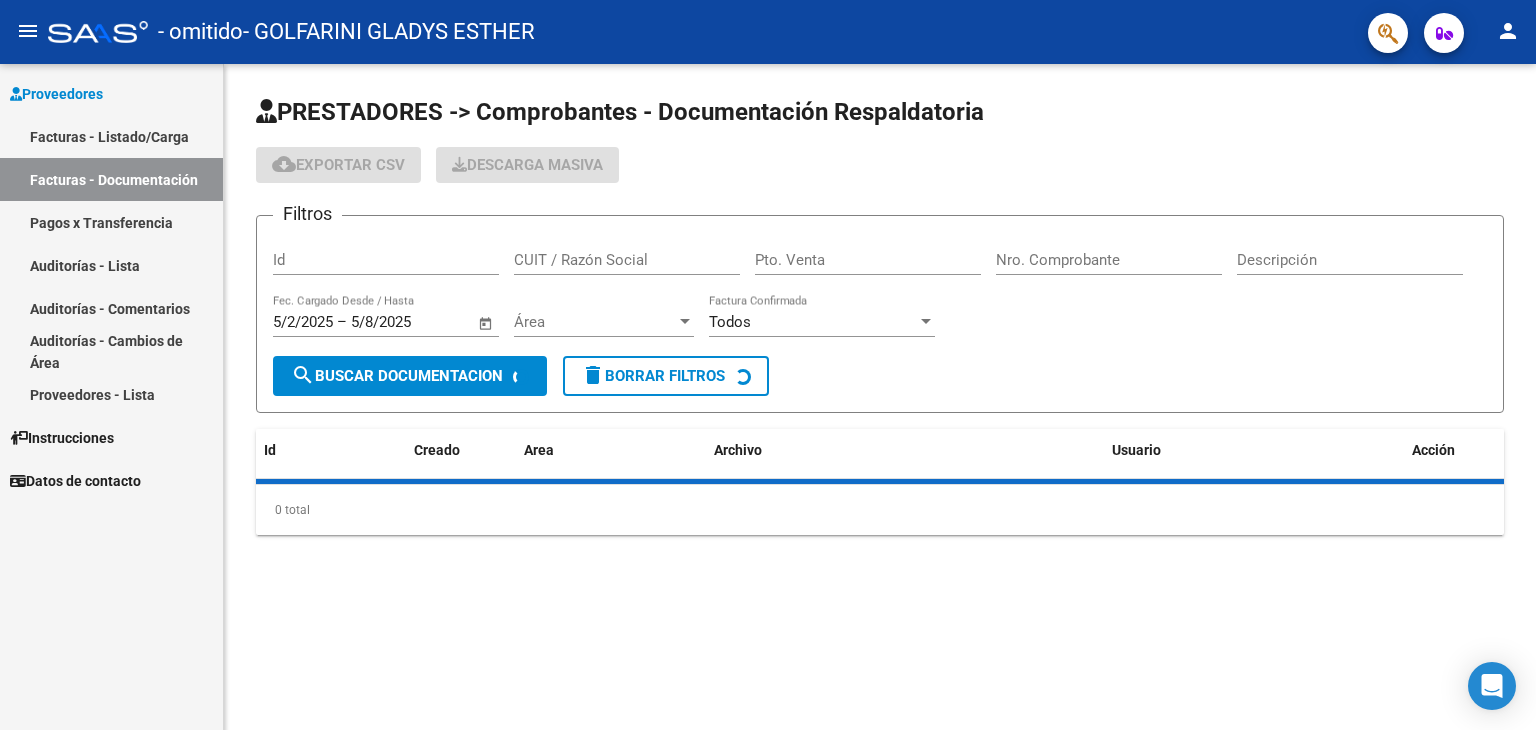 scroll, scrollTop: 0, scrollLeft: 0, axis: both 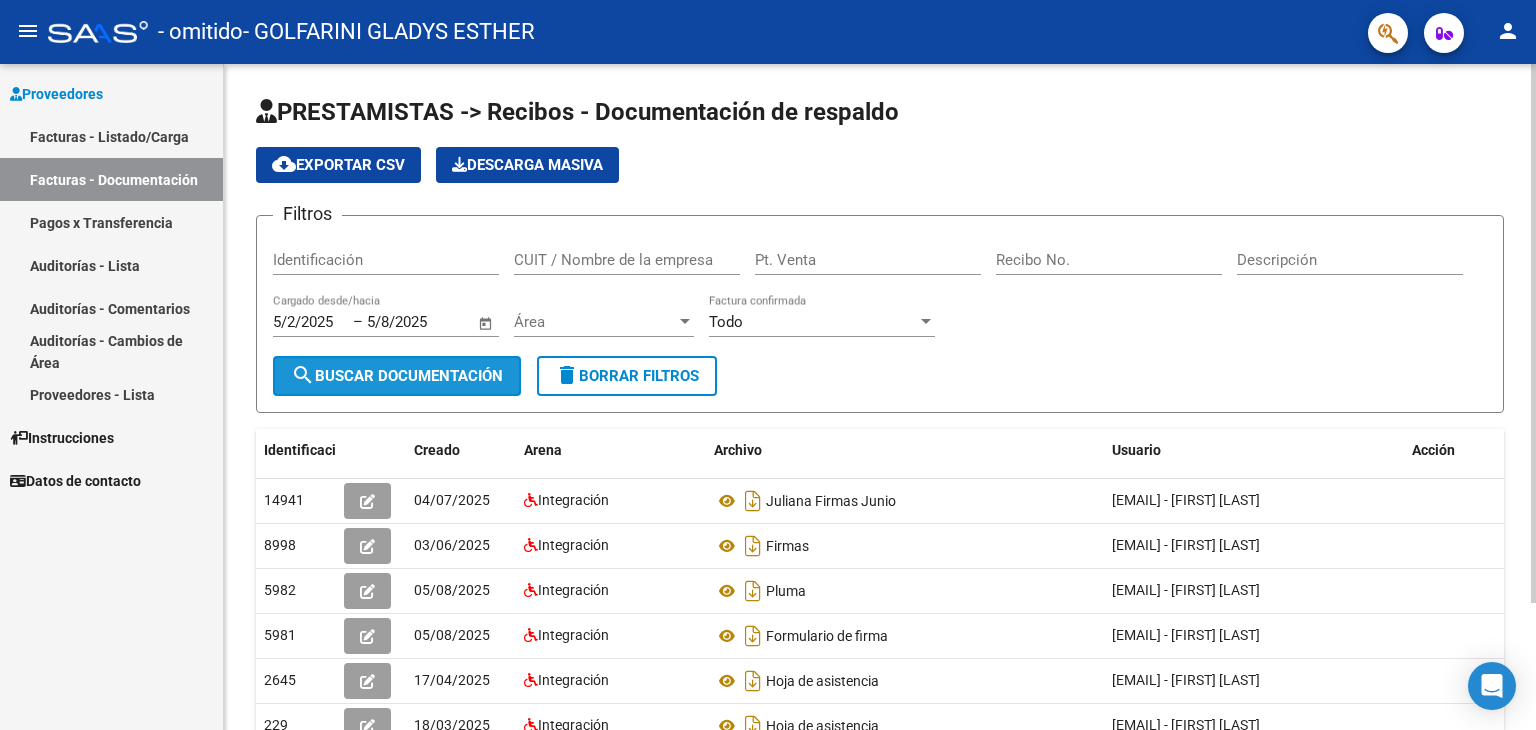 click on "Buscar documentación" 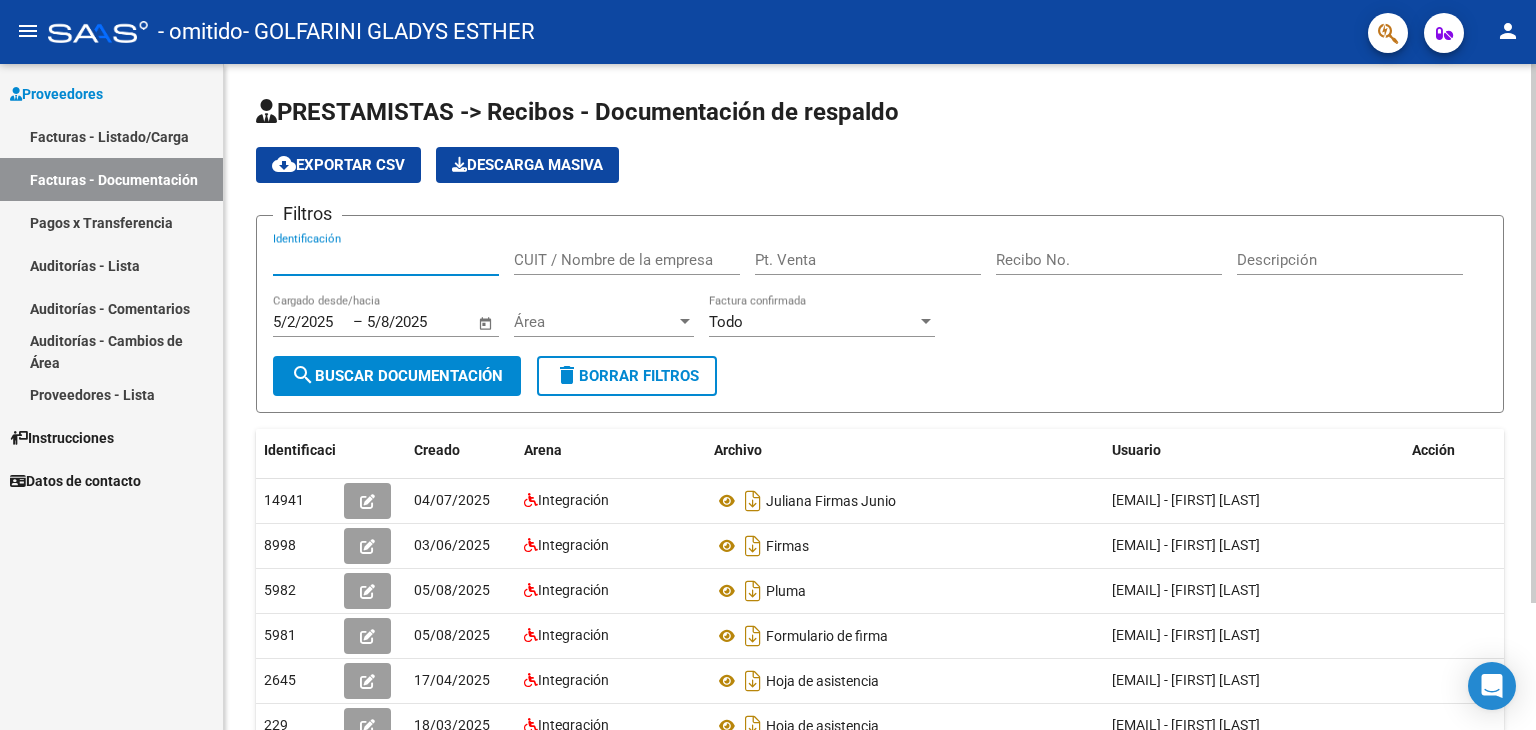 click on "Identificación" at bounding box center (386, 260) 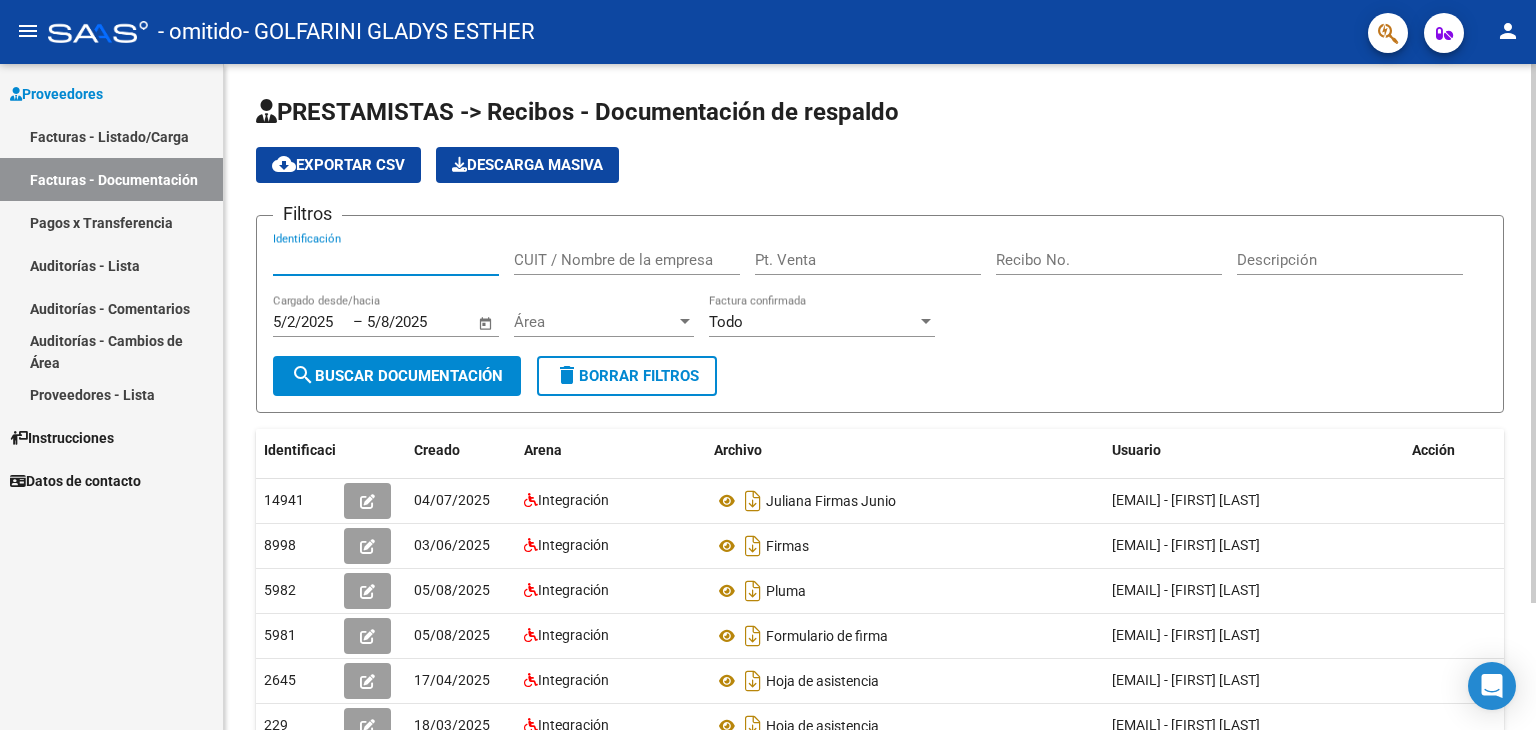 click on "CUIT / Nombre de la empresa" at bounding box center [627, 260] 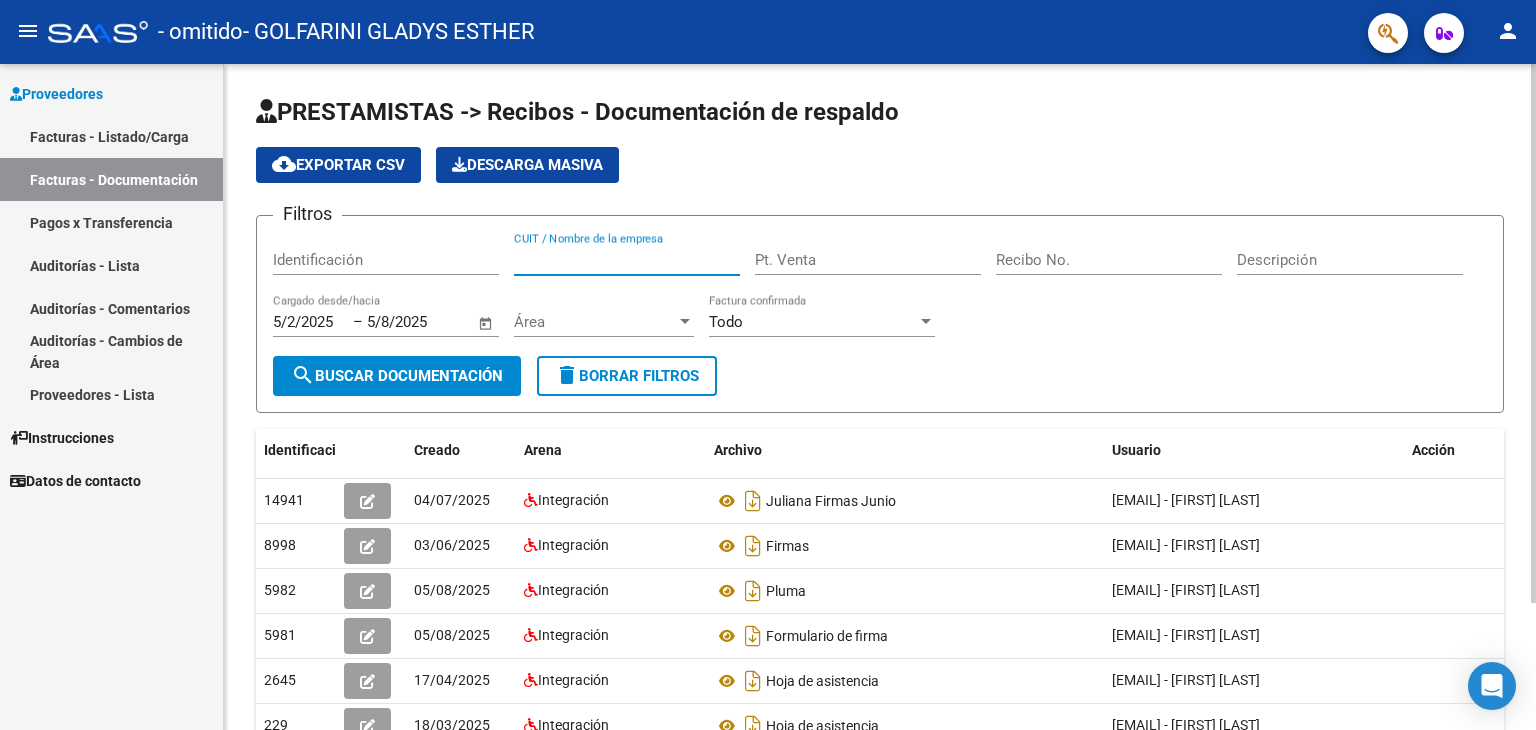 click at bounding box center (685, 322) 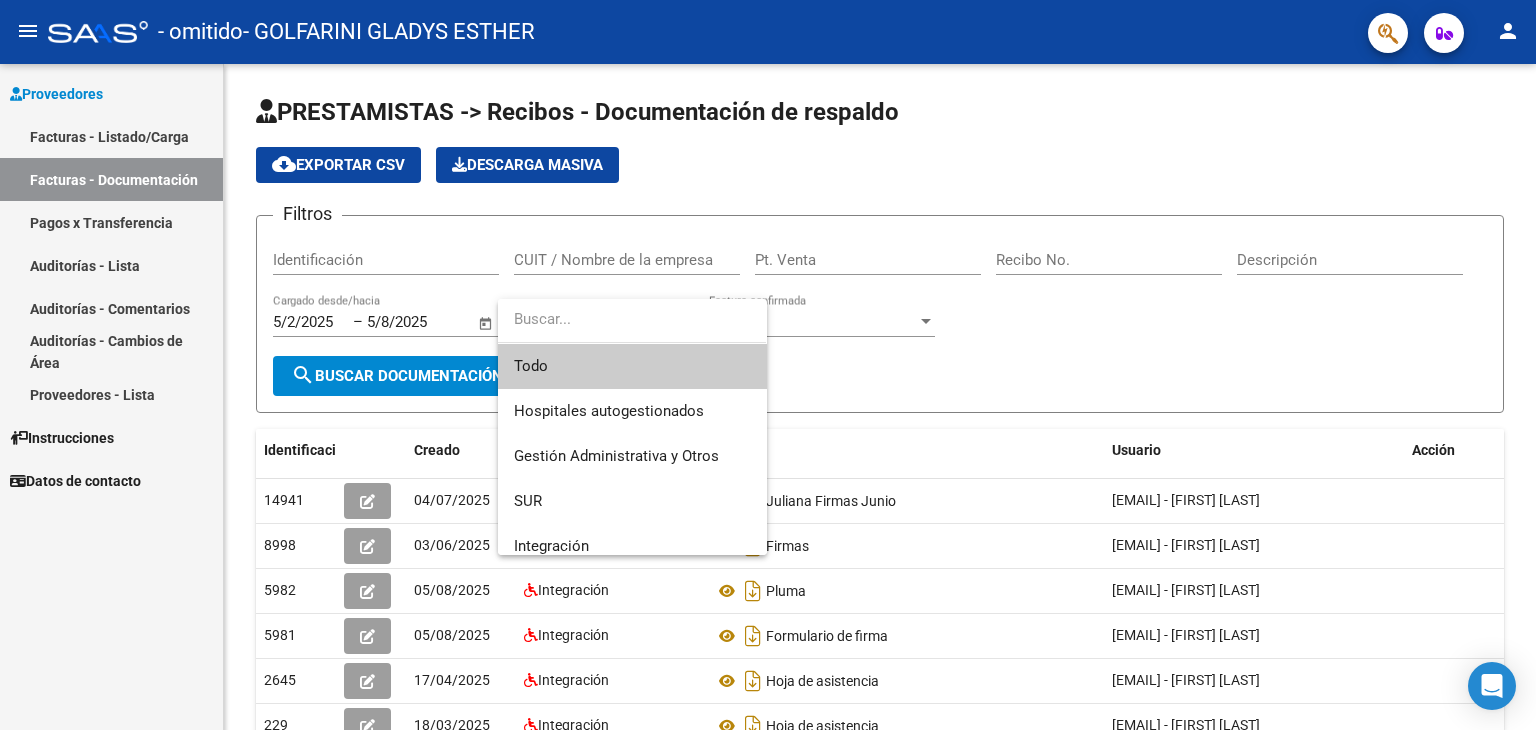 click at bounding box center (768, 365) 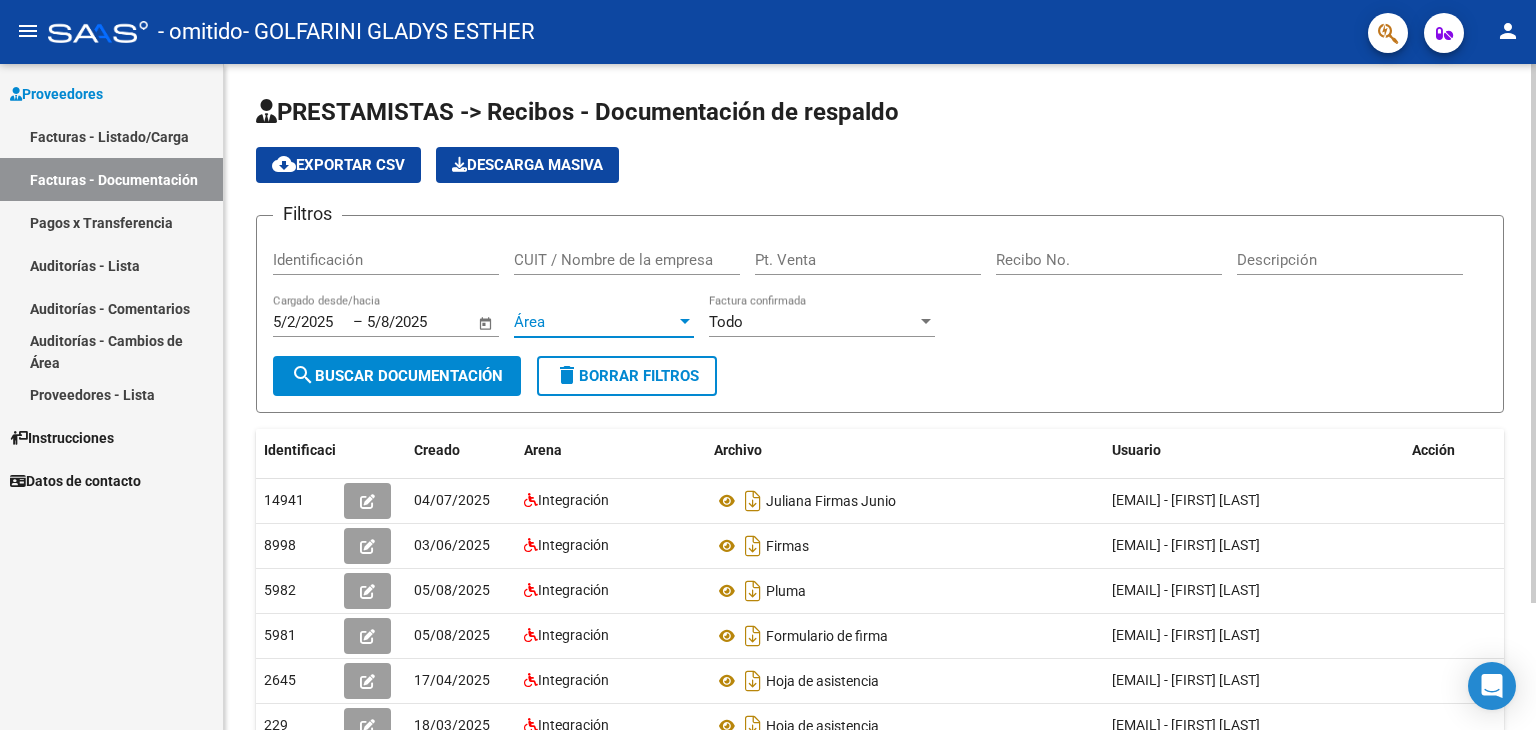 click at bounding box center (685, 322) 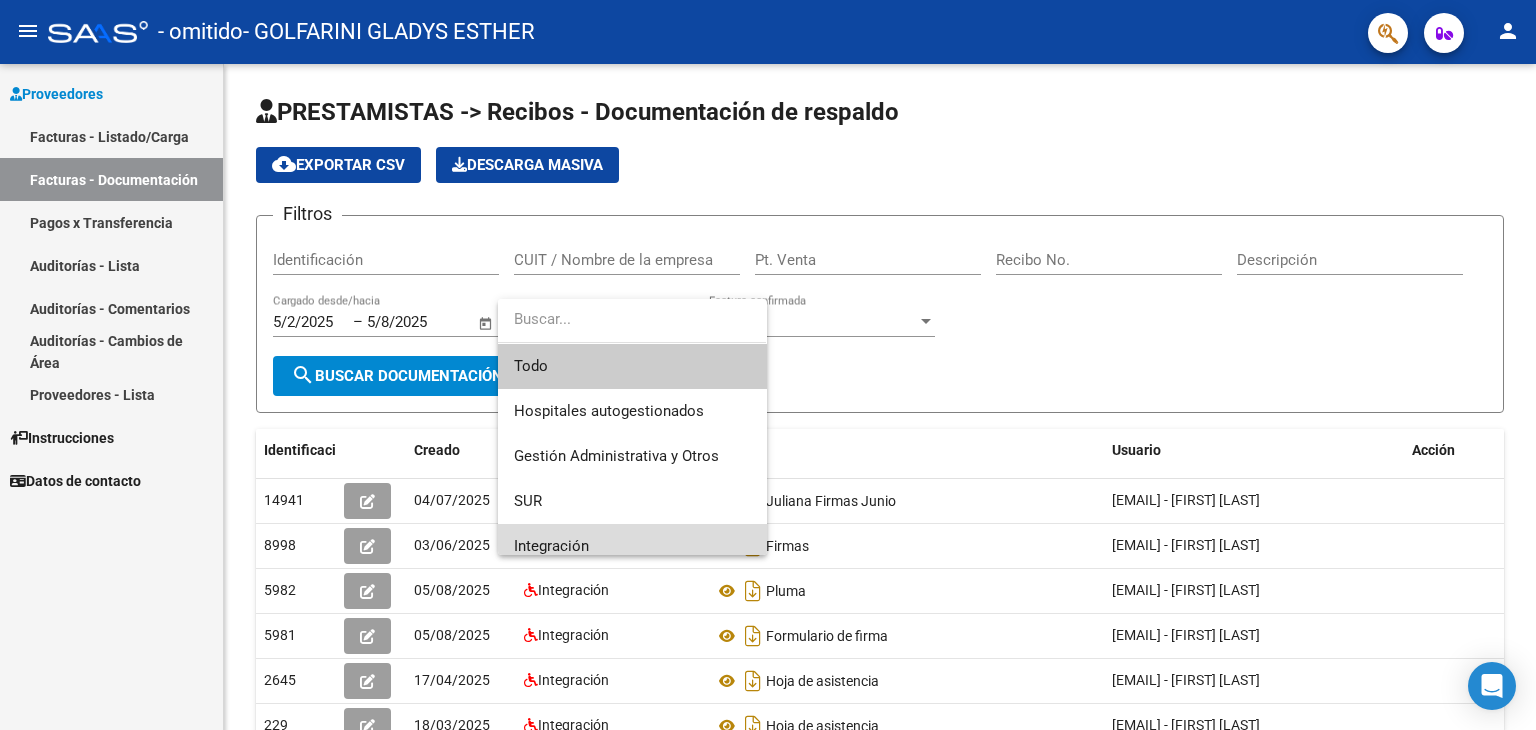 click on "Integración" at bounding box center [632, 546] 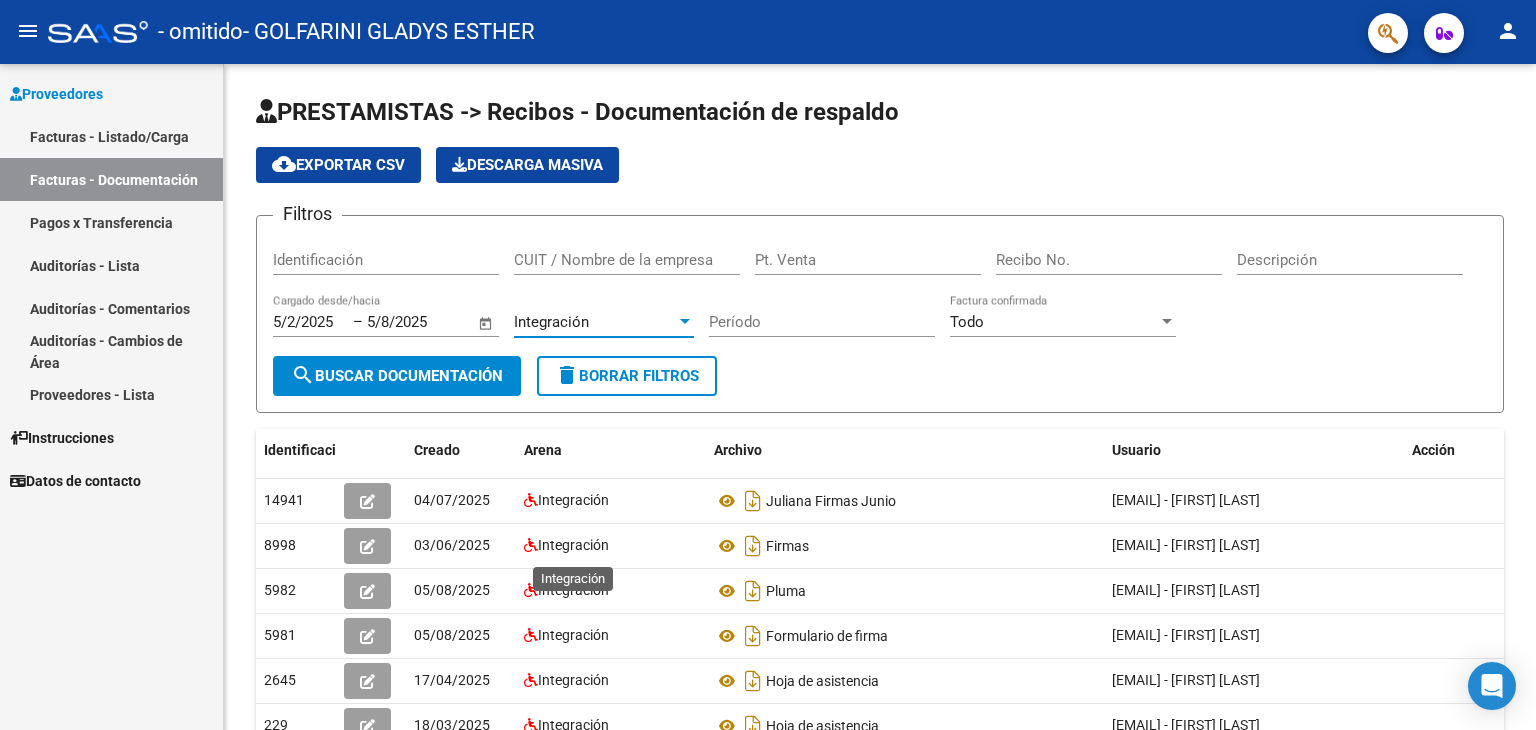 scroll, scrollTop: 12, scrollLeft: 0, axis: vertical 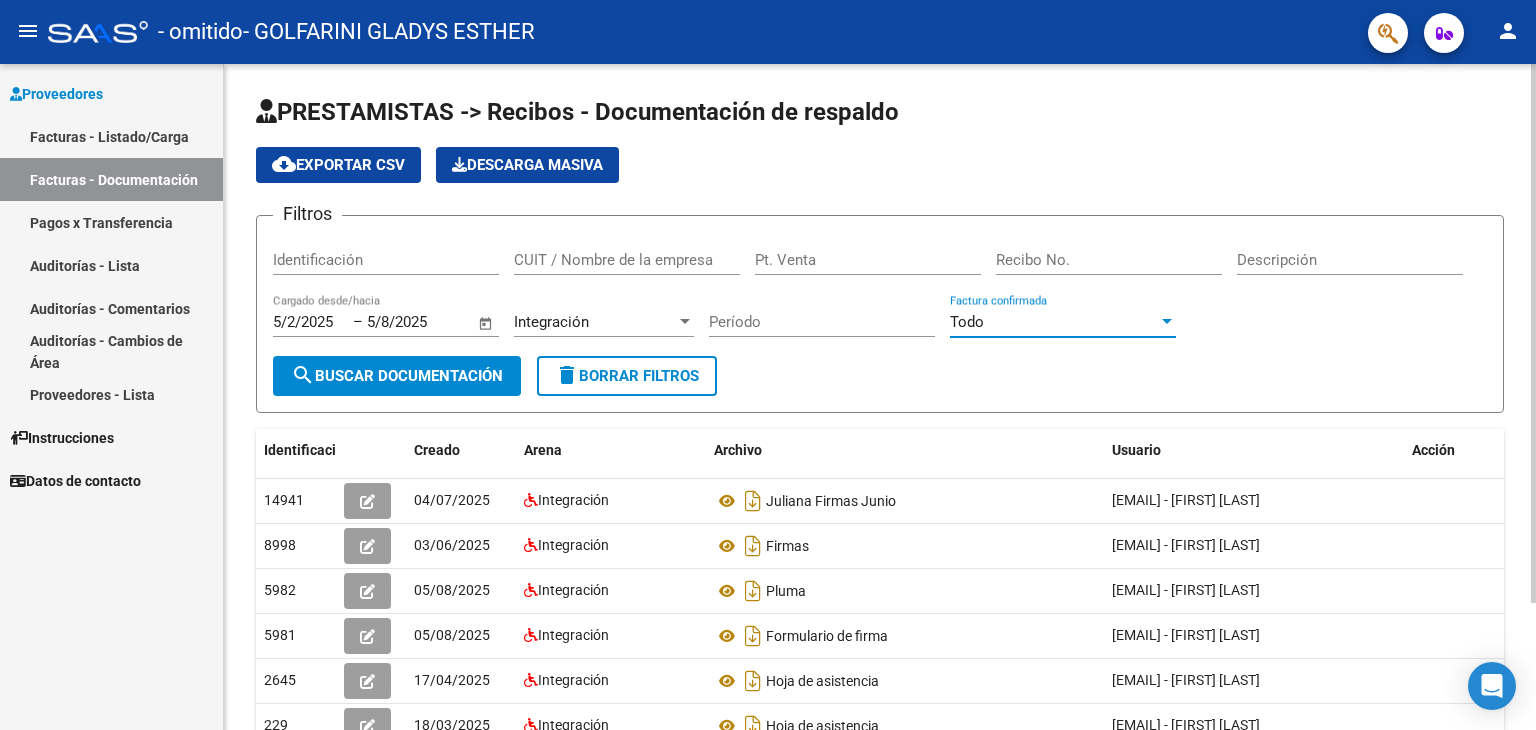 click at bounding box center [1167, 322] 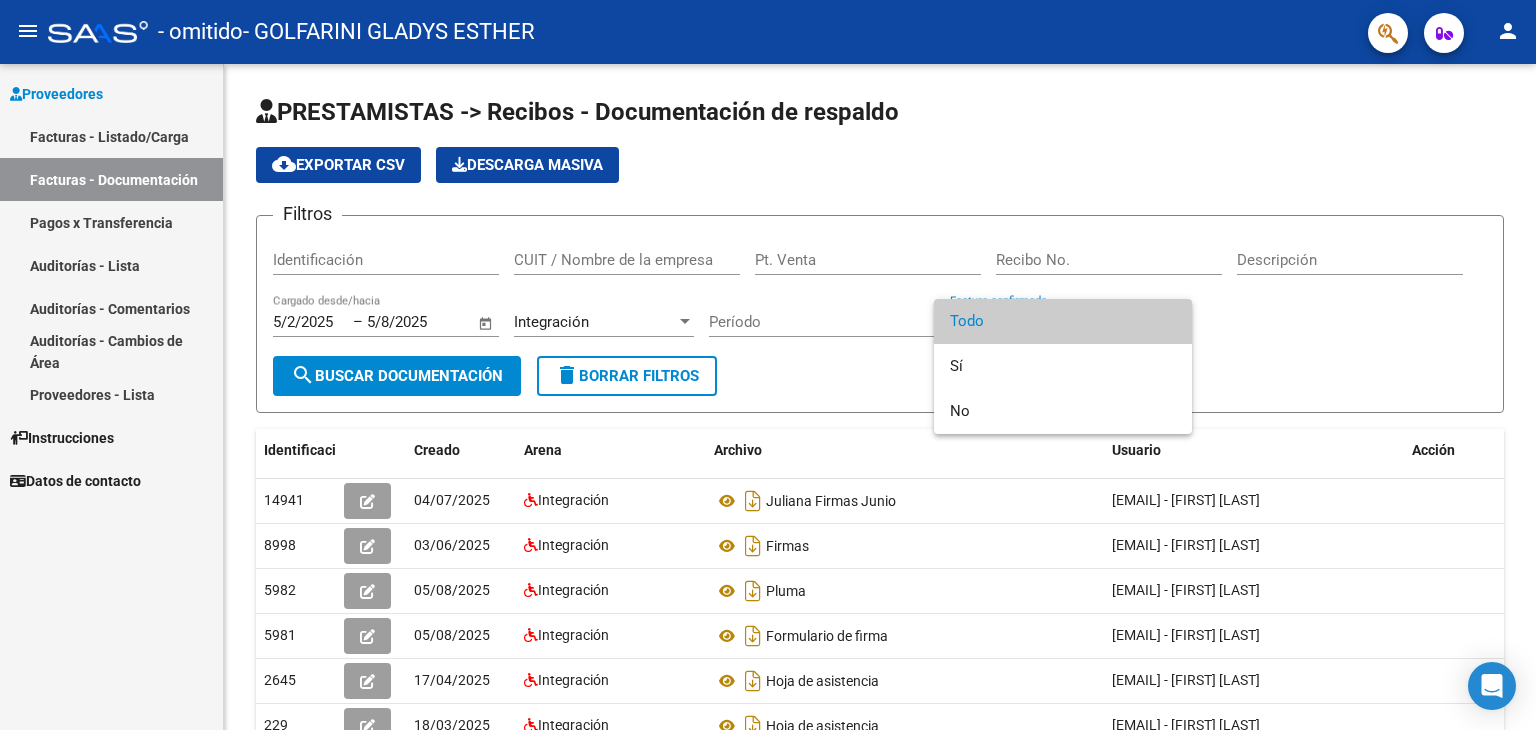 click at bounding box center [768, 365] 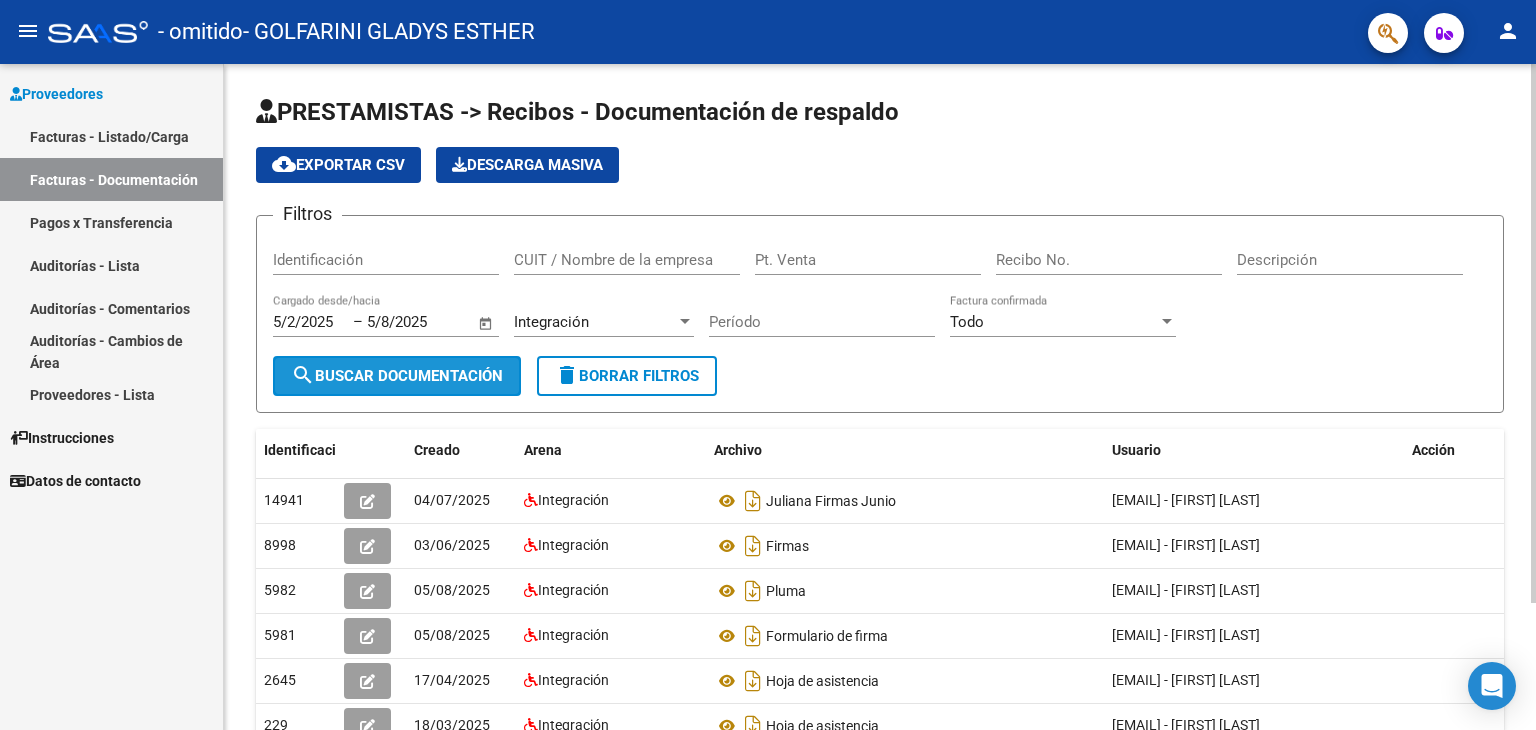 click on "Buscar documentación" 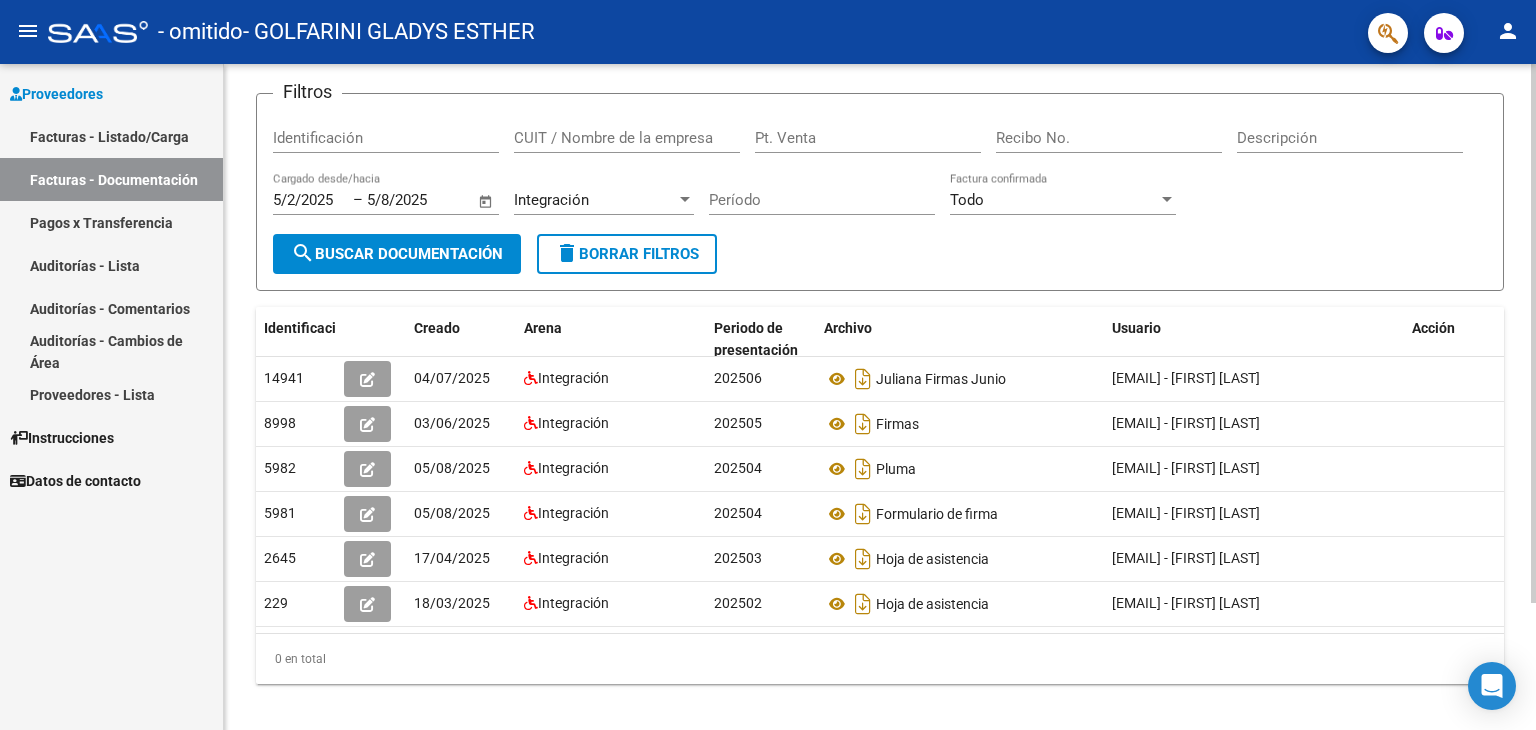 scroll, scrollTop: 156, scrollLeft: 0, axis: vertical 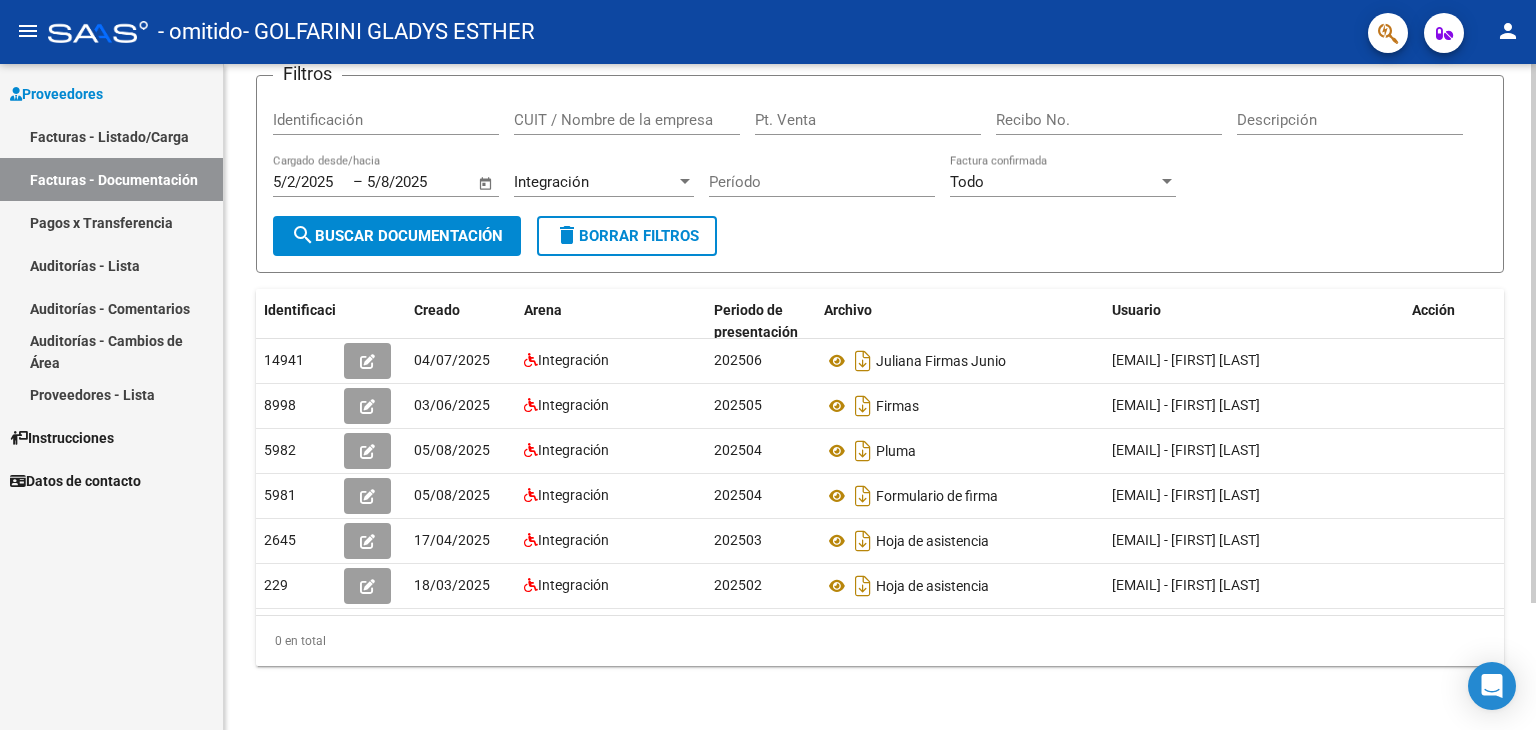 click 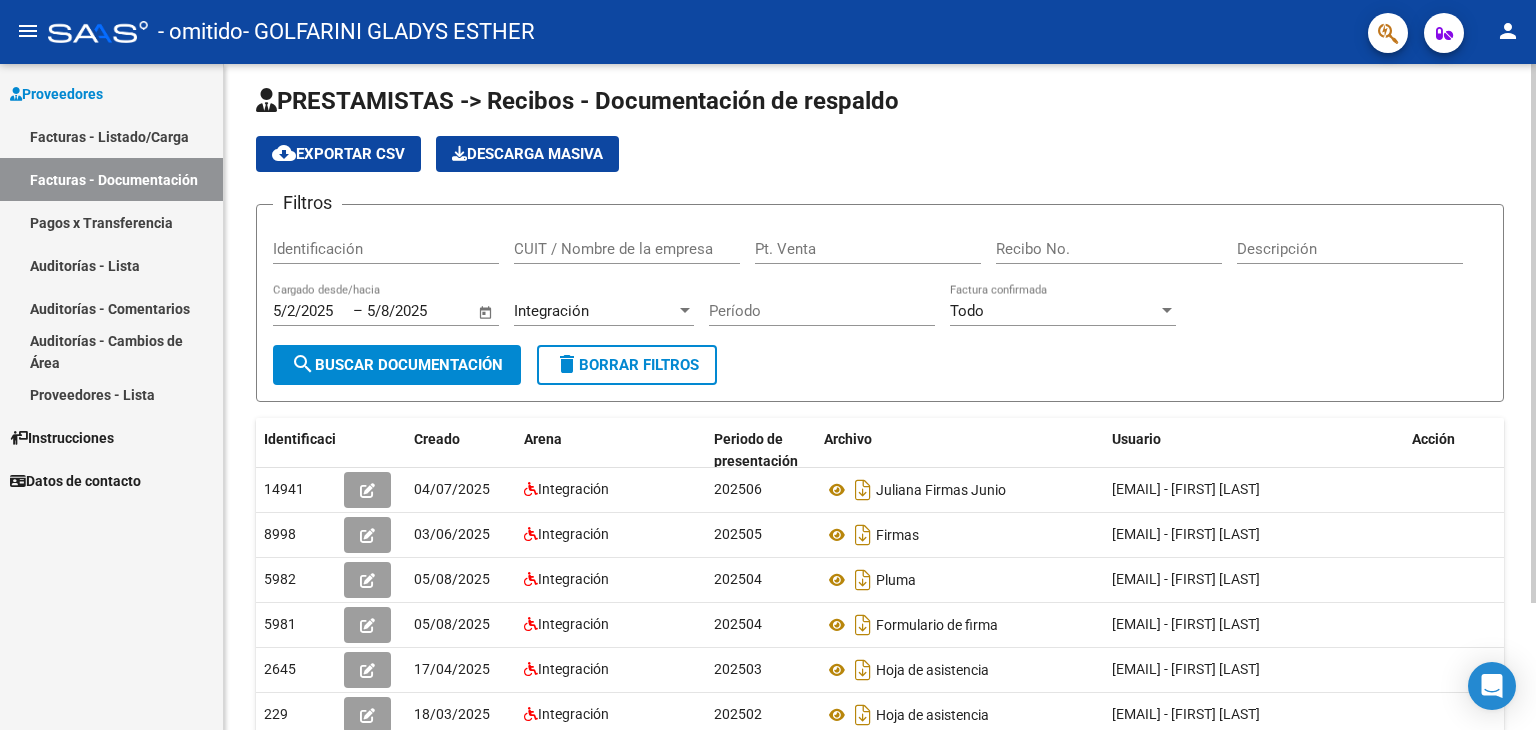 scroll, scrollTop: 0, scrollLeft: 0, axis: both 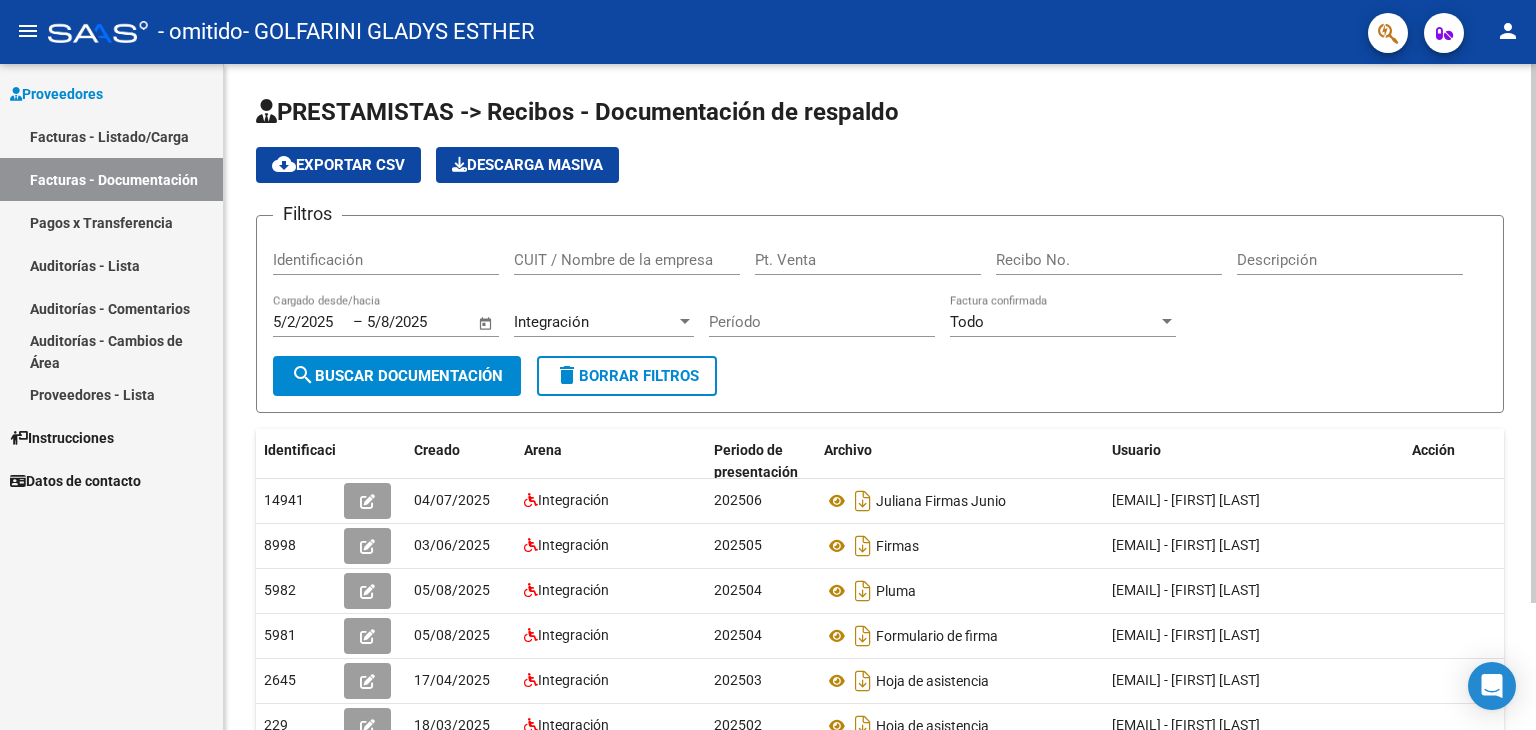 click on "PRESTAMISTAS -> Recibos - Documentación de respaldo cloud_download Exportar CSV Descarga masiva
Filtros Identificación CUIT / Nombre de la empresa Pt. Venta Recibo No. Descripción 5/2/2025 02/05/2025 – 5/8/2025 8/5/2025 Cargado desde/hacia Integración Área Período Todo Factura confirmada search Buscar documentación delete Borrar filtros Identificación Creado Arena Periodo de presentación Archivo Usuario Acción 14941
04/07/2025 Integración 202506 Juliana Firmas Junio [EMAIL] - [FIRST] [LAST] 8998
03/06/2025 Integración 202505 Firmas [EMAIL] - [FIRST] [LAST] 5982
05/08/2025 Integración 202504 Pluma [EMAIL] - [FIRST] [LAST] 5981
05/08/2025 Integración 202504 Formulario de firma [EMAIL] - [FIRST] [LAST] 2645
17/04/2025 Integración 202503 Hoja de asistencia [EMAIL] - [FIRST] [LAST] 229
18/03/2025 Integración 202502 Hoja de asistencia [EMAIL] - [FIRST] [LAST] 1" 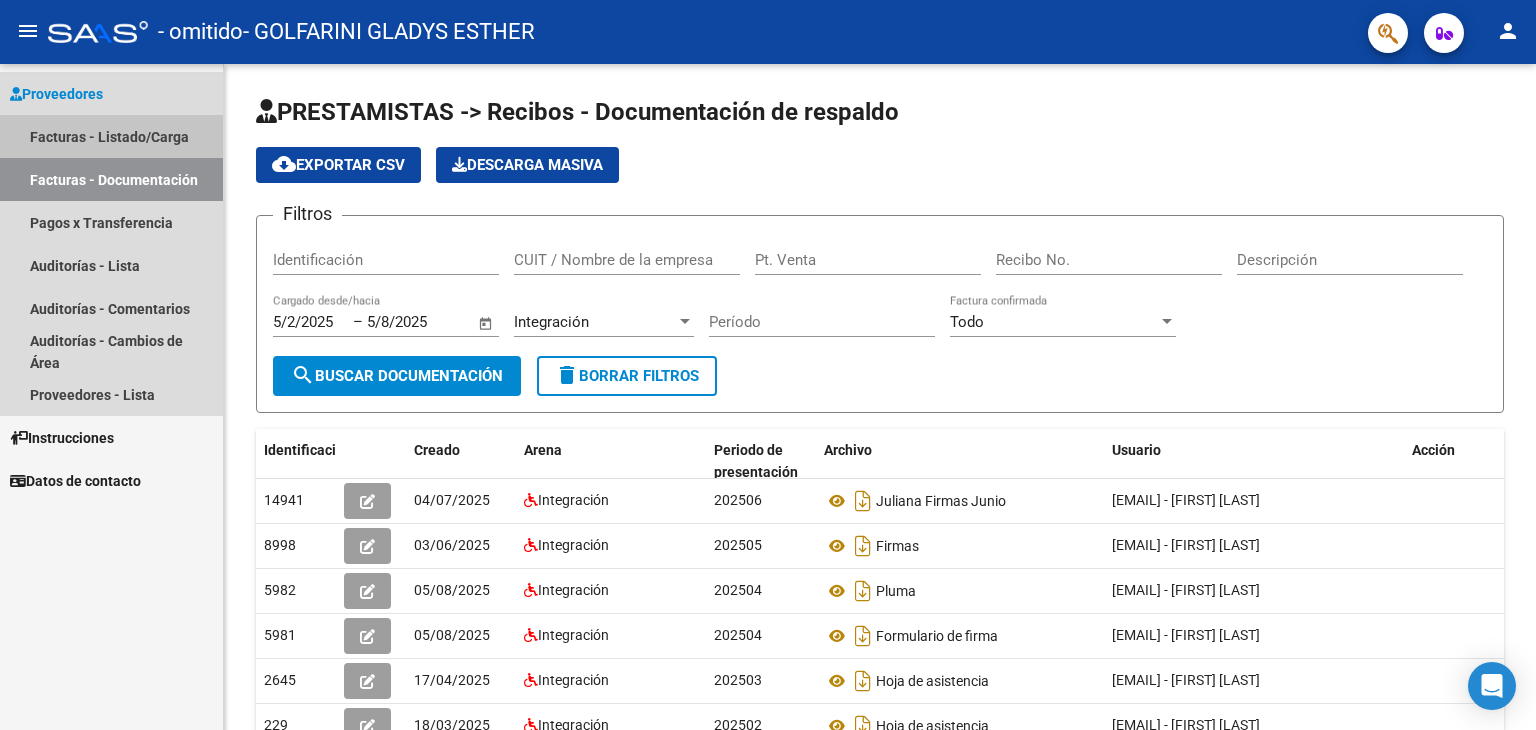 click on "Facturas - Listado/Carga" at bounding box center [109, 137] 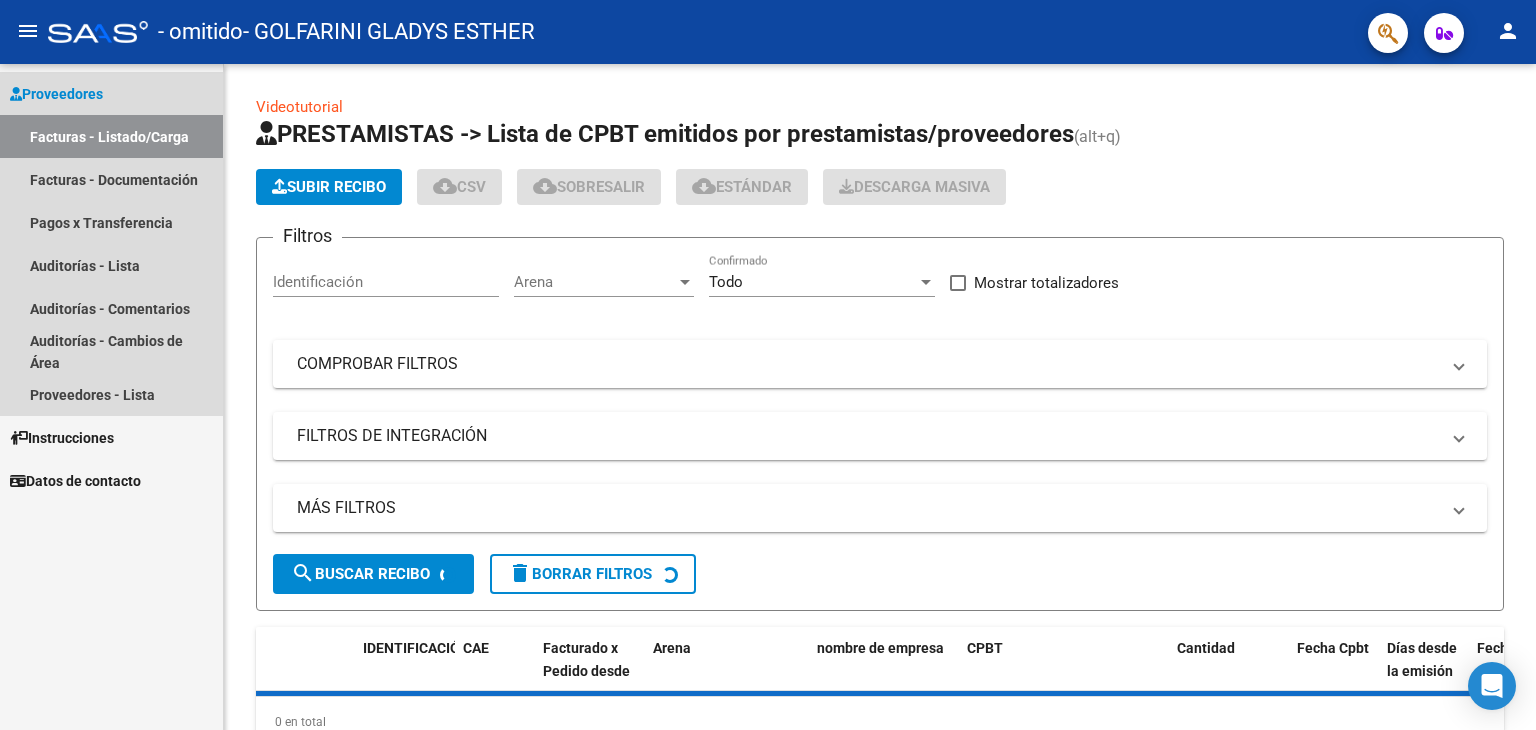 click on "Facturas - Listado/Carga" at bounding box center (109, 137) 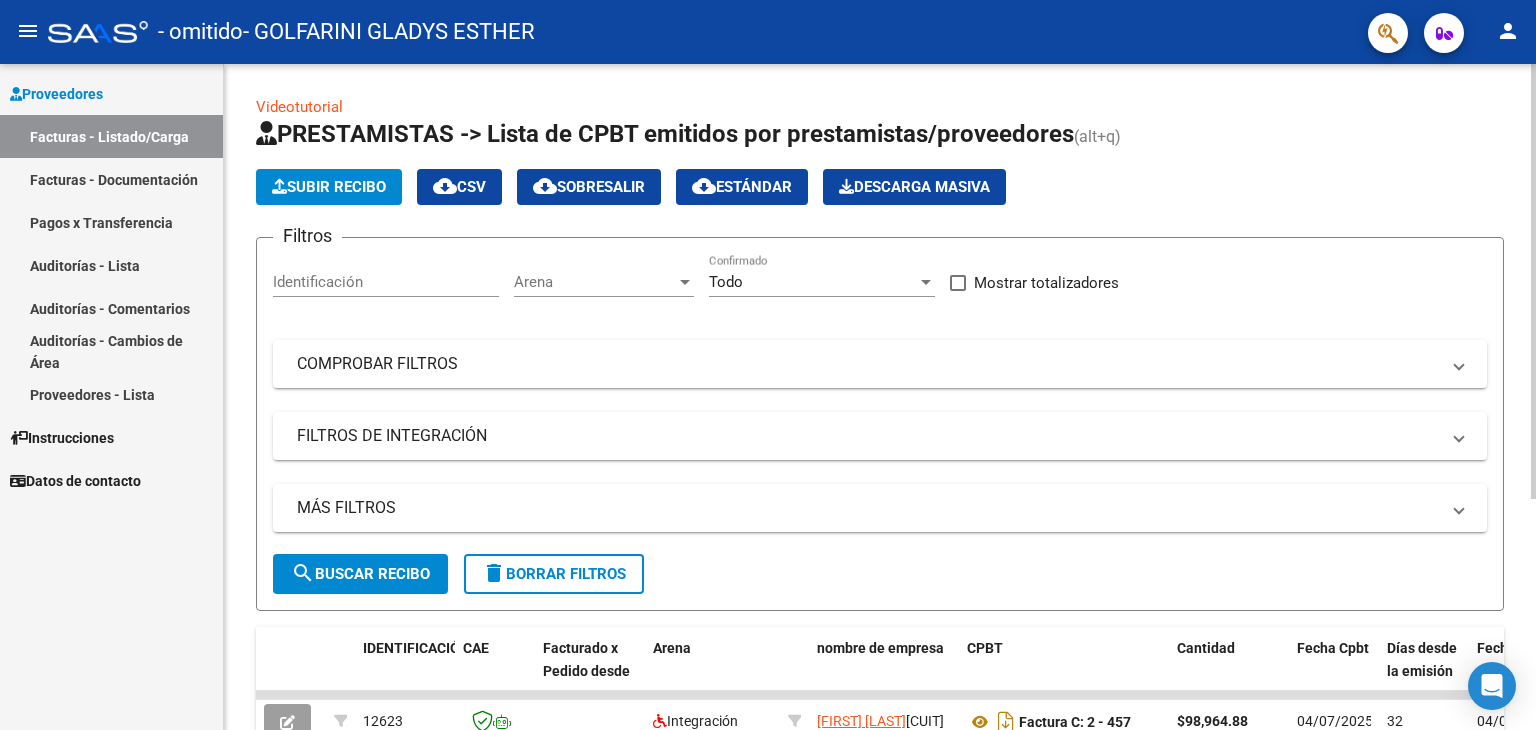 click on "Subir recibo" 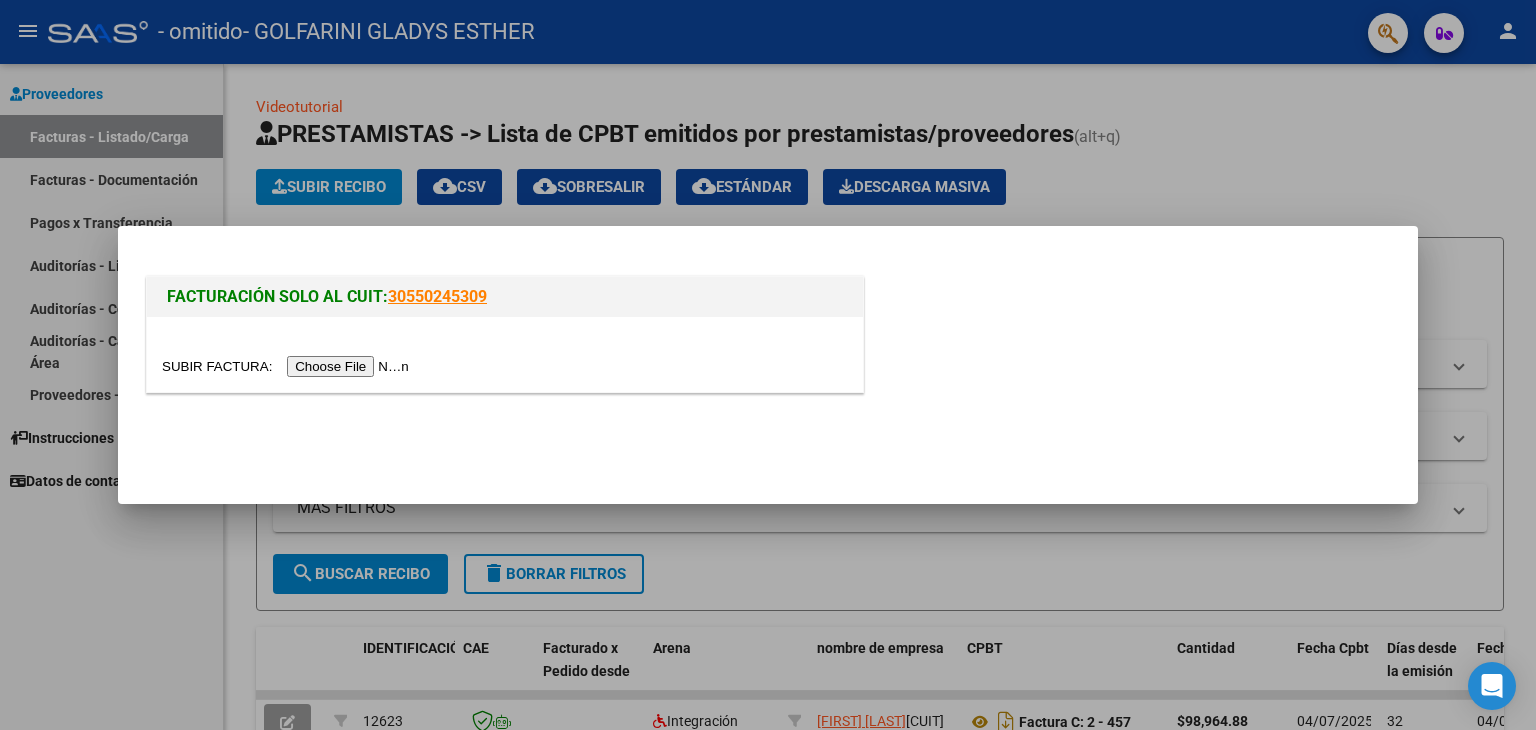 click at bounding box center (288, 366) 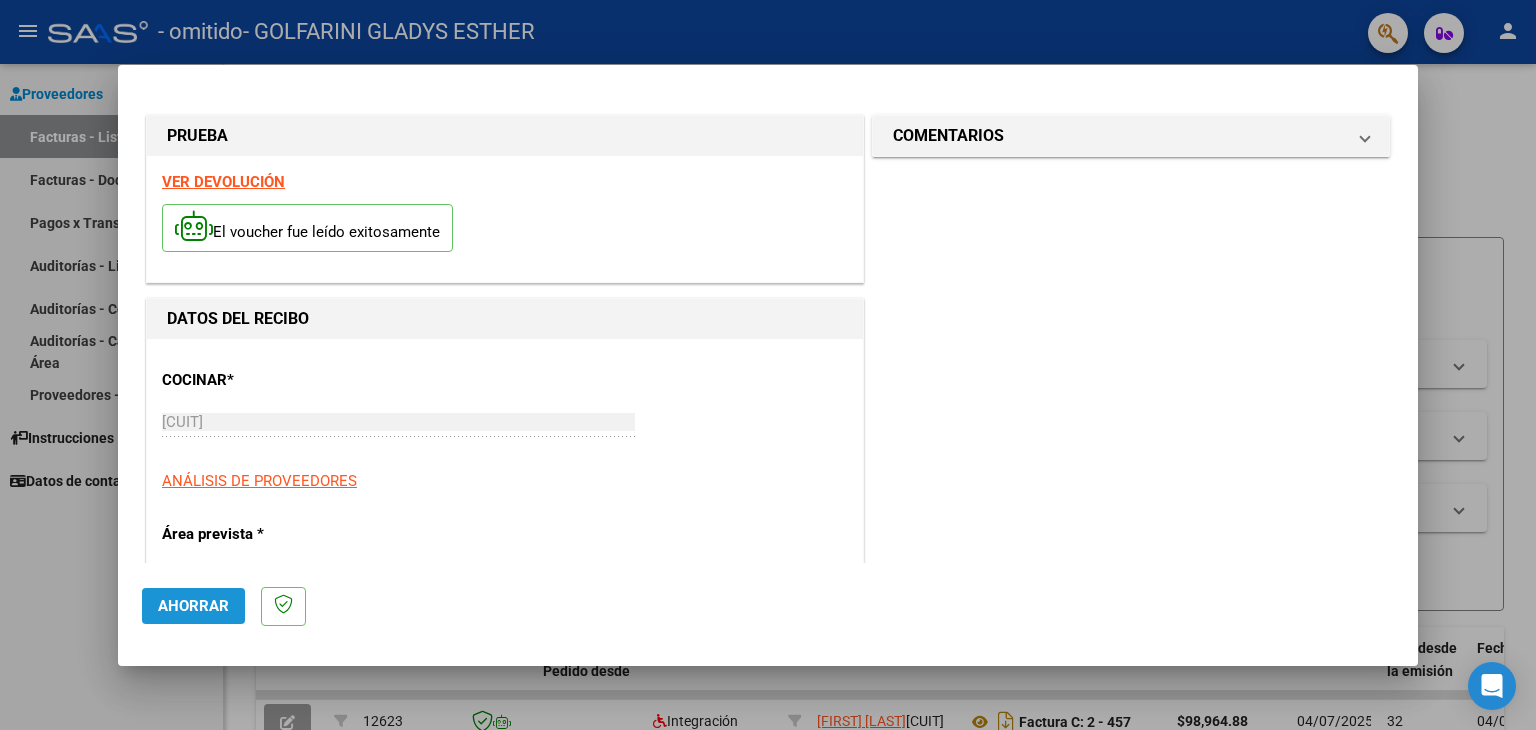 click on "Ahorrar" 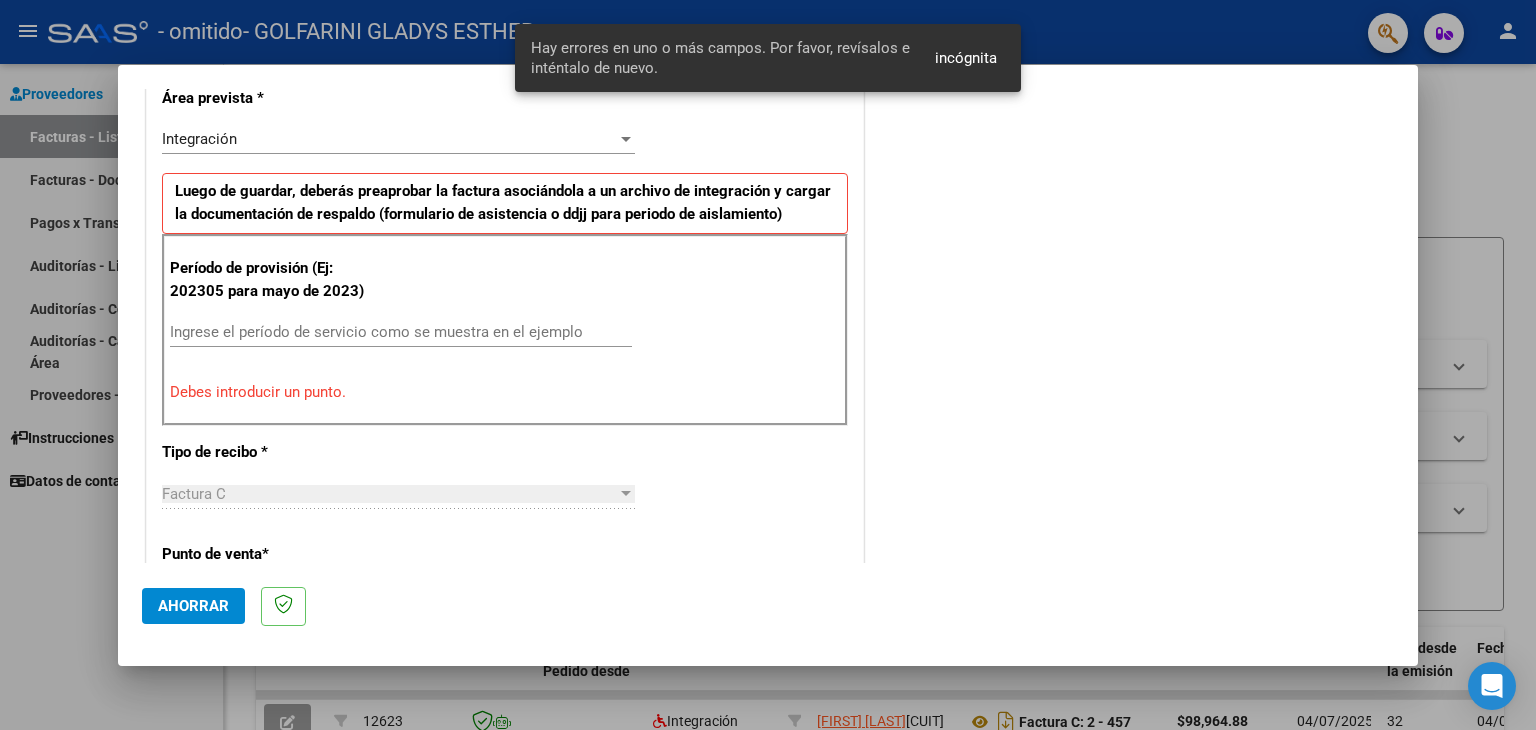 scroll, scrollTop: 442, scrollLeft: 0, axis: vertical 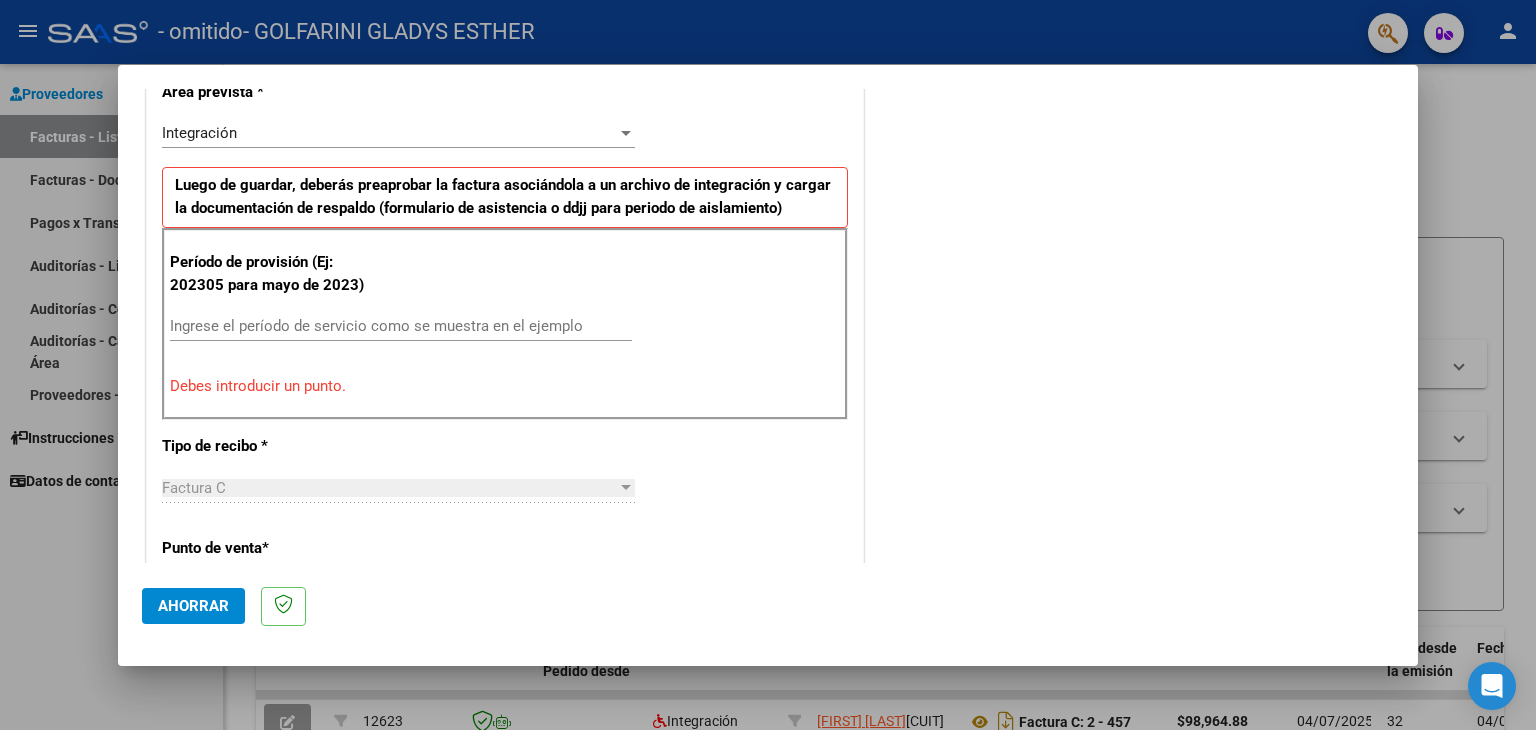 click on "Ahorrar" 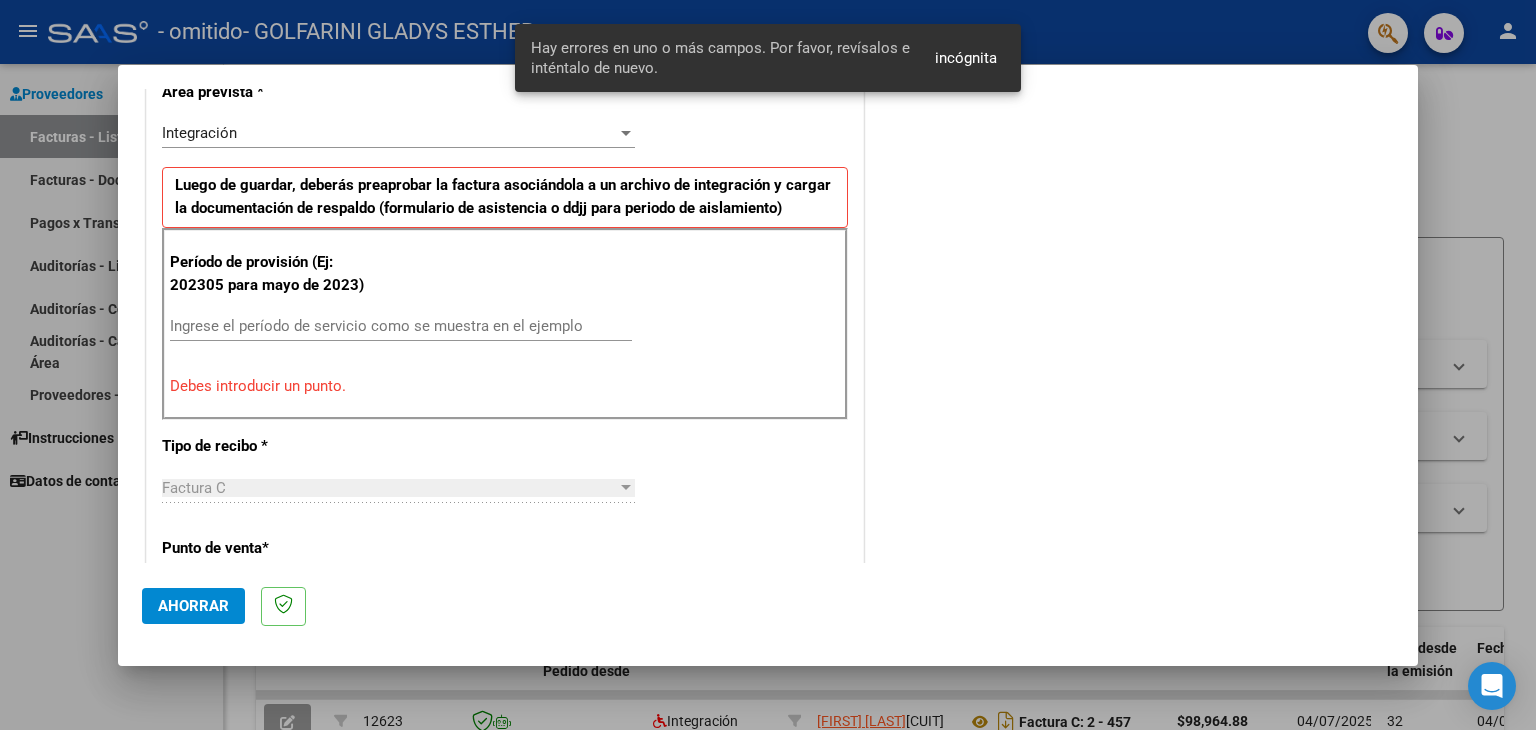 click at bounding box center (768, 365) 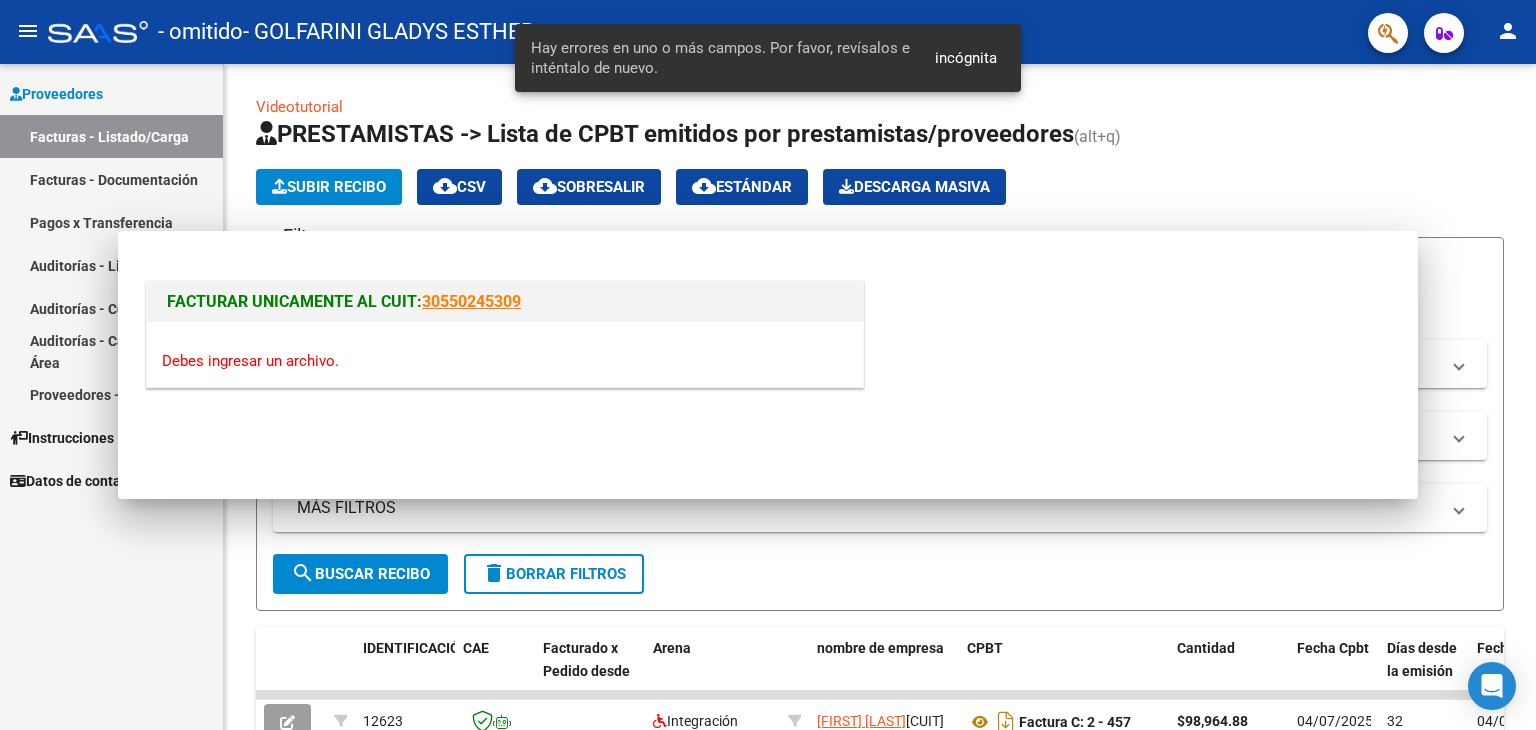 scroll, scrollTop: 0, scrollLeft: 0, axis: both 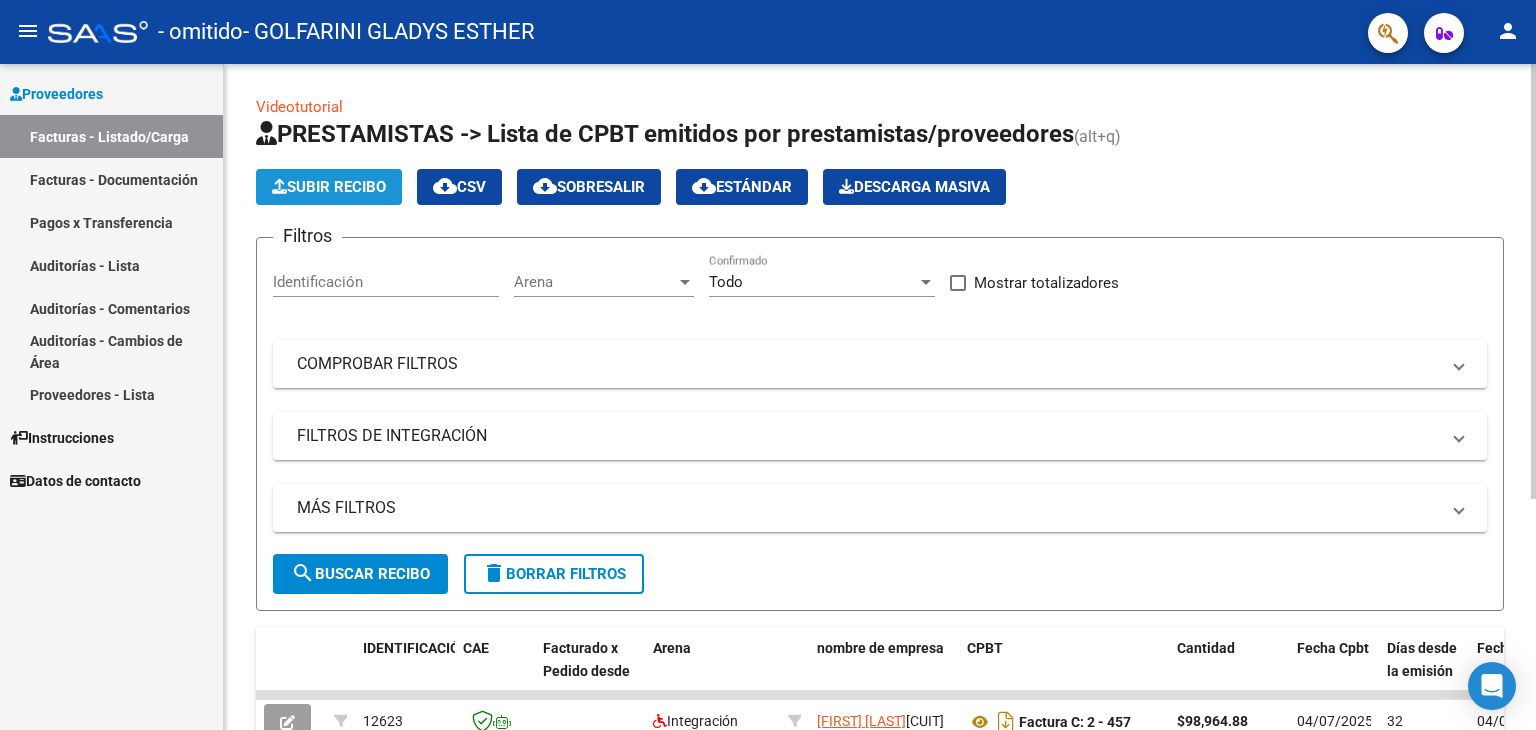 click on "Subir recibo" 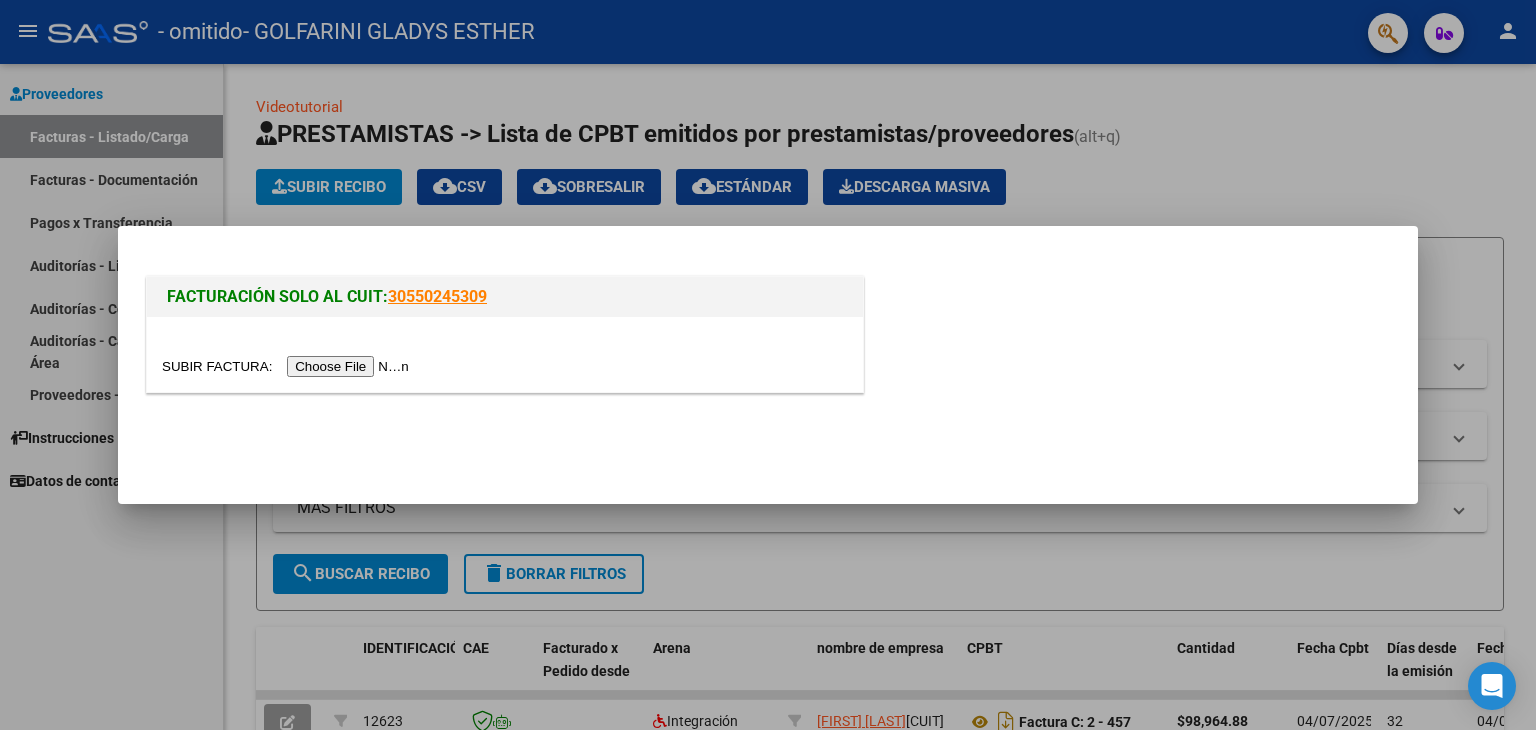 click at bounding box center (288, 366) 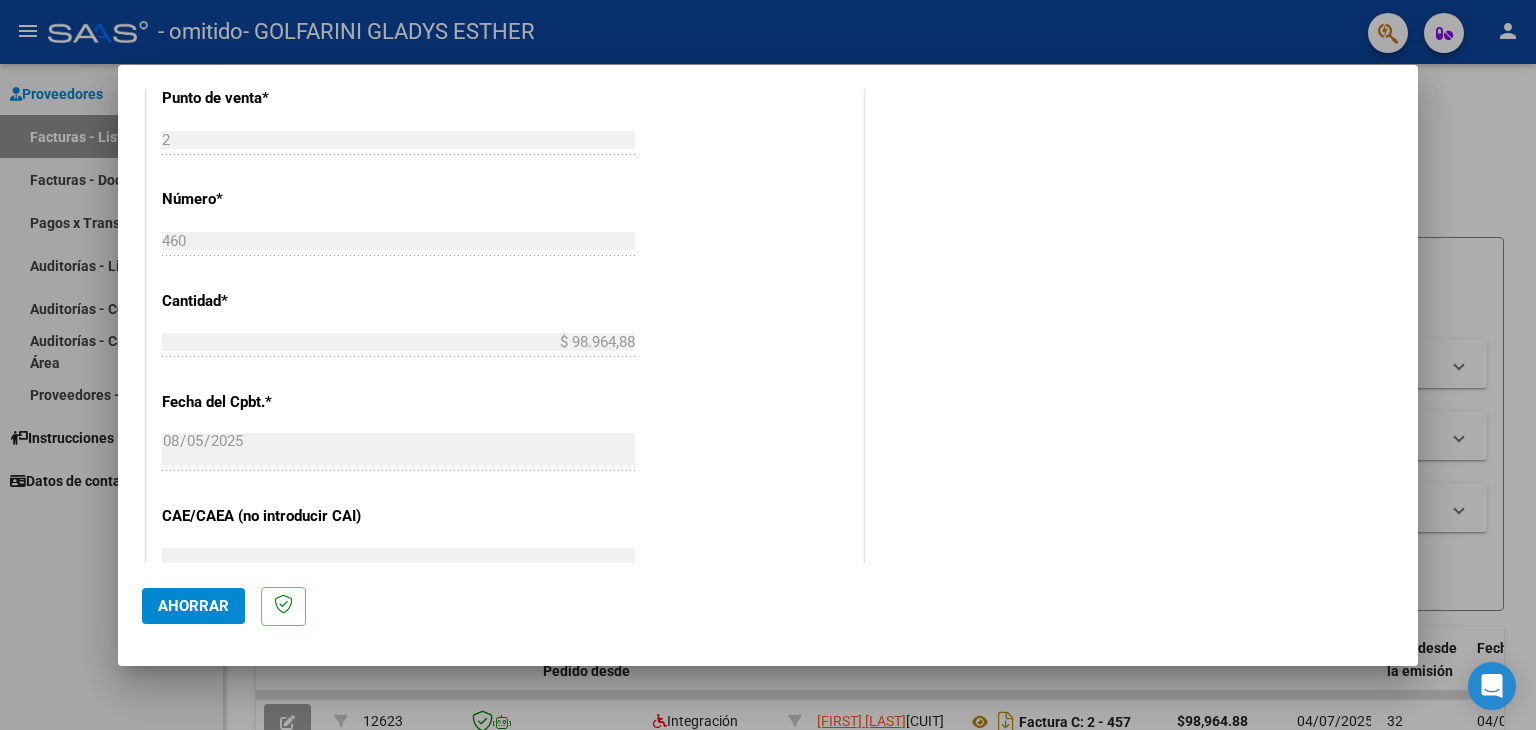 scroll, scrollTop: 892, scrollLeft: 0, axis: vertical 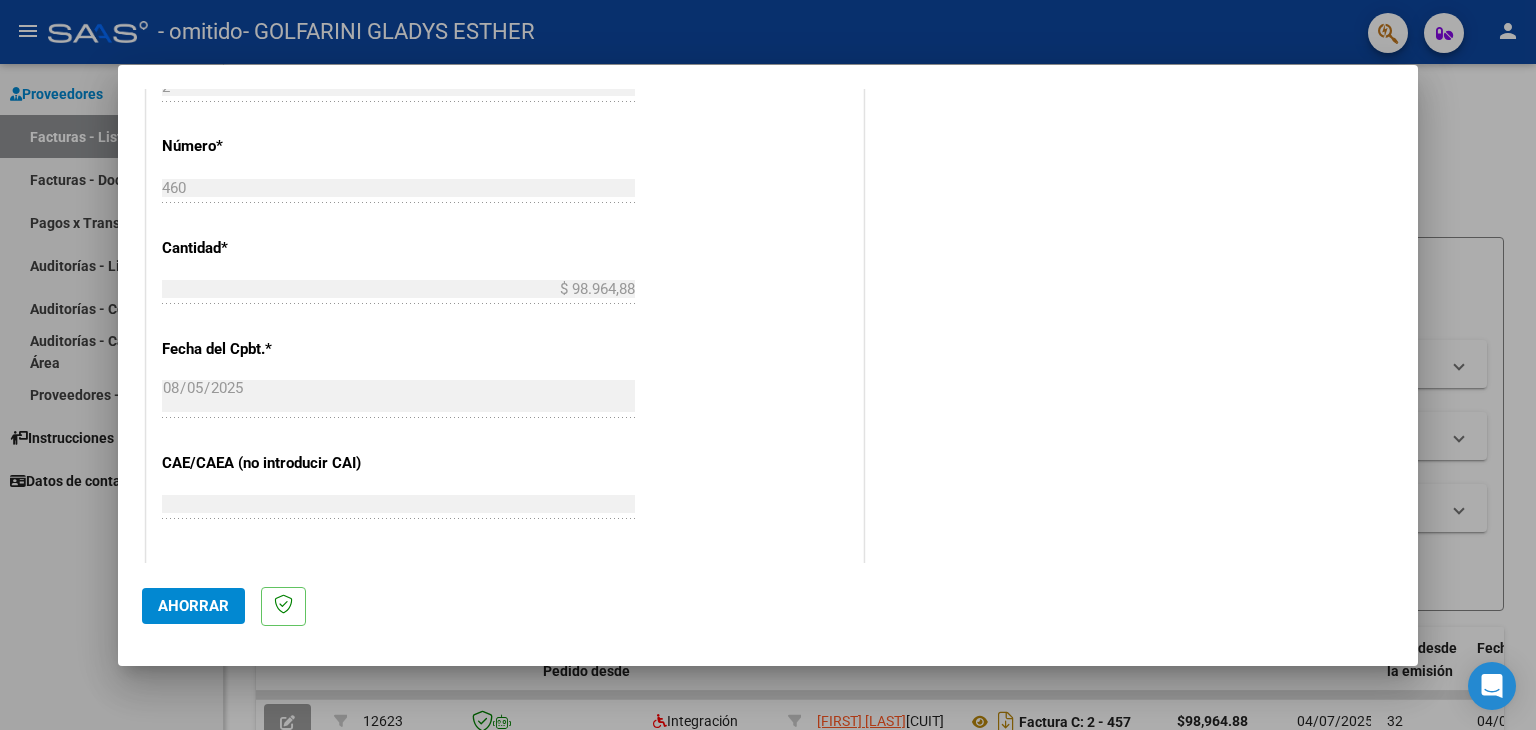 click on "PRUEBA VER DEVOLUCIÓN          El voucher fue leído exitosamente DATOS DEL RECIBO COCINAR  *   [CUIT] Ingresar CUIT ANÁLISIS DE PROVEEDORES Área prevista * Integración Seleccionar área Luego de guardar, deberás preaprobar la factura asociándola a un archivo de integración y cargar la documentación de respaldo (formulario de asistencia o ddjj para periodo de aislamiento) Período de provisión (Ej: 202305 para mayo de 2023)   Ingrese el período de servicio como se muestra en el ejemplo Tipo de recibo * Factura C Seleccionar tipo Punto de venta  *   2 Introduzca el No. Número  *   460 Introduzca el No. Cantidad  *   $ 98.964,88 Introduzca el importe Fecha del Cpbt.  *   2025-08-05 Introduzca la fecha CAE/CAEA (no introducir CAI)   Ingrese el CAE o CAEA (no ingrese CAI) Fecha de expiración   Introduzca la fecha Ref. externa.   Introduzca la referencia. Acuerdo No.   Ingrese el Nro. de Liquidación. COMENTARIOS Comentarios del prestamista/gerente: Ahorrar" at bounding box center [768, 365] 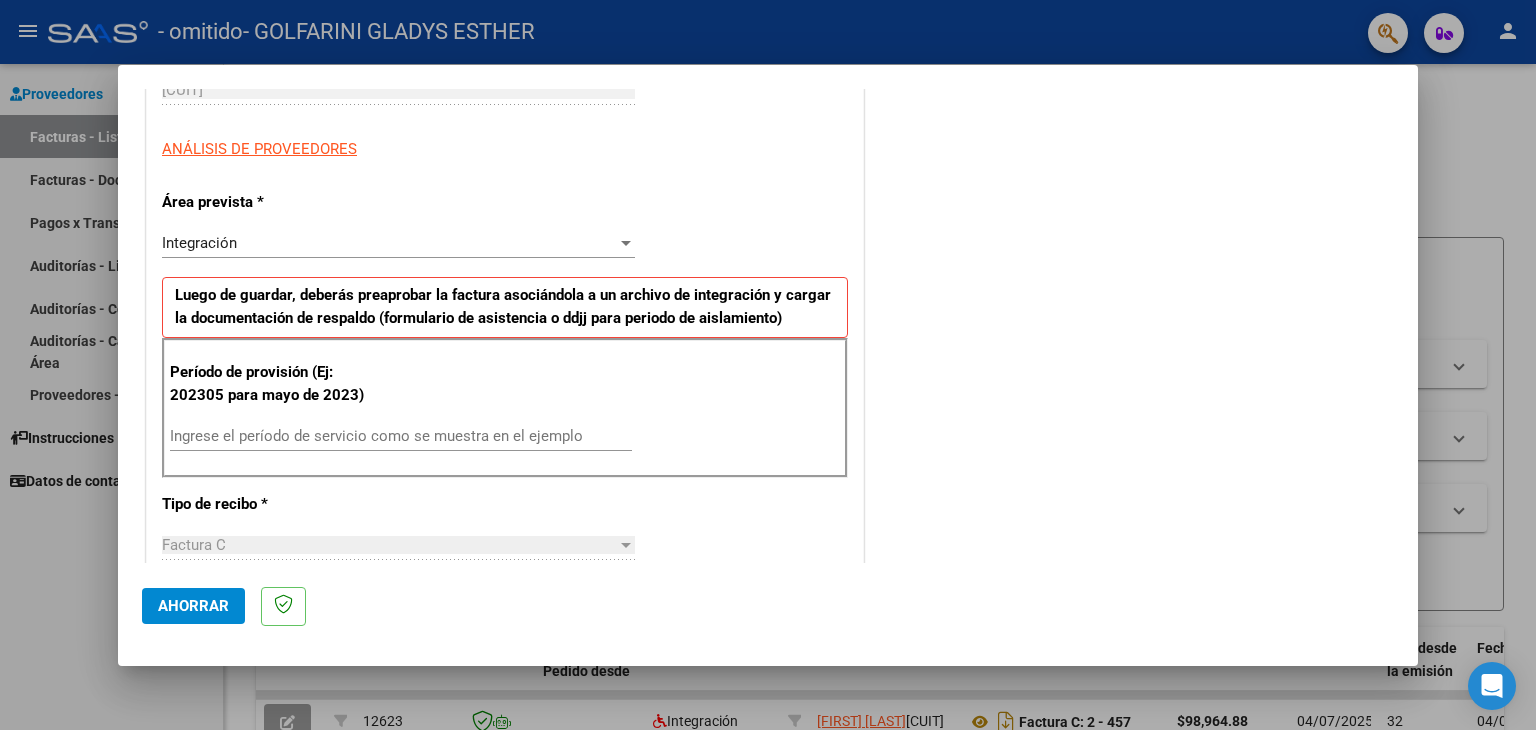 scroll, scrollTop: 306, scrollLeft: 0, axis: vertical 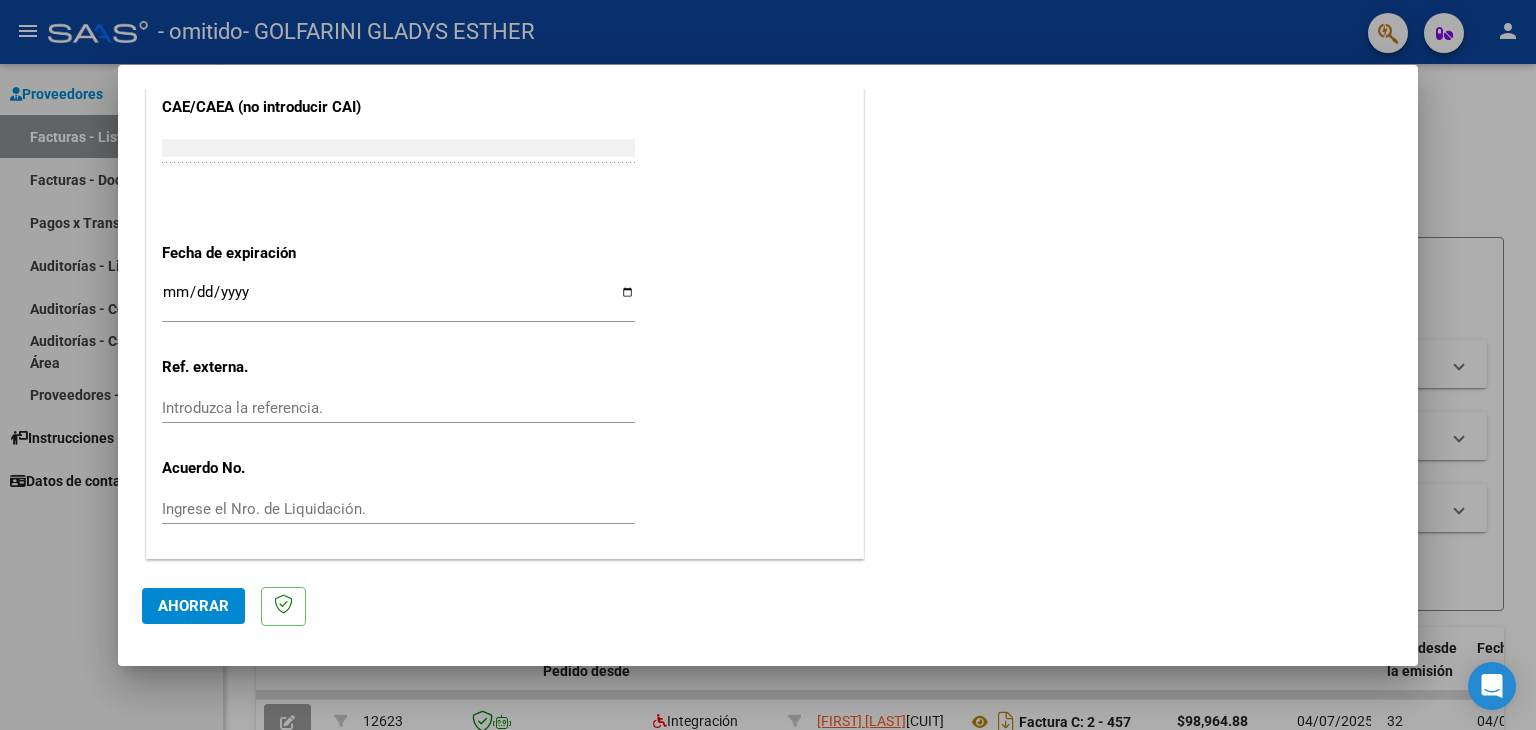 click on "Introduzca la fecha" at bounding box center (398, 300) 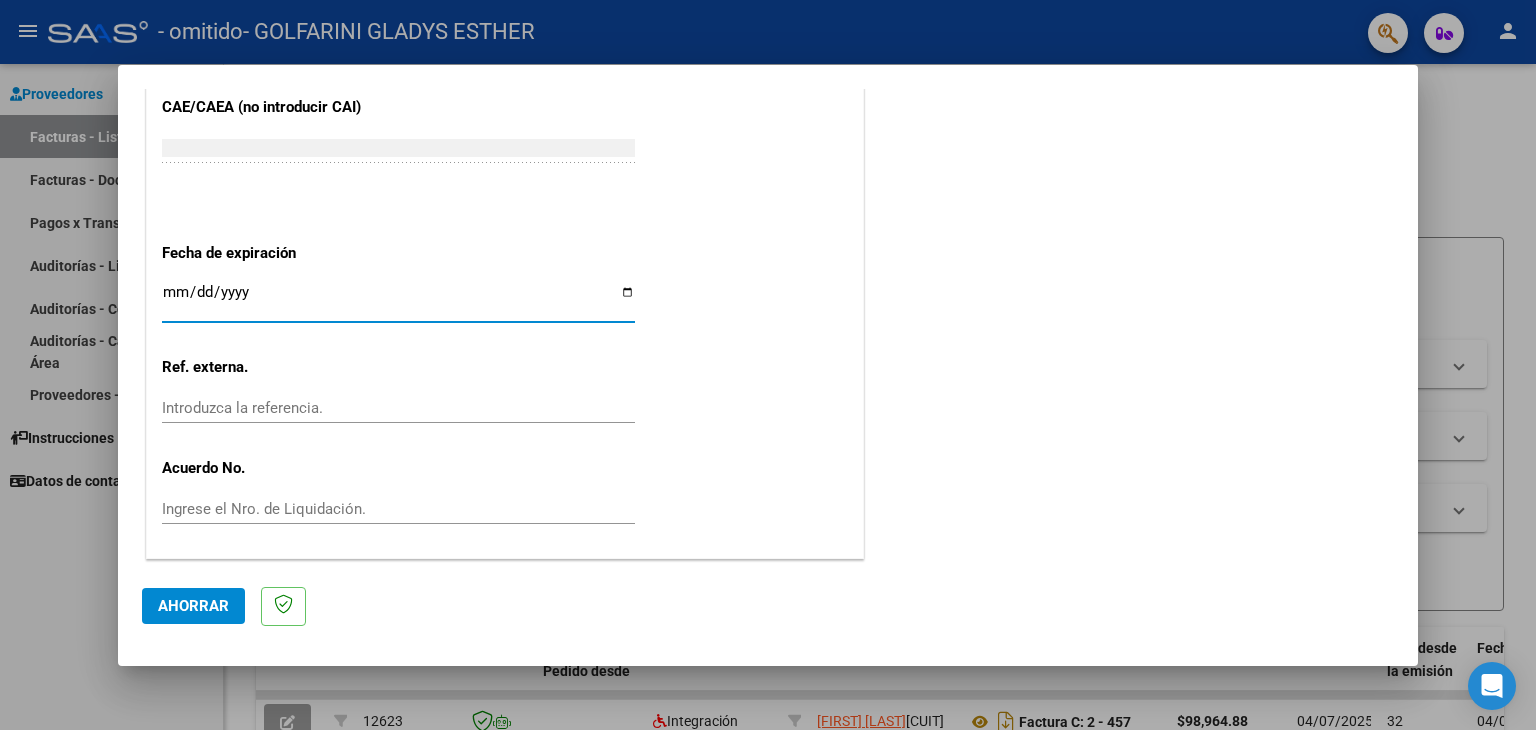 click on "Introduzca la fecha" at bounding box center (398, 300) 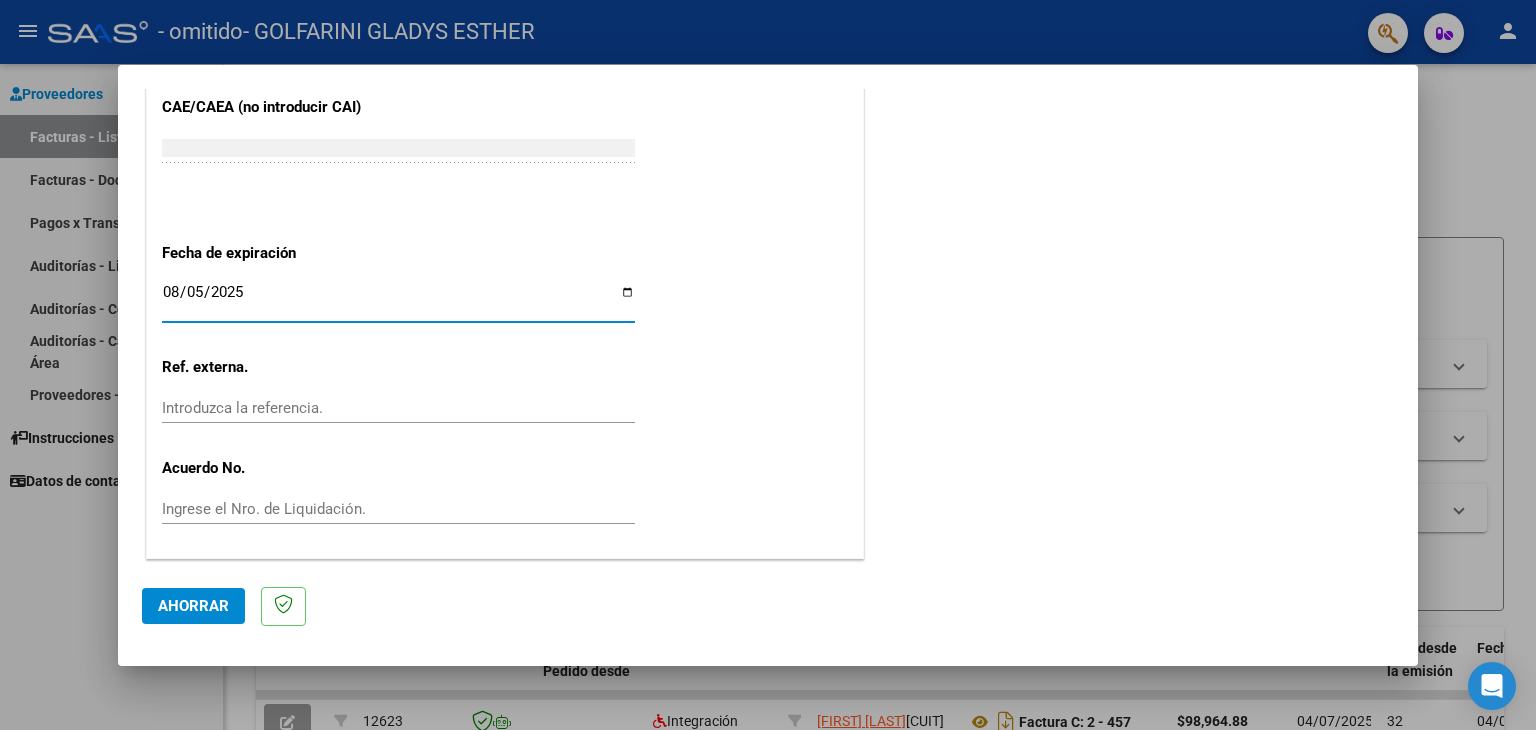 type on "2025-08-05" 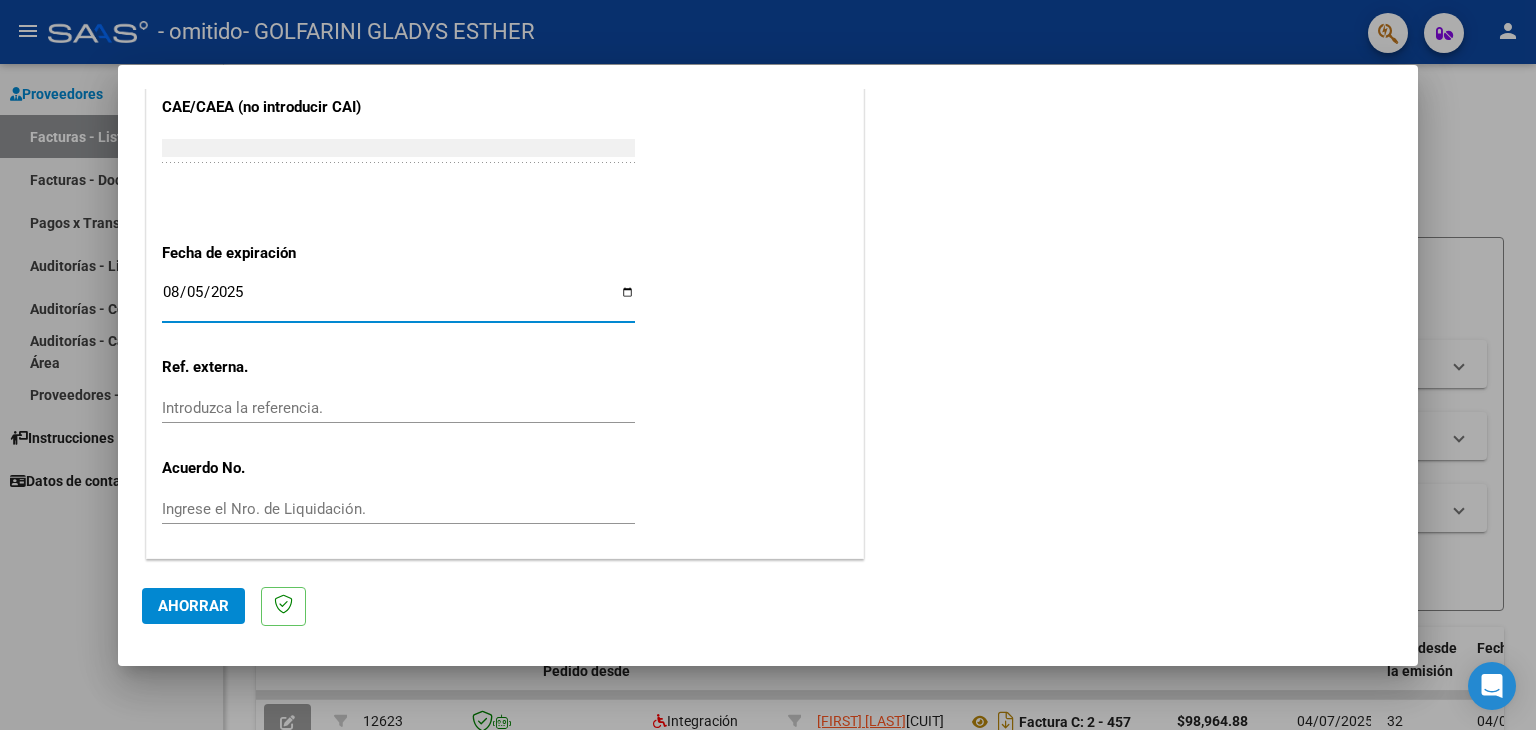 click on "Introduzca la referencia." at bounding box center [398, 408] 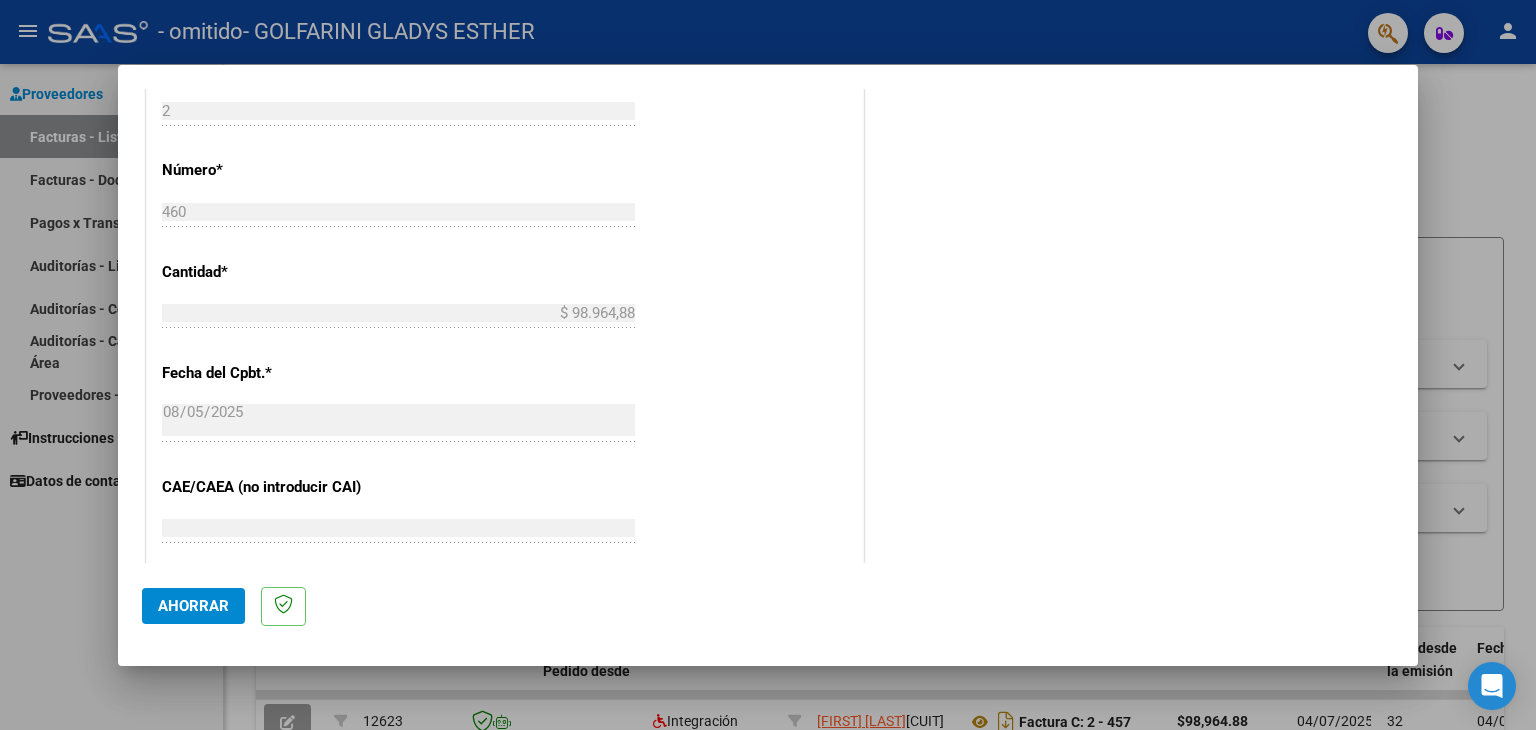scroll, scrollTop: 775, scrollLeft: 0, axis: vertical 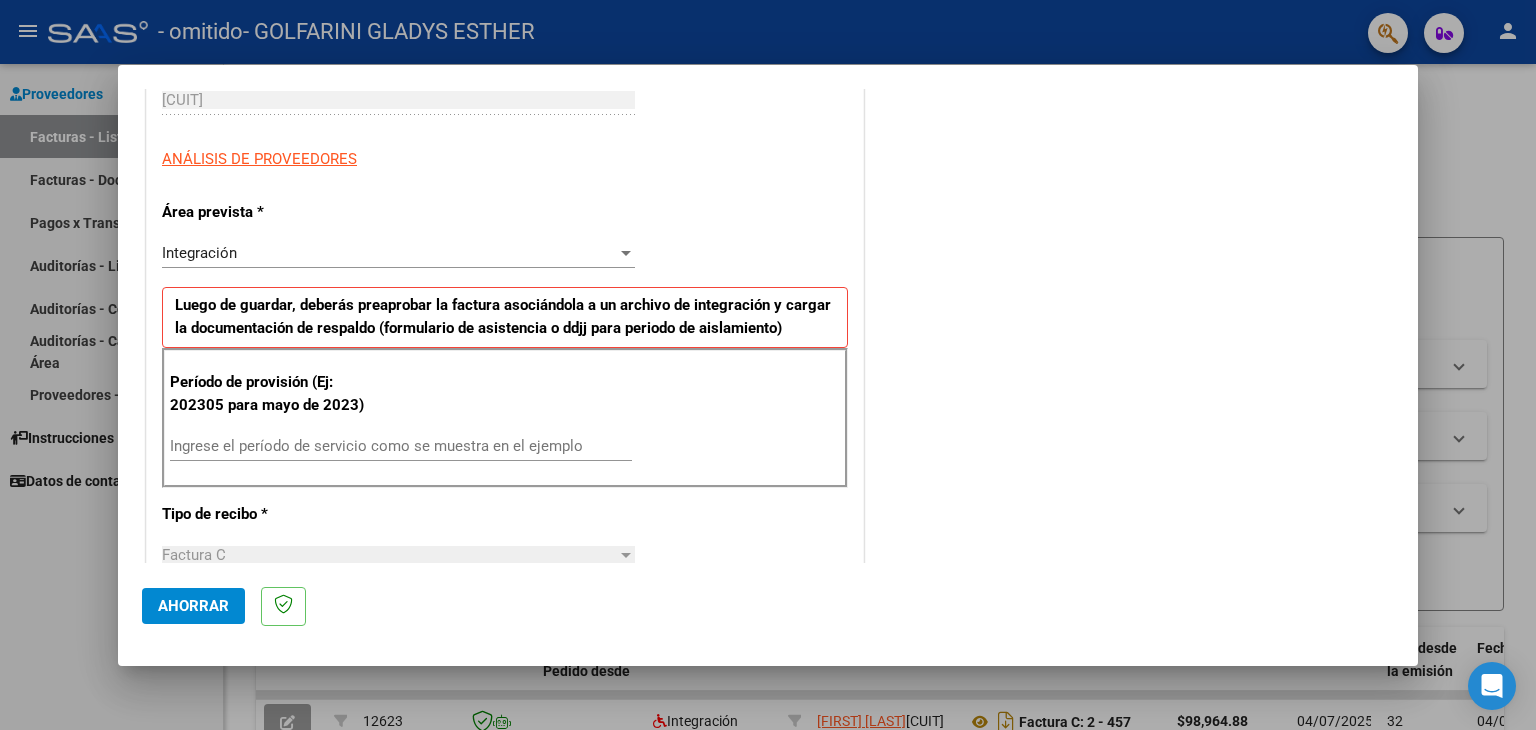click on "Ingrese el período de servicio como se muestra en el ejemplo" at bounding box center (401, 446) 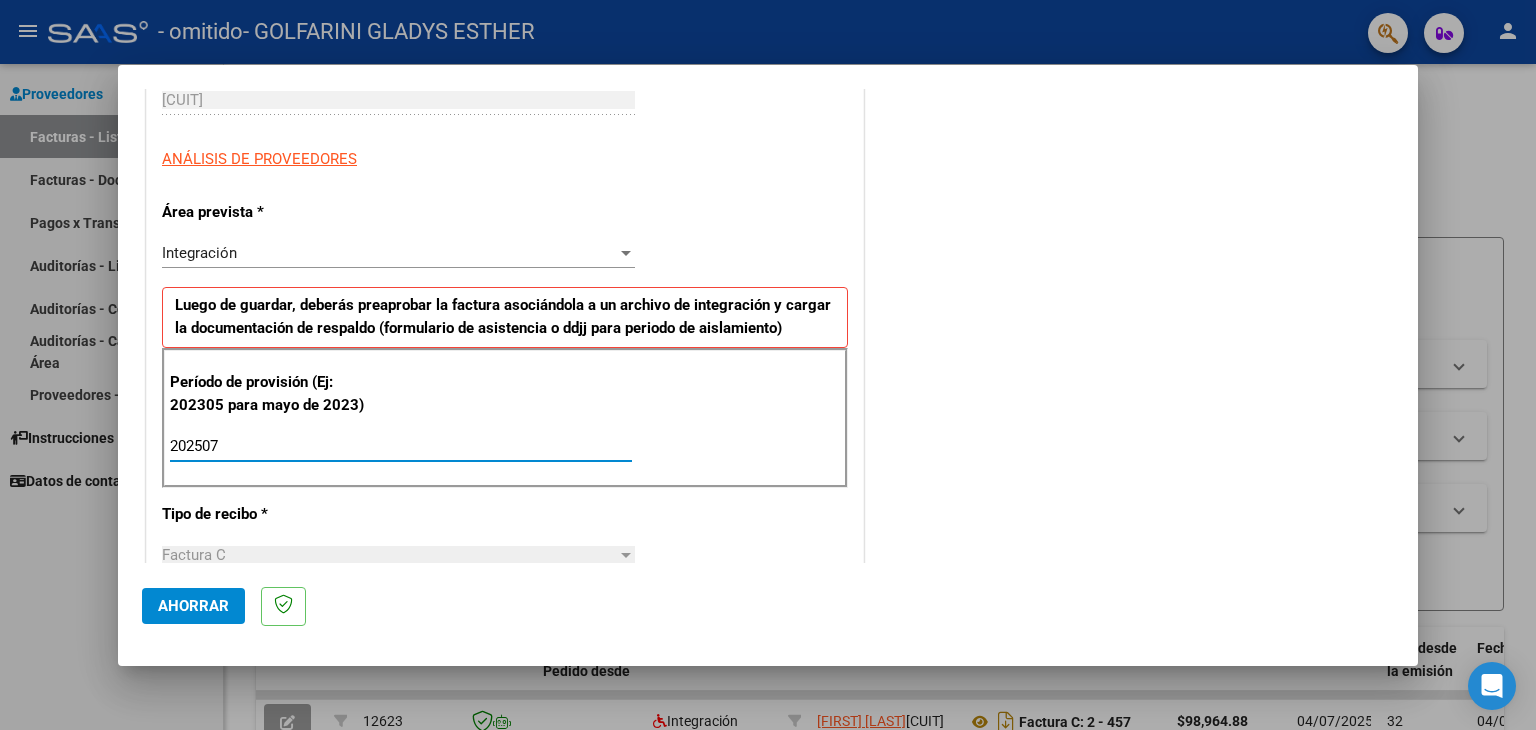 type on "202507" 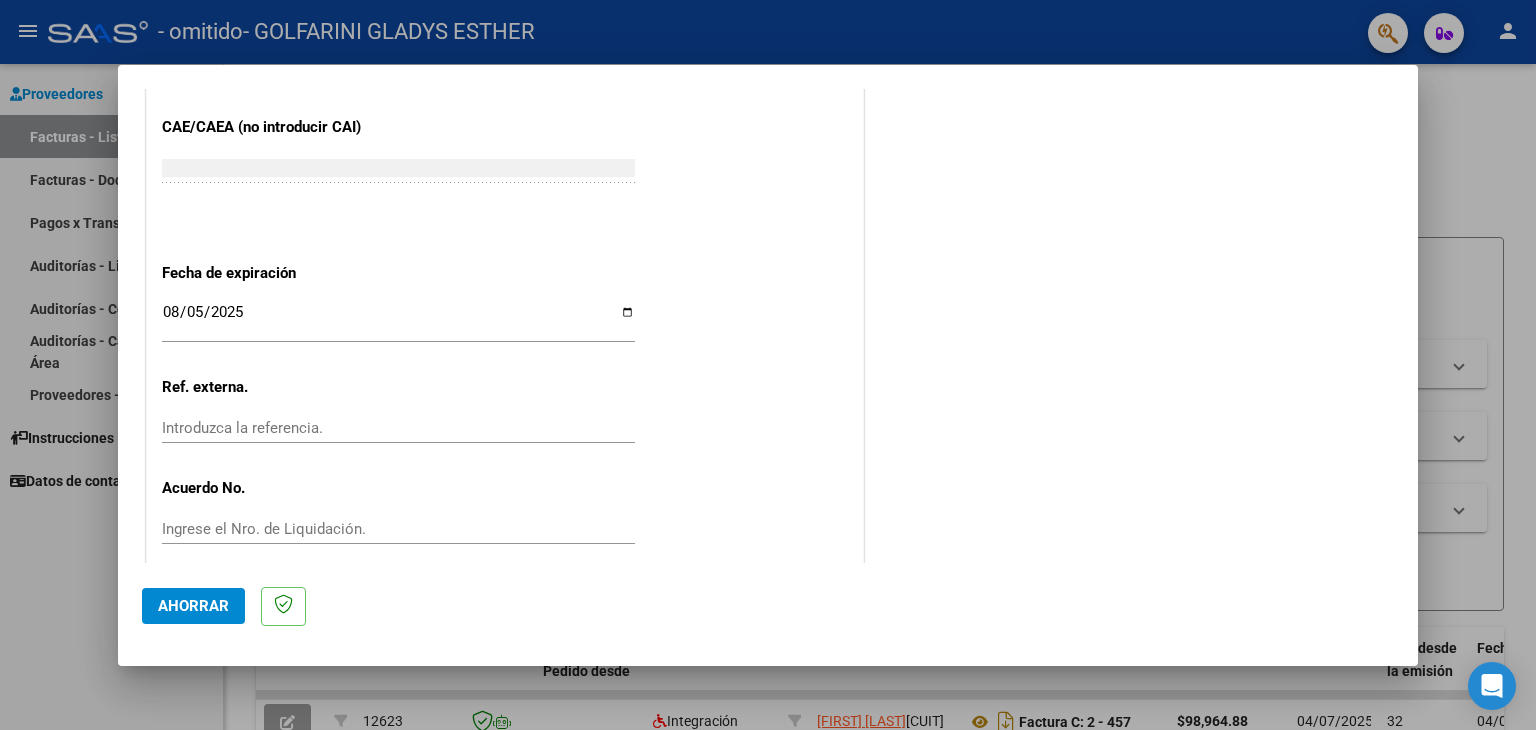 scroll, scrollTop: 1268, scrollLeft: 0, axis: vertical 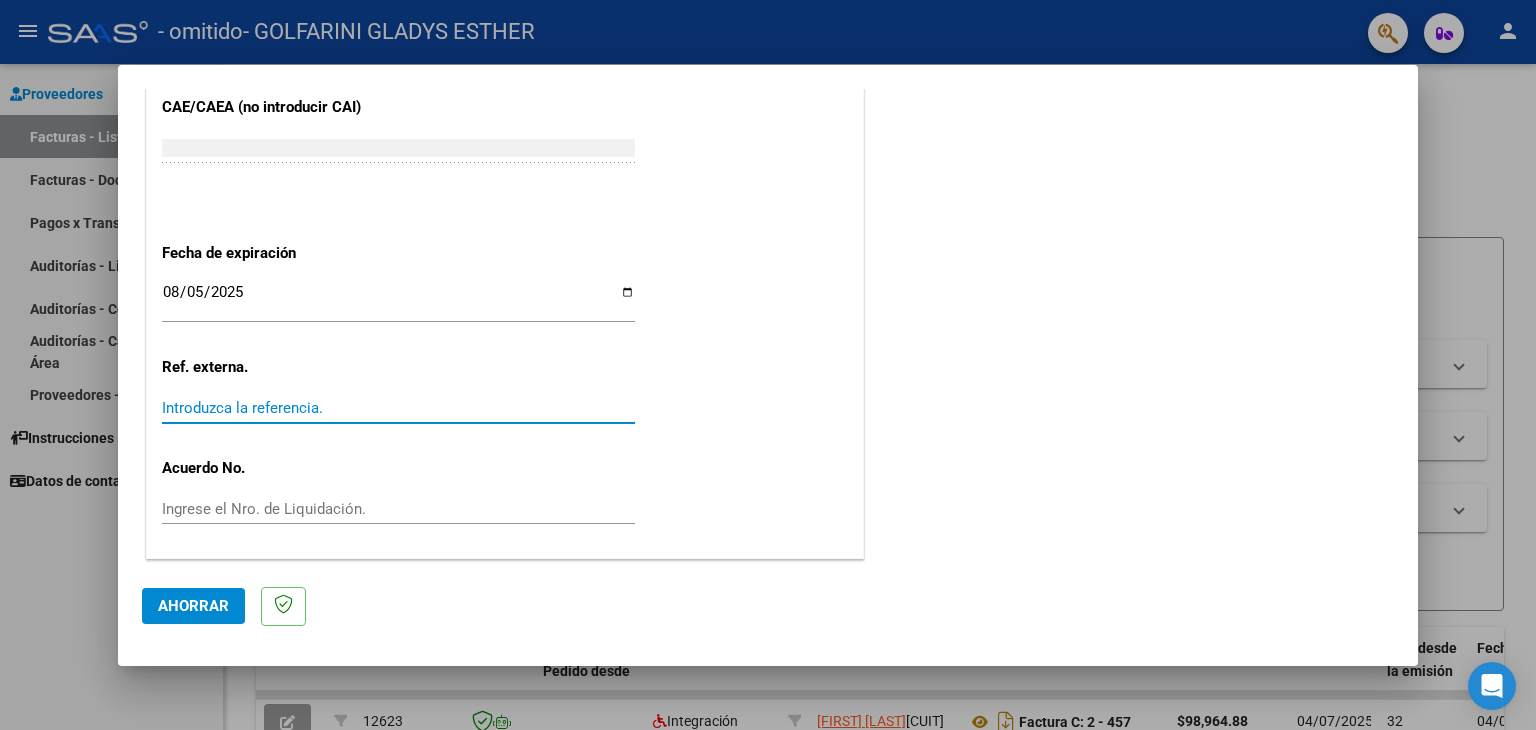 click on "Introduzca la referencia." at bounding box center [398, 408] 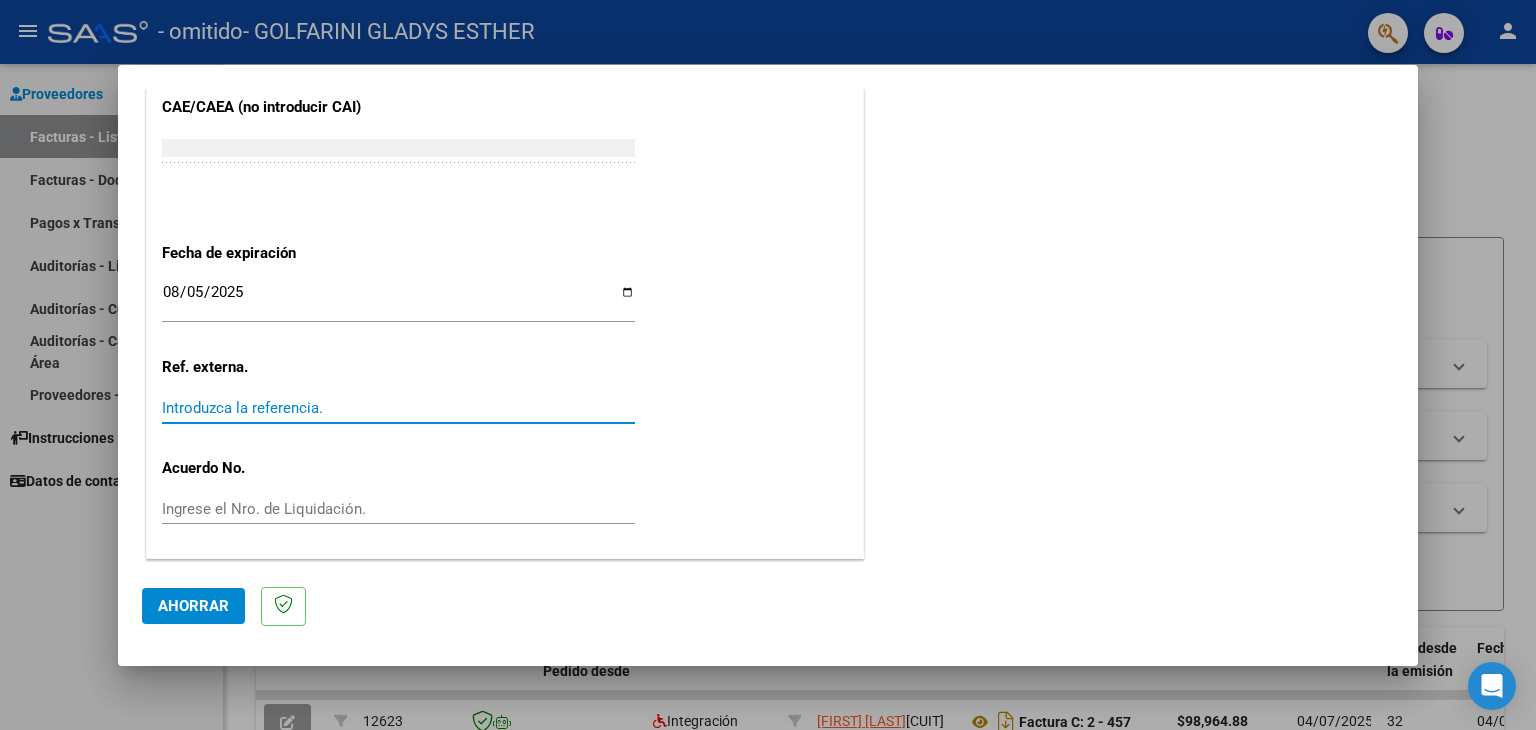 click on "Introduzca la referencia." at bounding box center [398, 408] 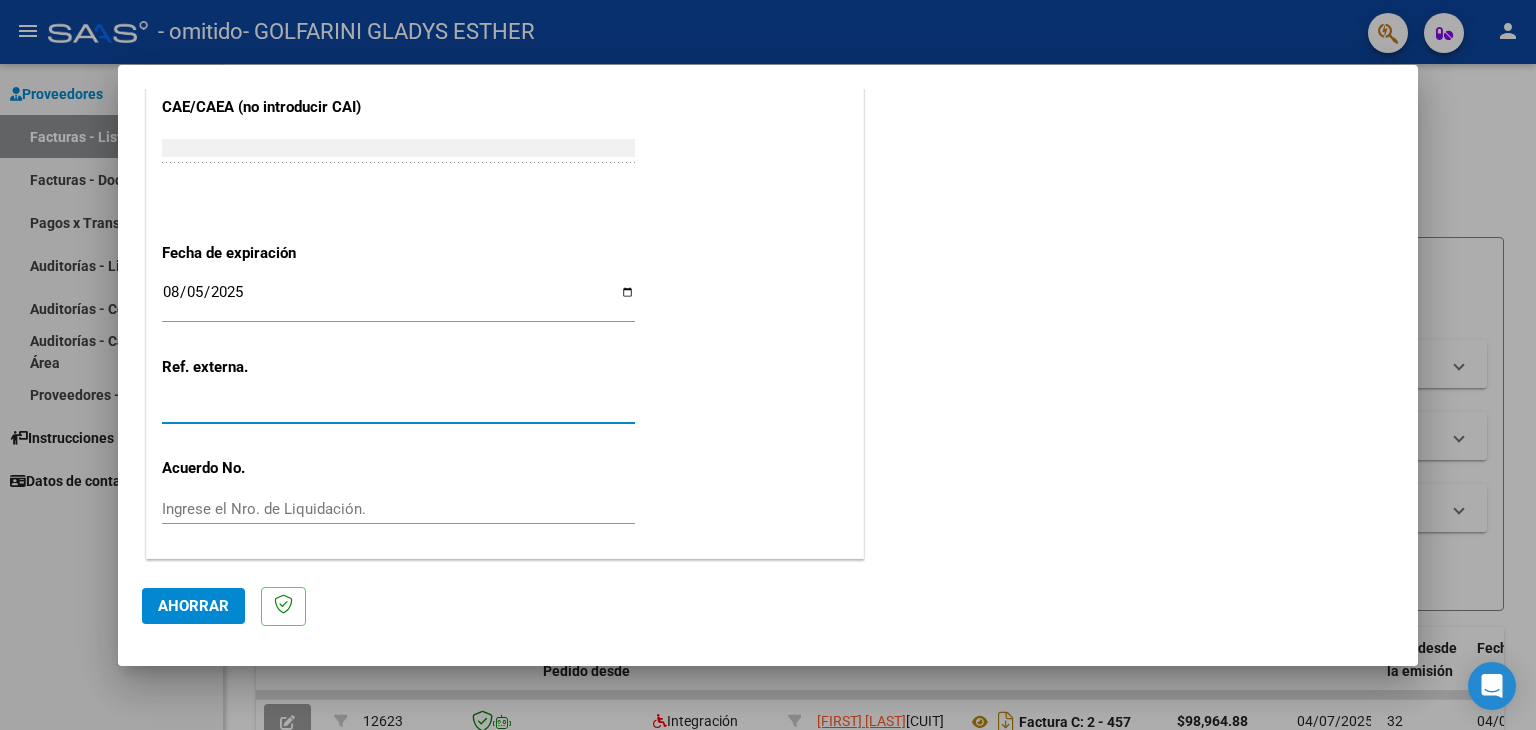 click on "Ingrese el Nro. de Liquidación." 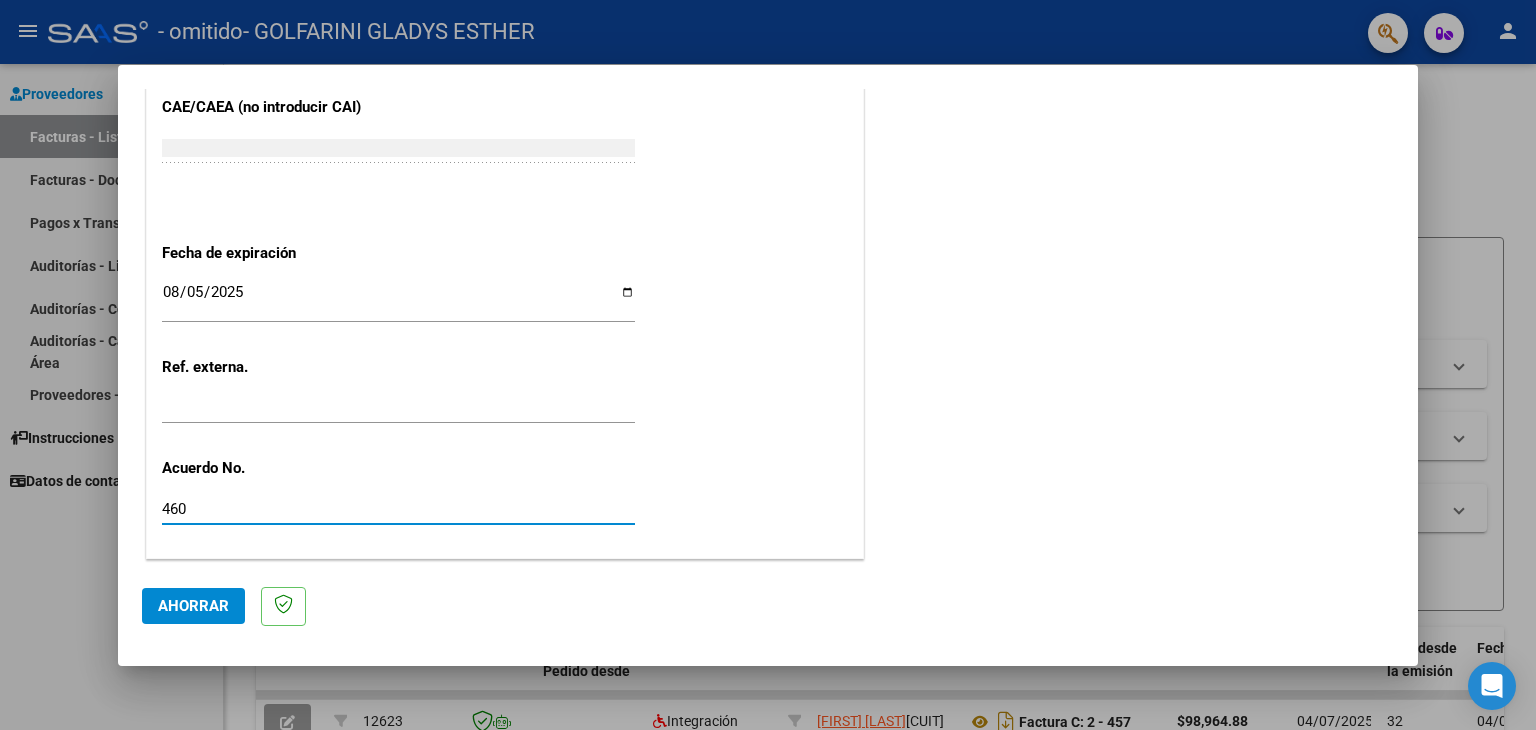 type on "460" 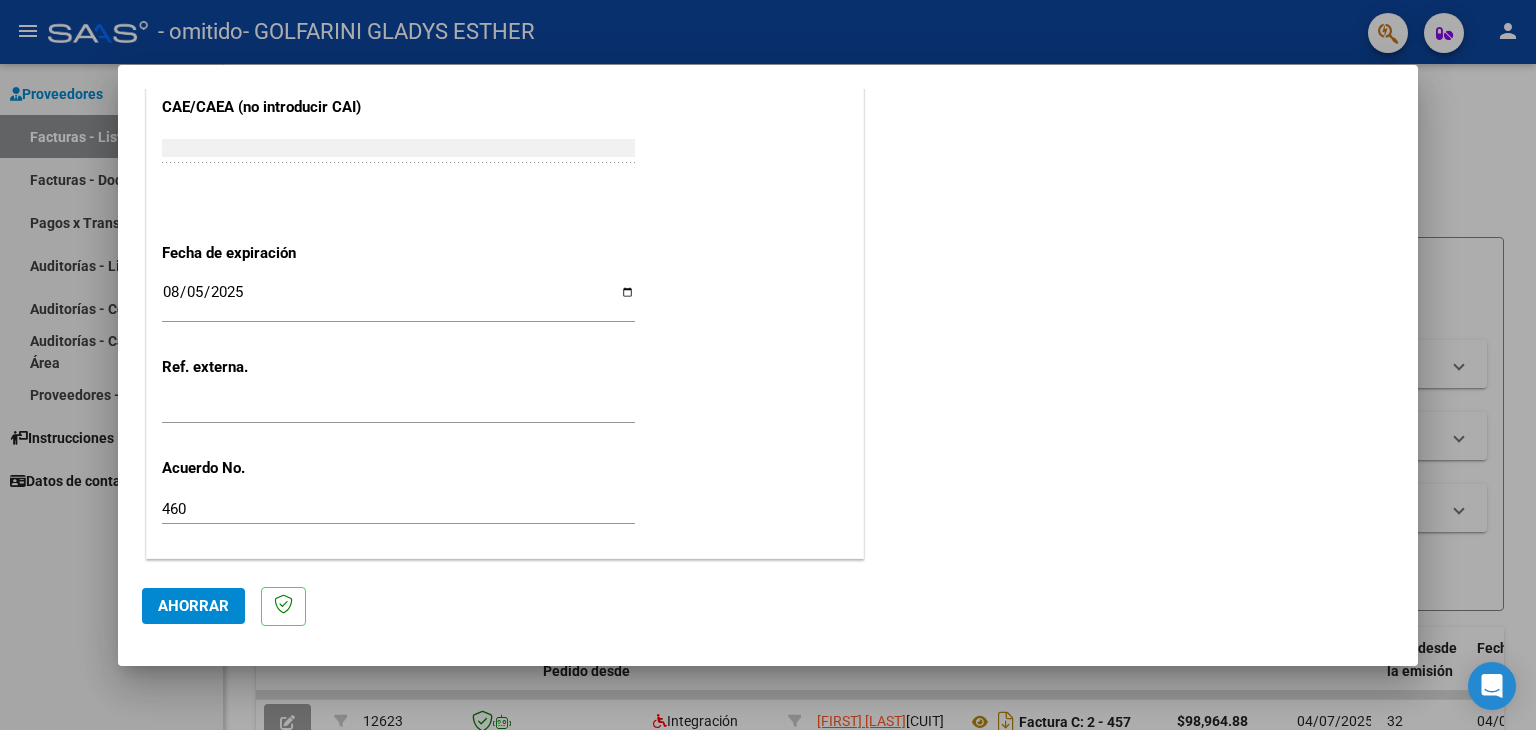 click 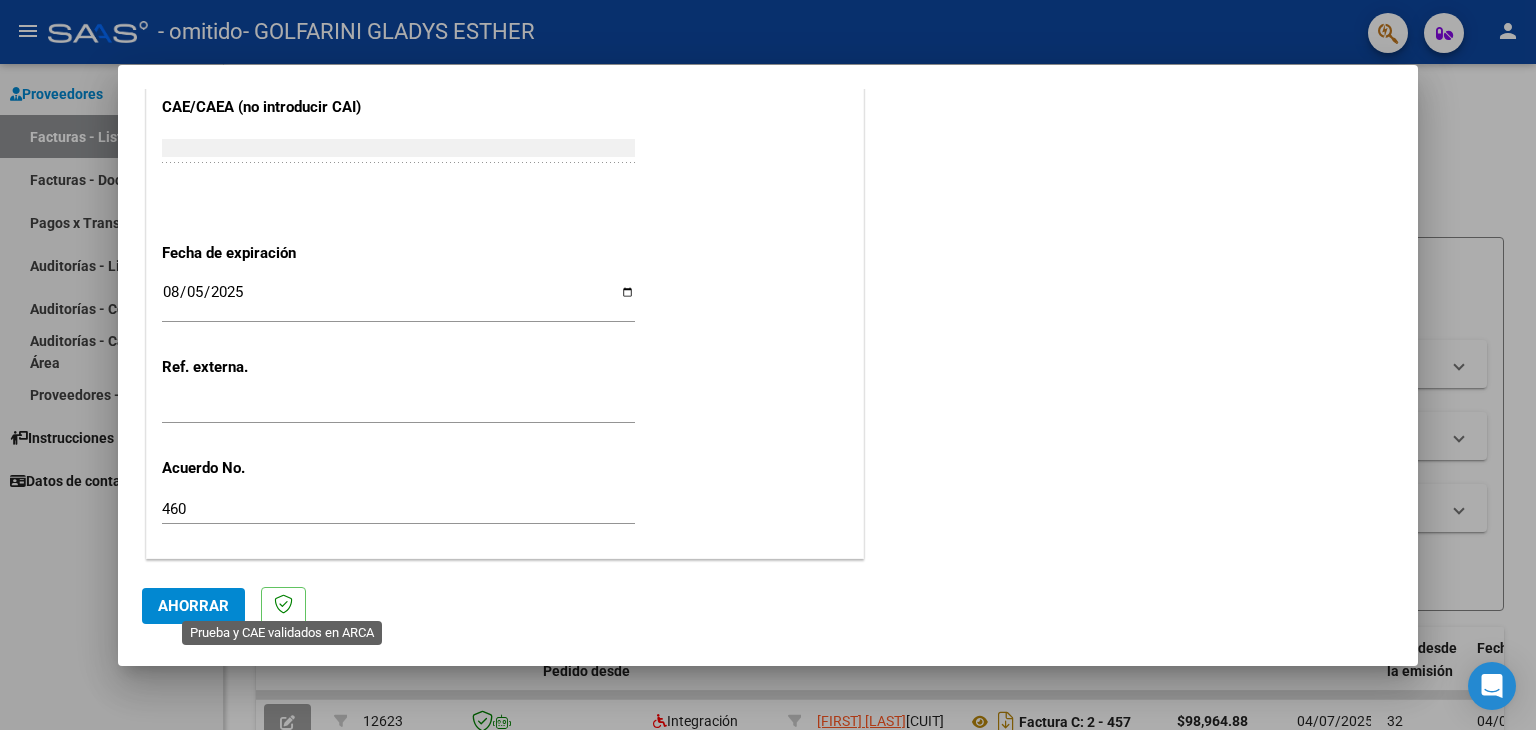 click 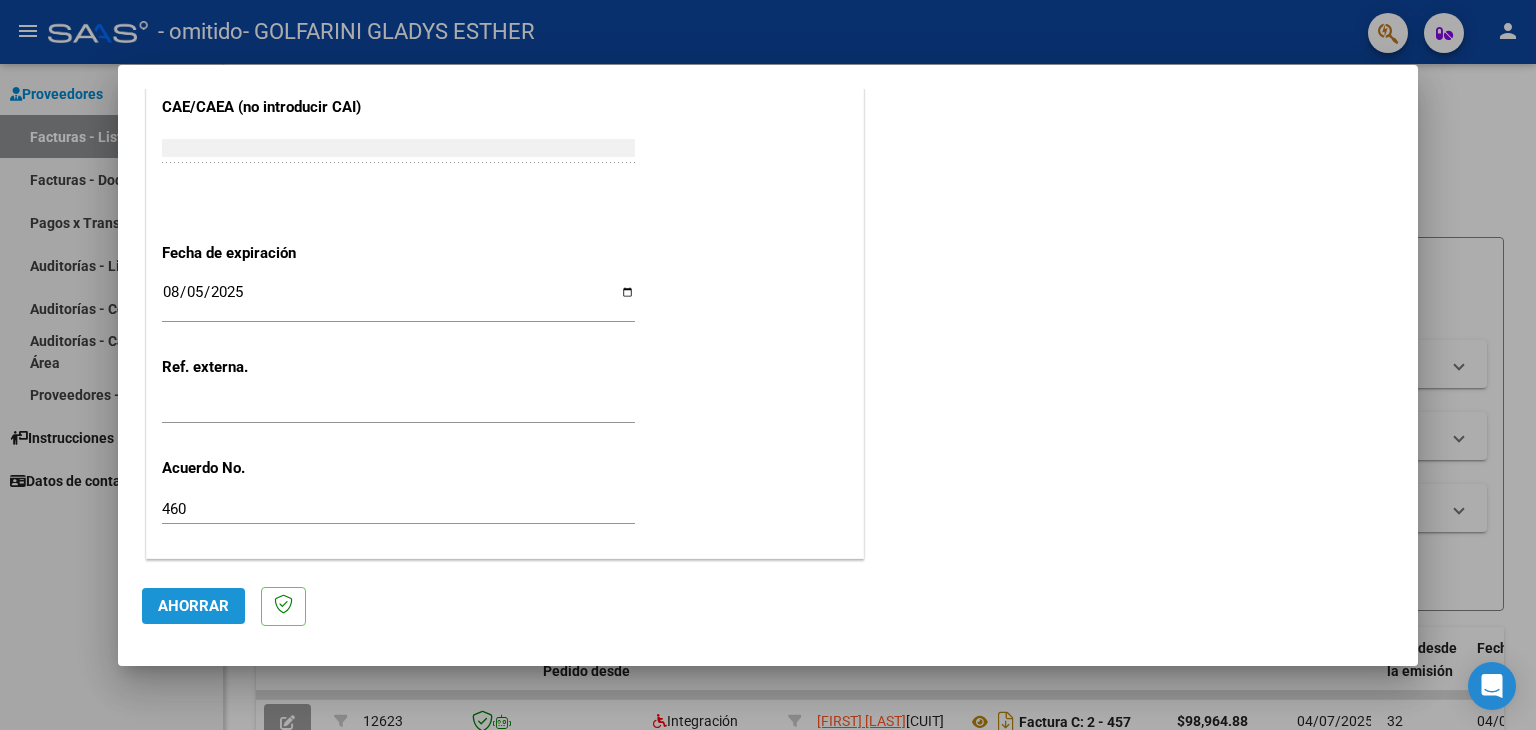 click on "Ahorrar" 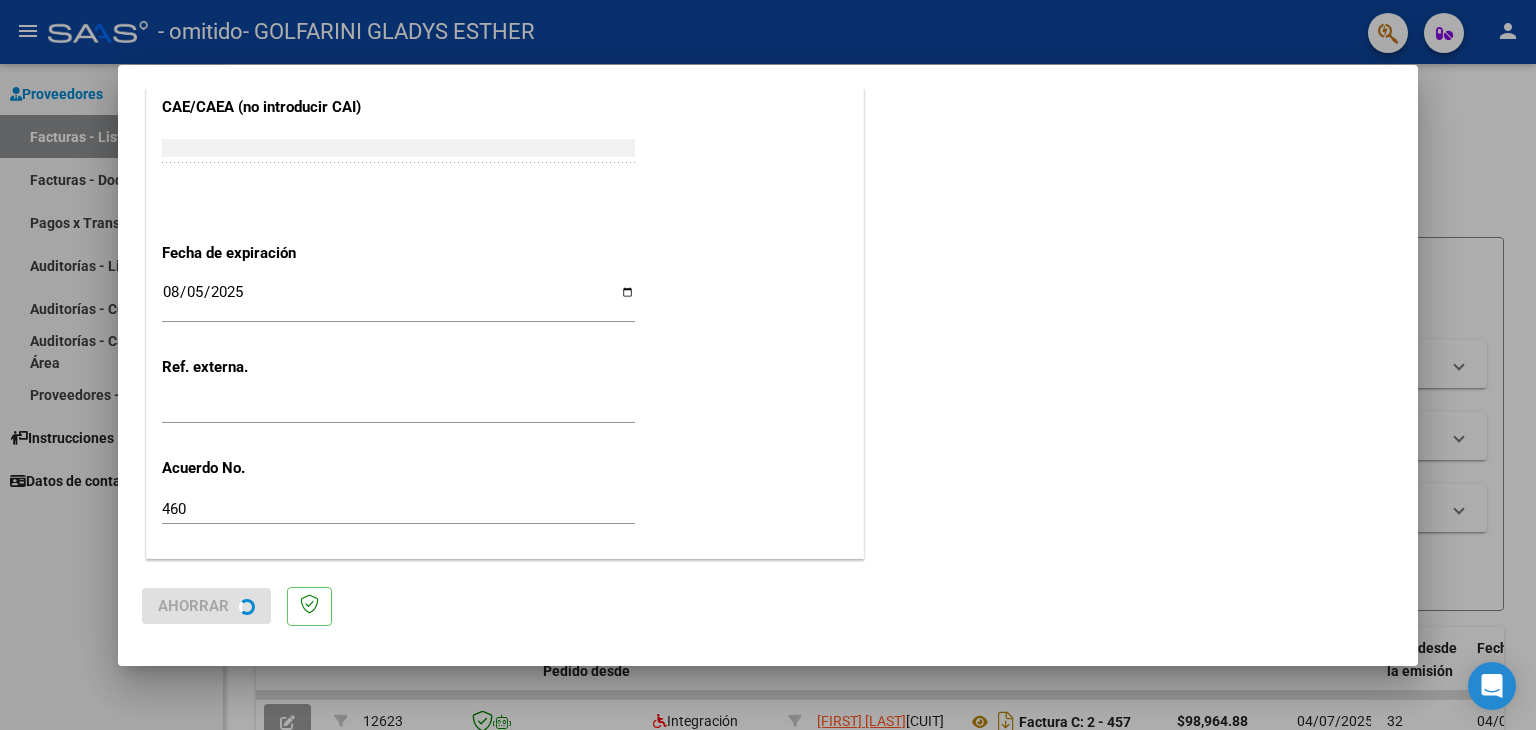 scroll, scrollTop: 0, scrollLeft: 0, axis: both 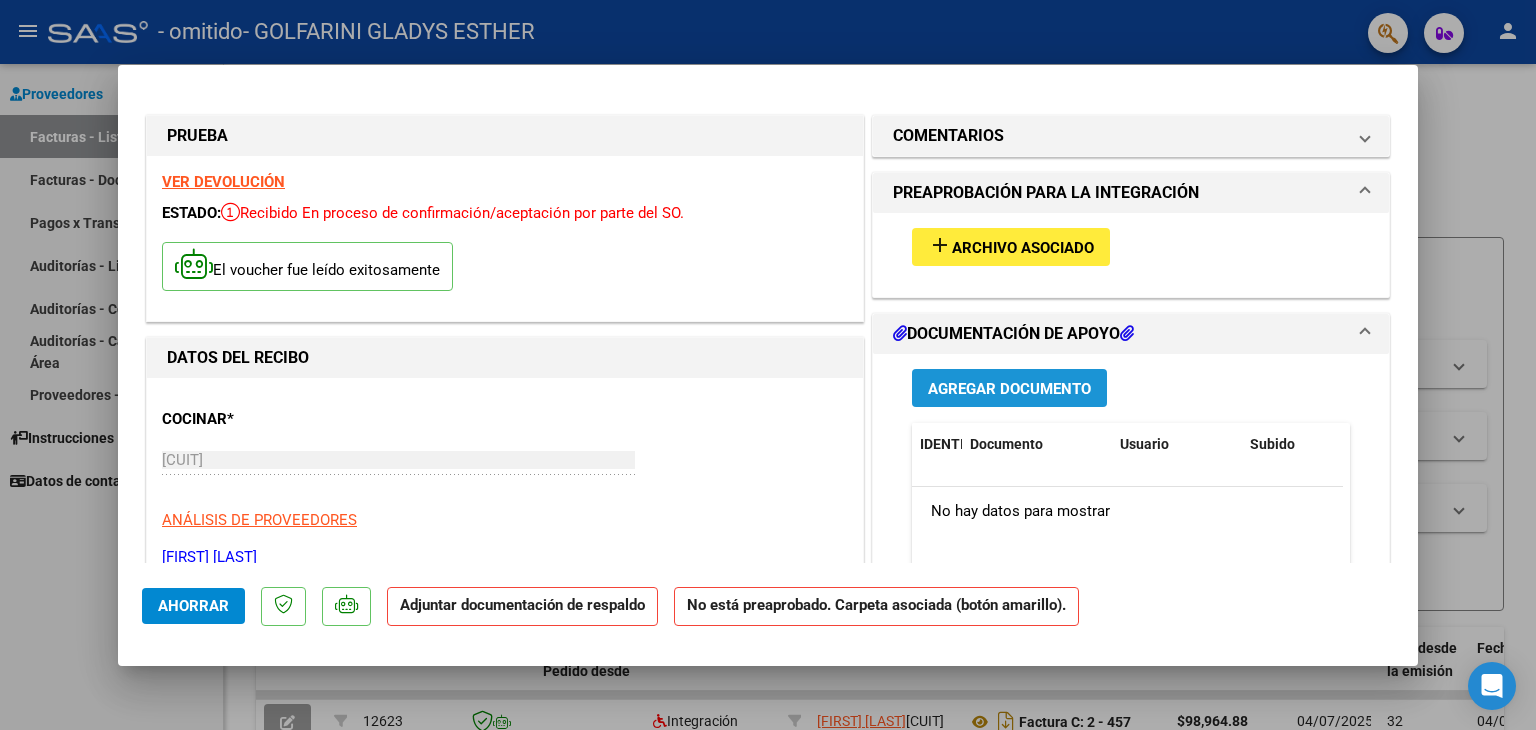 click on "Agregar documento" at bounding box center (1009, 389) 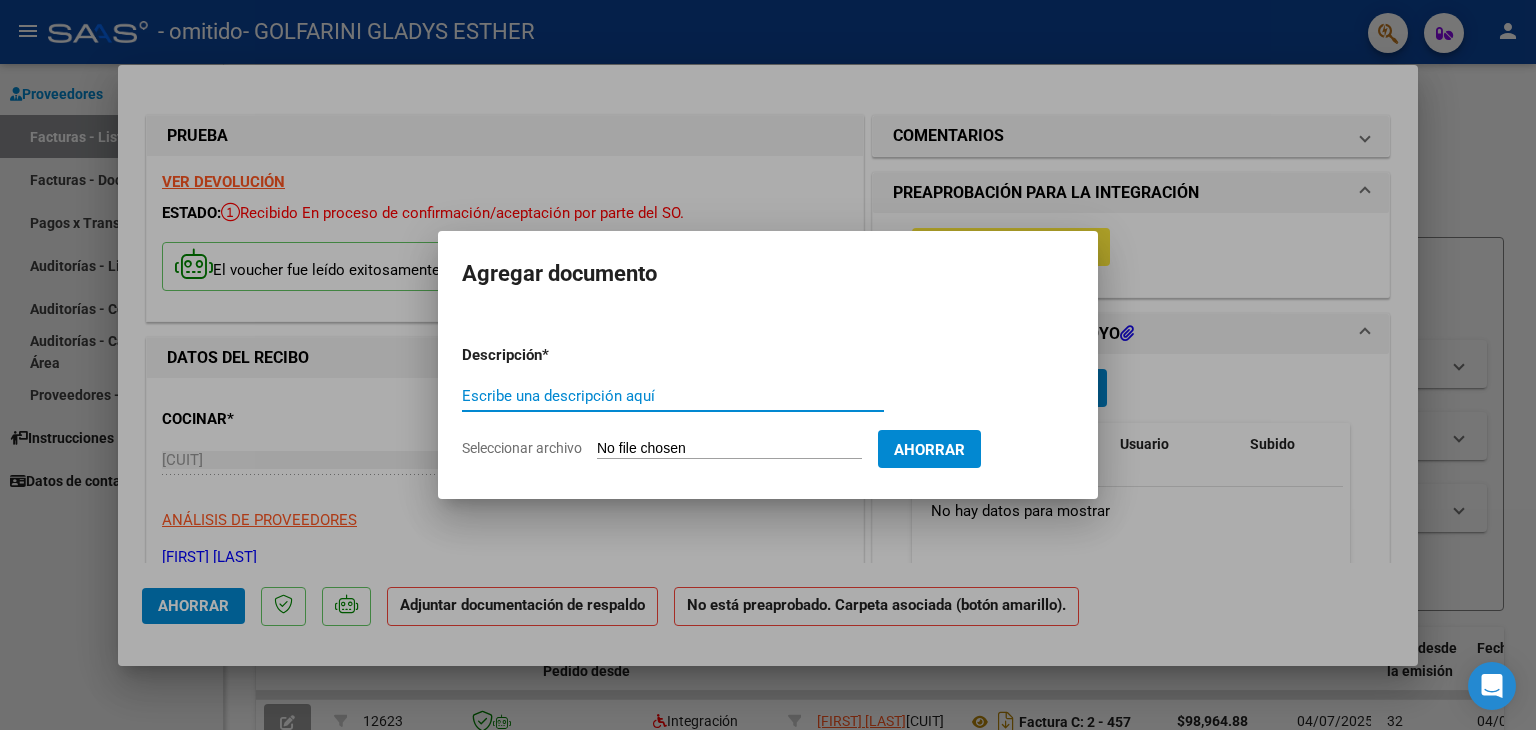 click on "Escribe una descripción aquí" at bounding box center [673, 396] 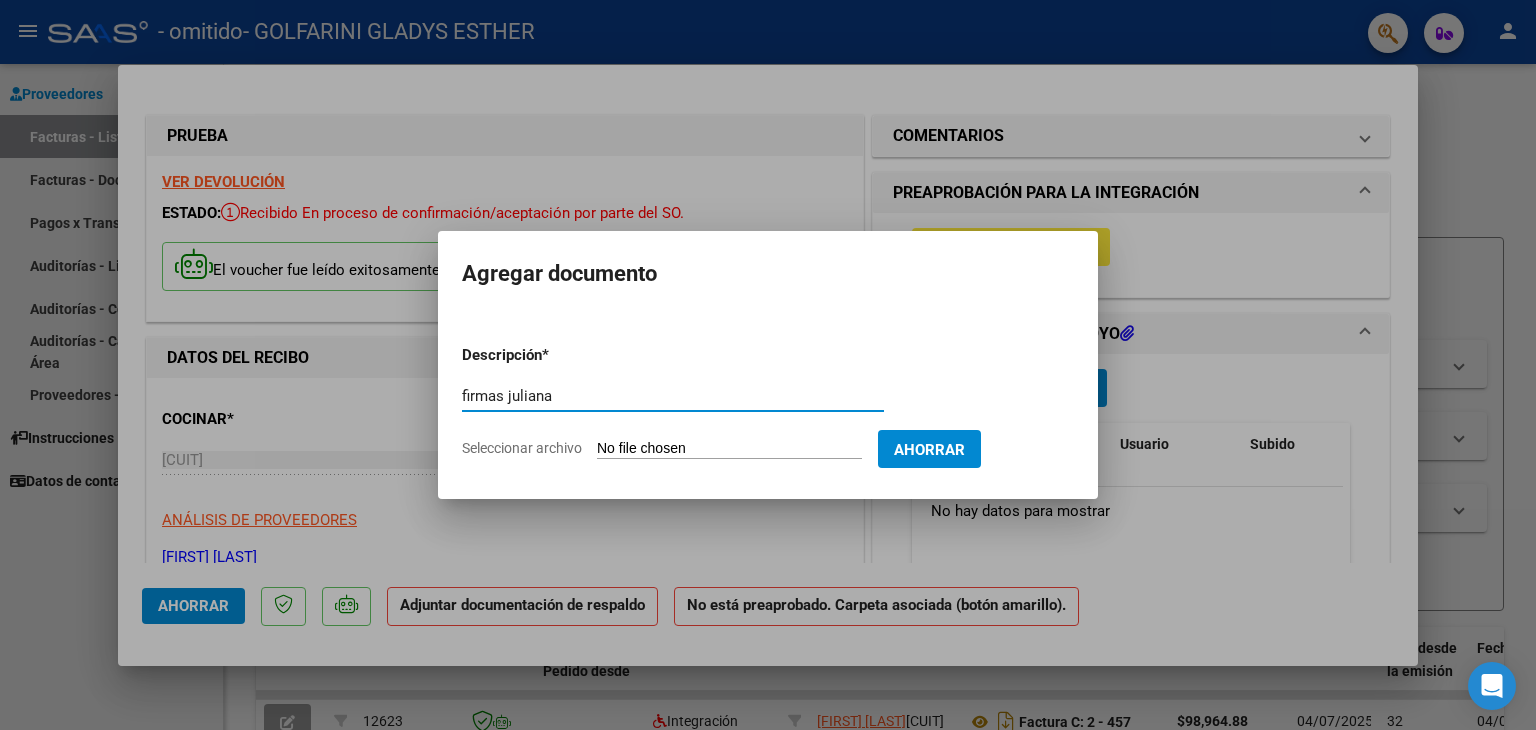 type on "firmas juliana" 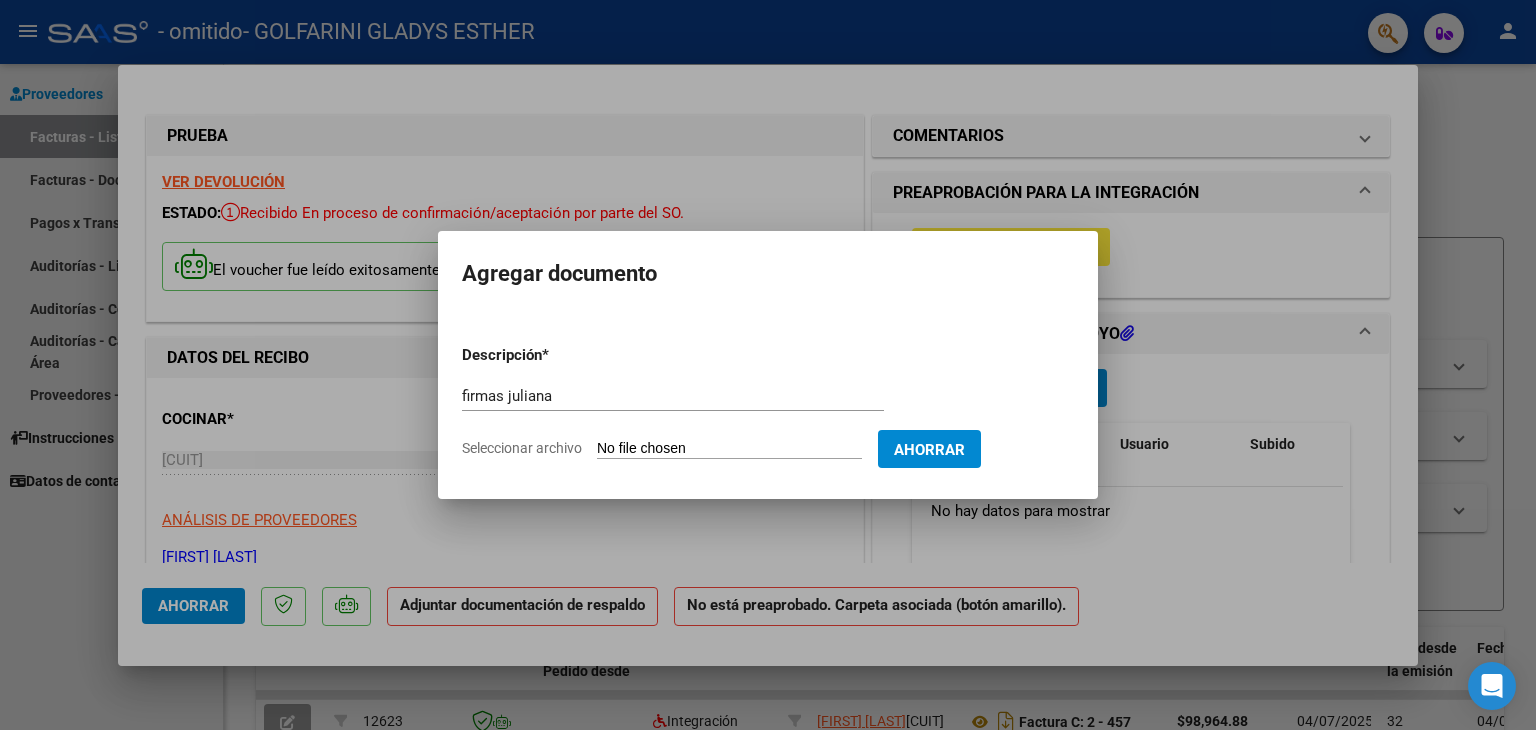 click on "Seleccionar archivo" at bounding box center (729, 449) 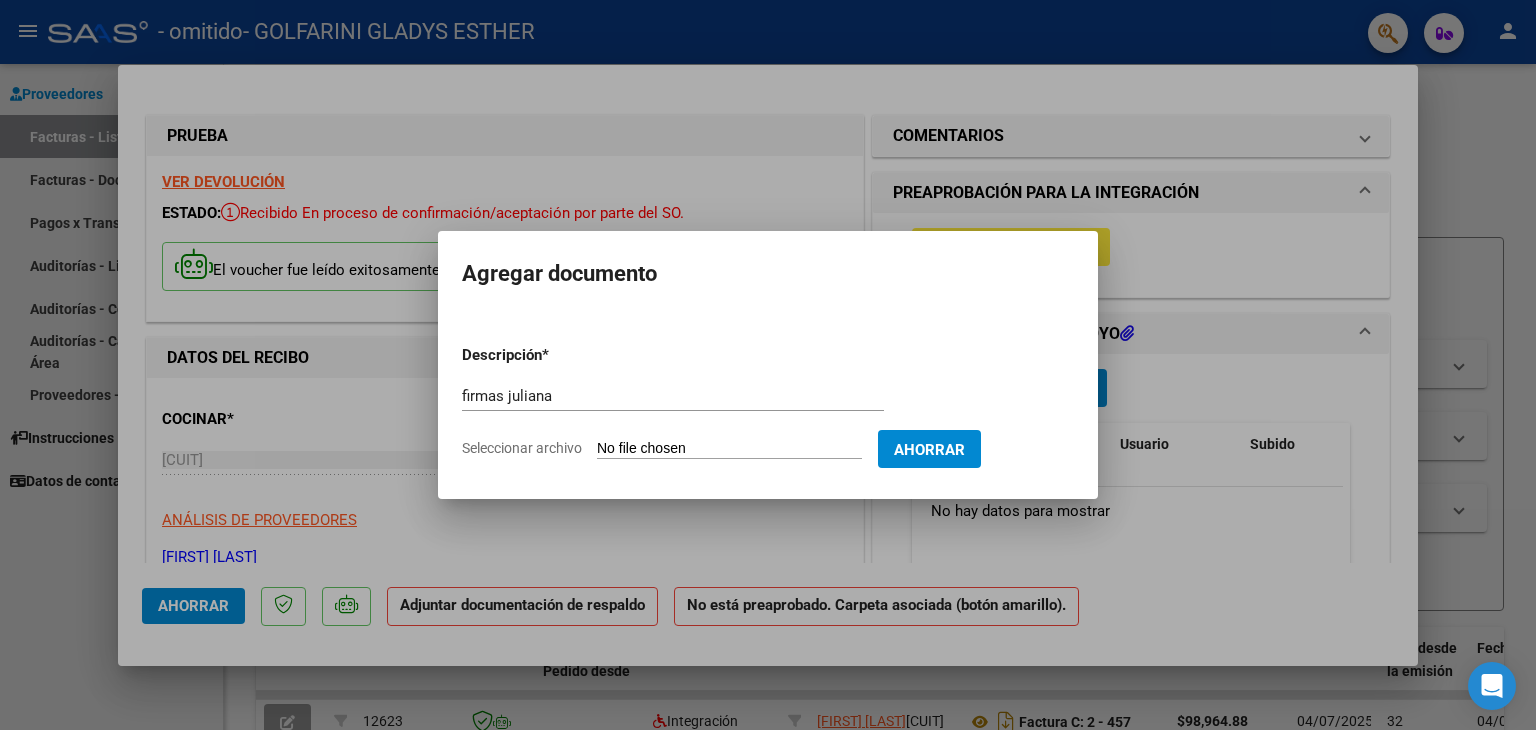 click on "Seleccionar archivo" at bounding box center (729, 449) 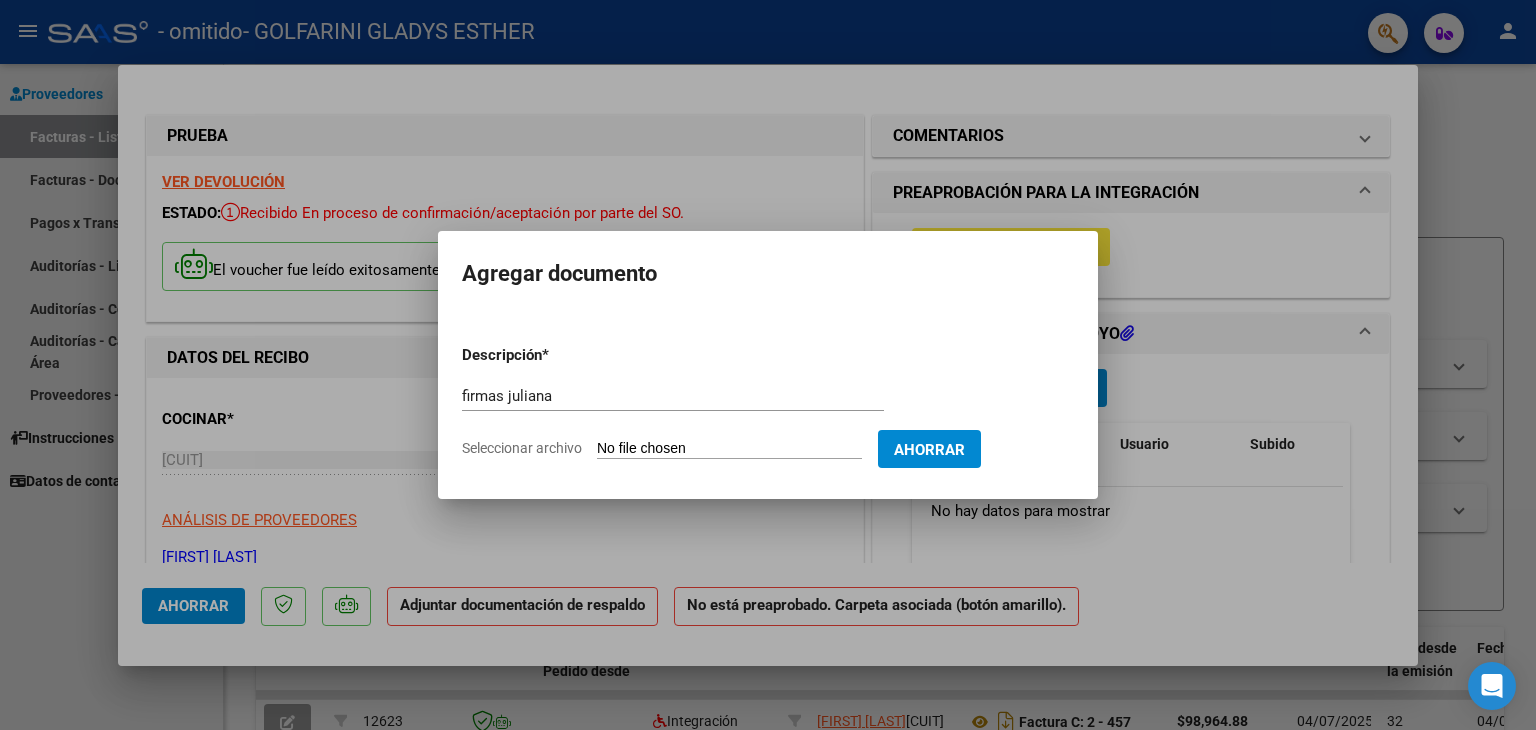 type on "C:\fakepath\[FIRST] [MONTH] [YEAR].pdf" 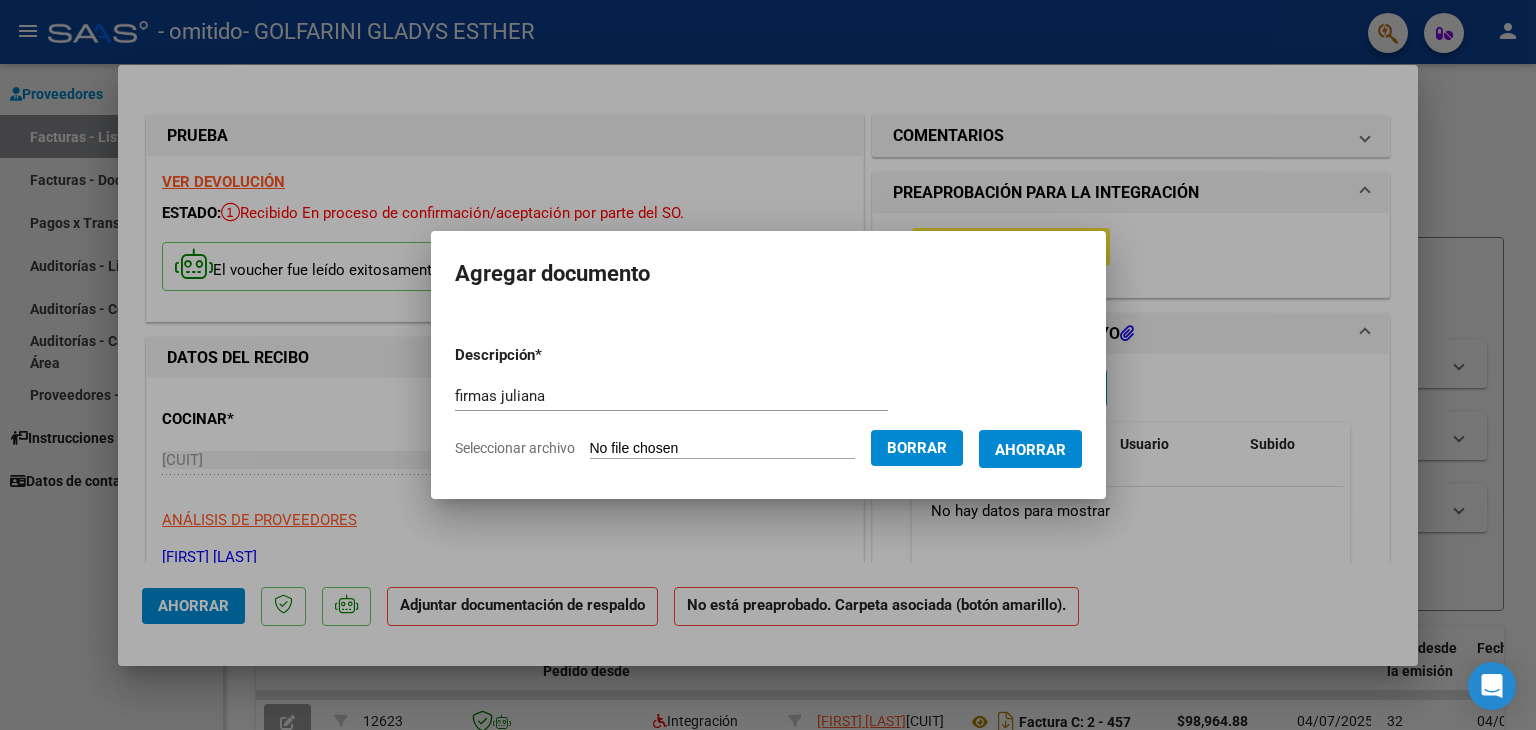 click on "Ahorrar" at bounding box center (1030, 450) 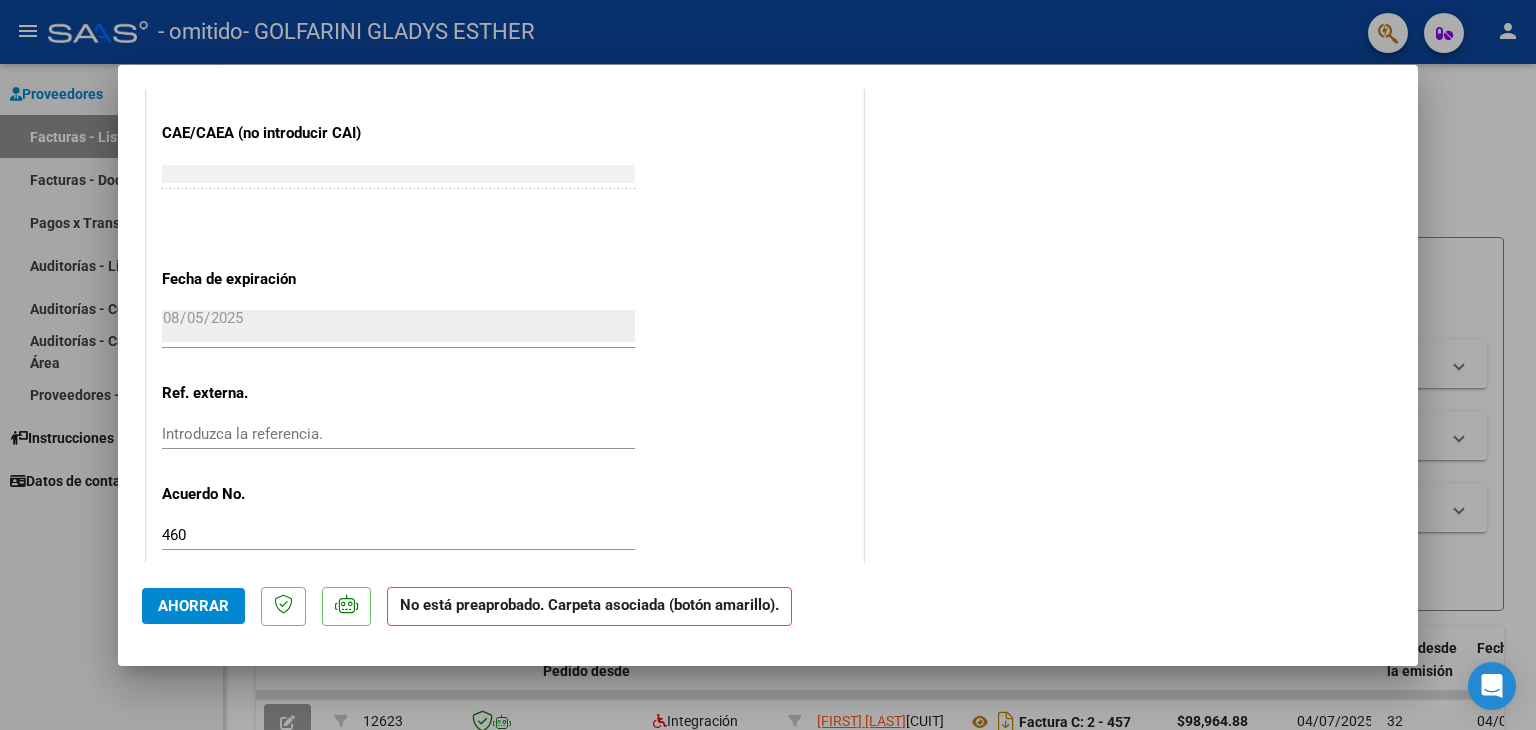 scroll, scrollTop: 1260, scrollLeft: 0, axis: vertical 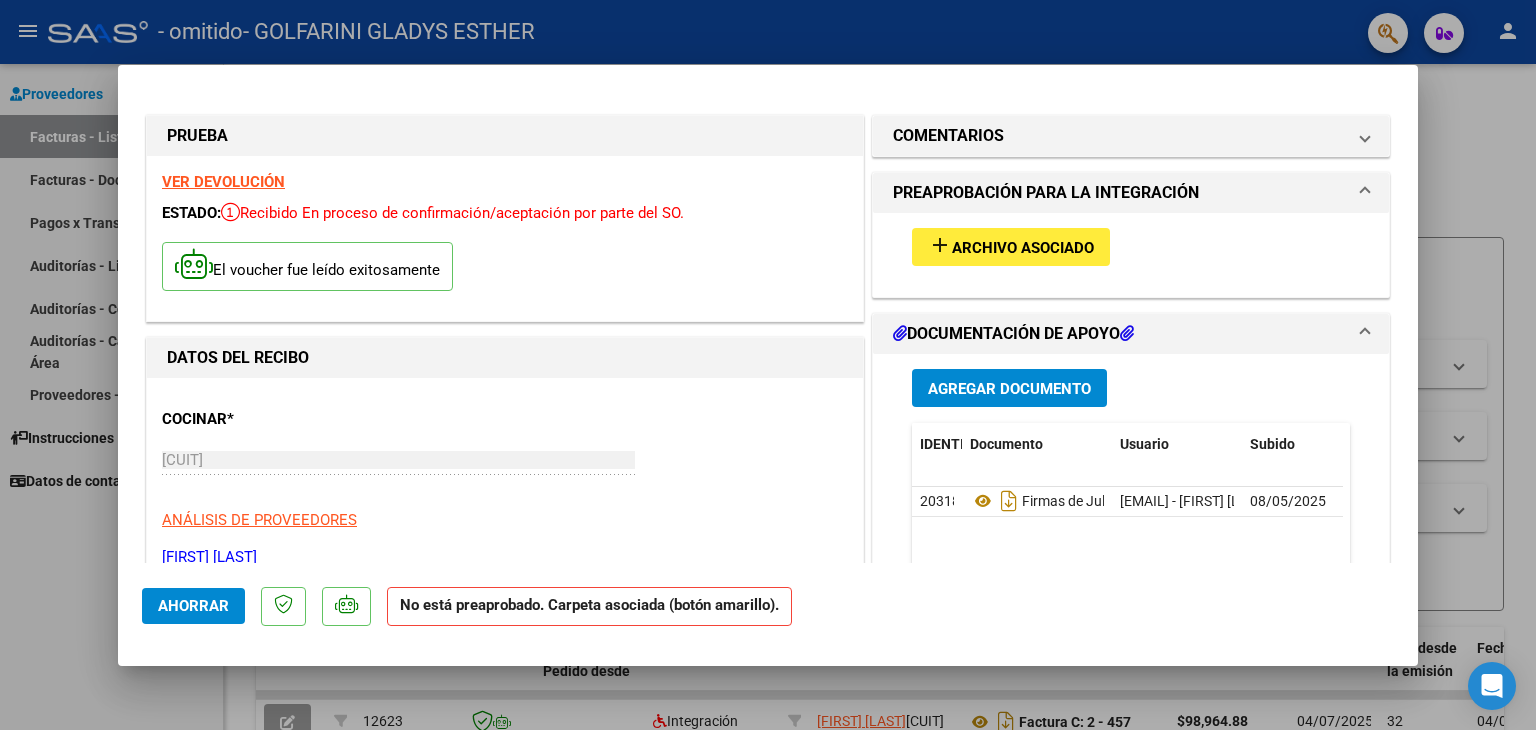 click on "Archivo asociado" at bounding box center (1023, 248) 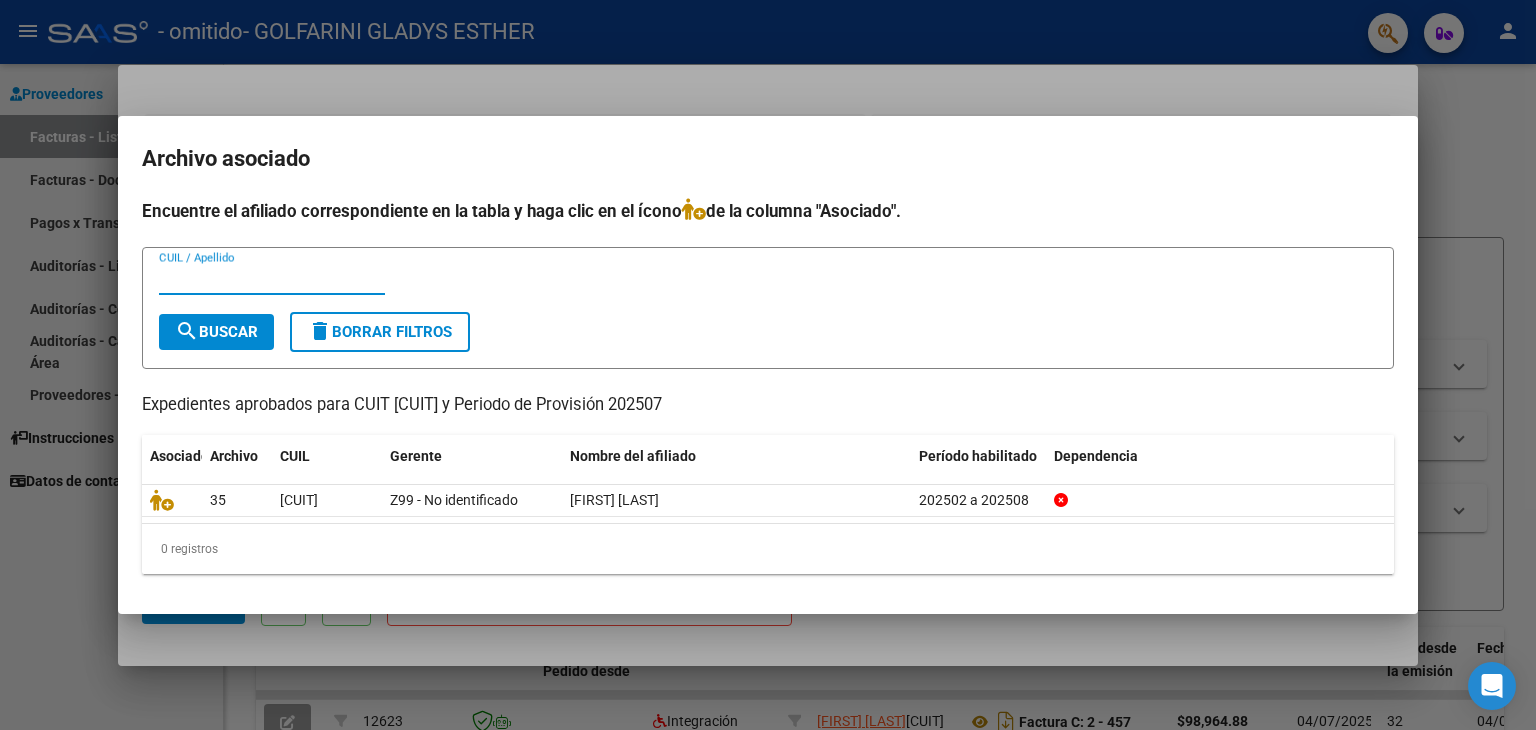 click at bounding box center [768, 365] 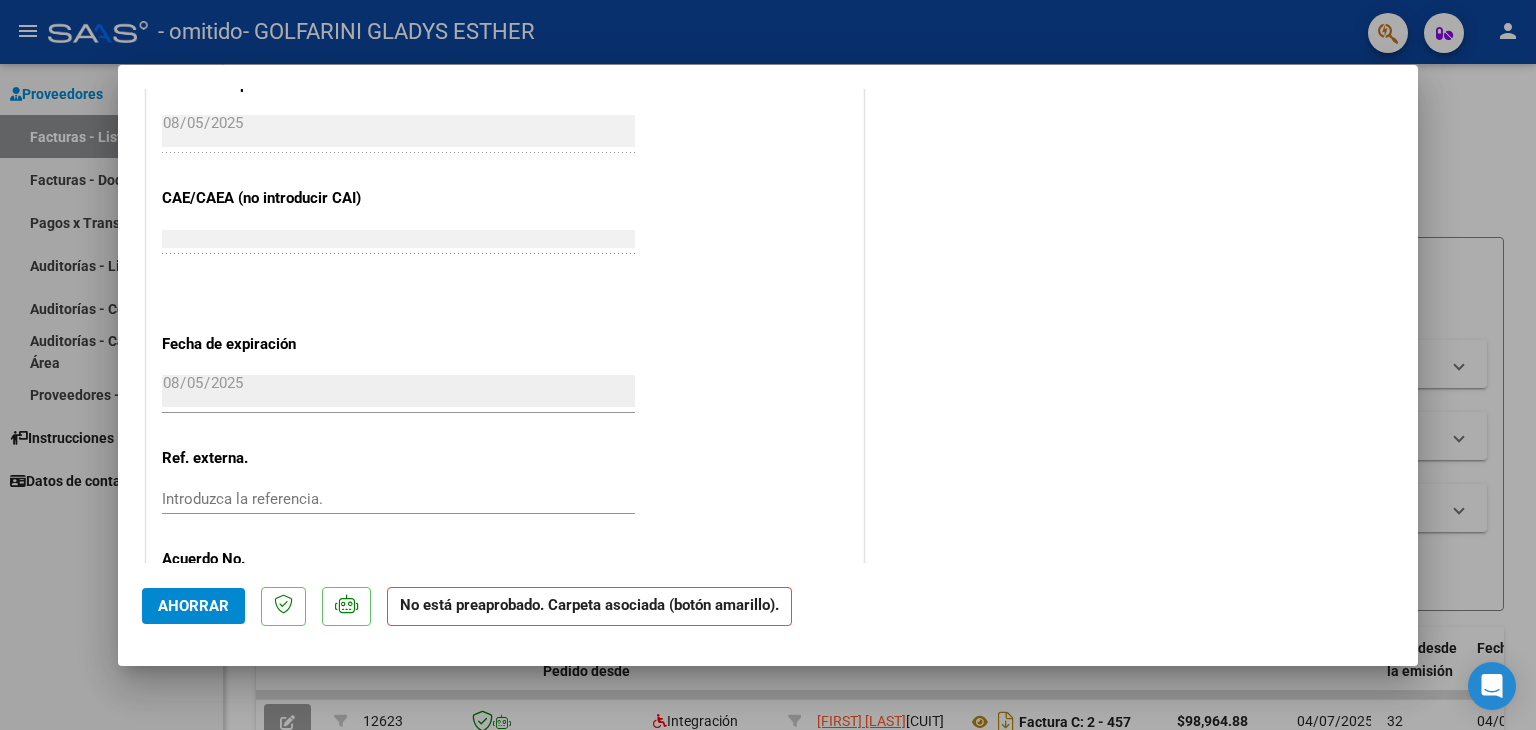 scroll, scrollTop: 1260, scrollLeft: 0, axis: vertical 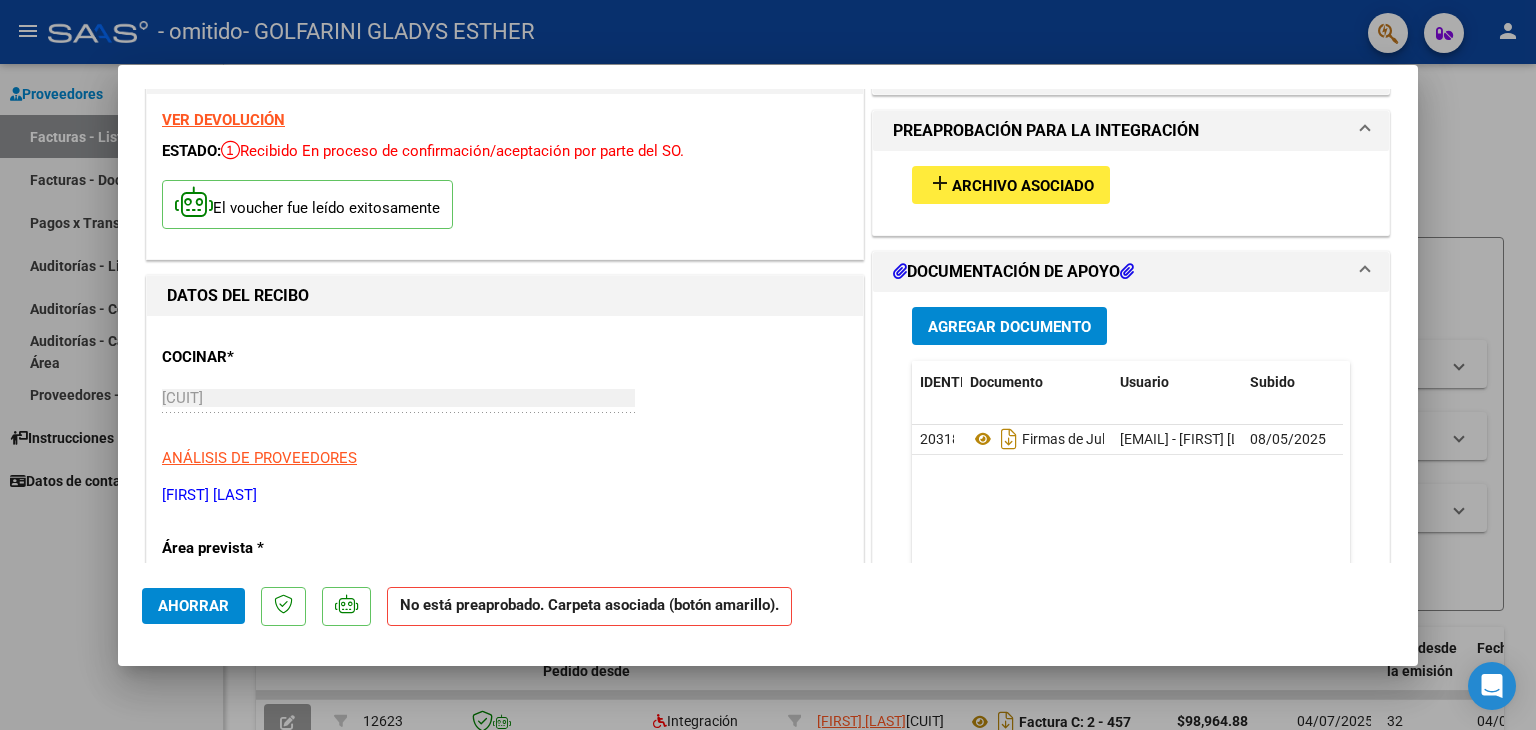click at bounding box center (768, 365) 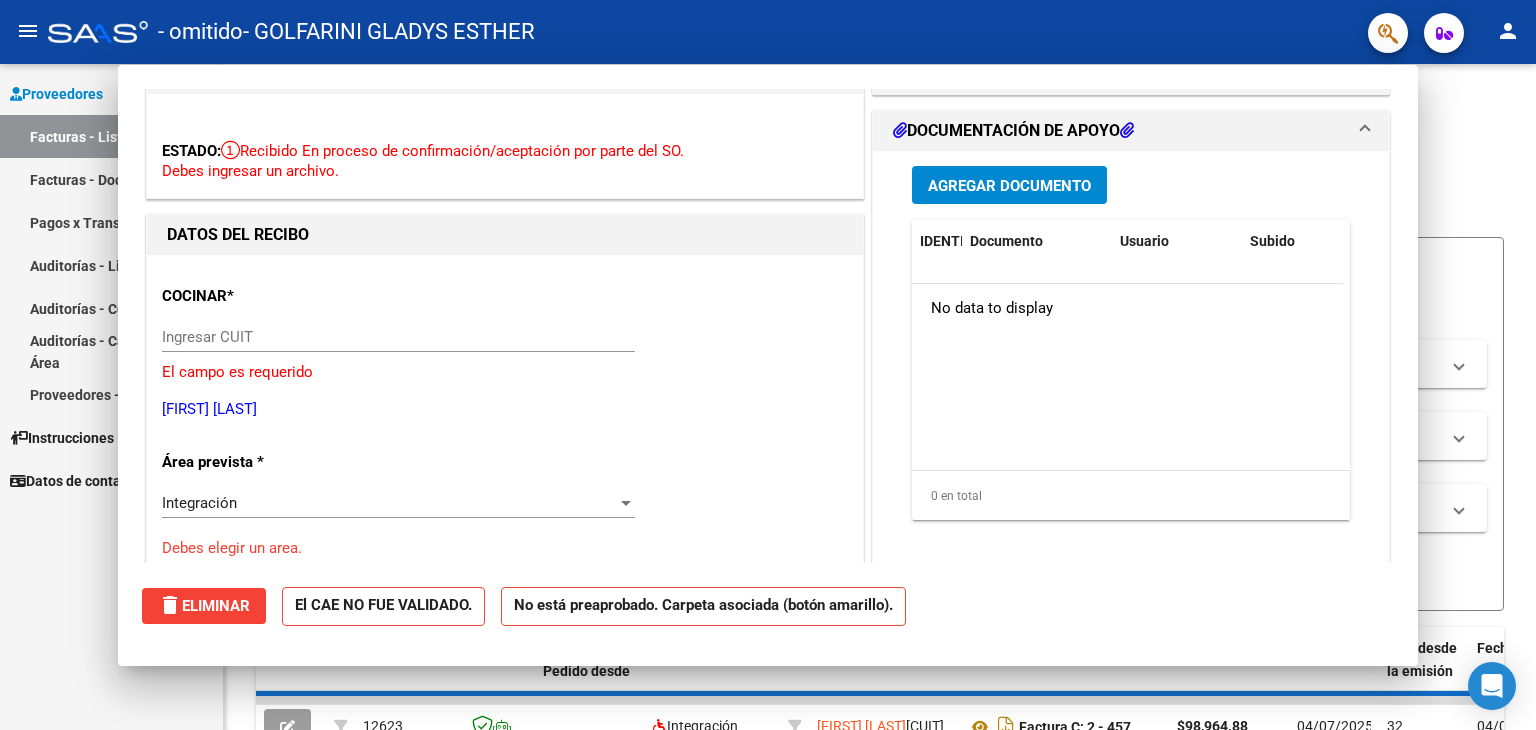 click on "Proveedores Facturas - Listado/Carga Facturas - Documentación Pagos x Transferencia Auditorías - Lista Auditorías - Comentarios Auditorías - Cambios de Área Proveedores - Lista    Instrucciones    Datos de contacto" at bounding box center [111, 397] 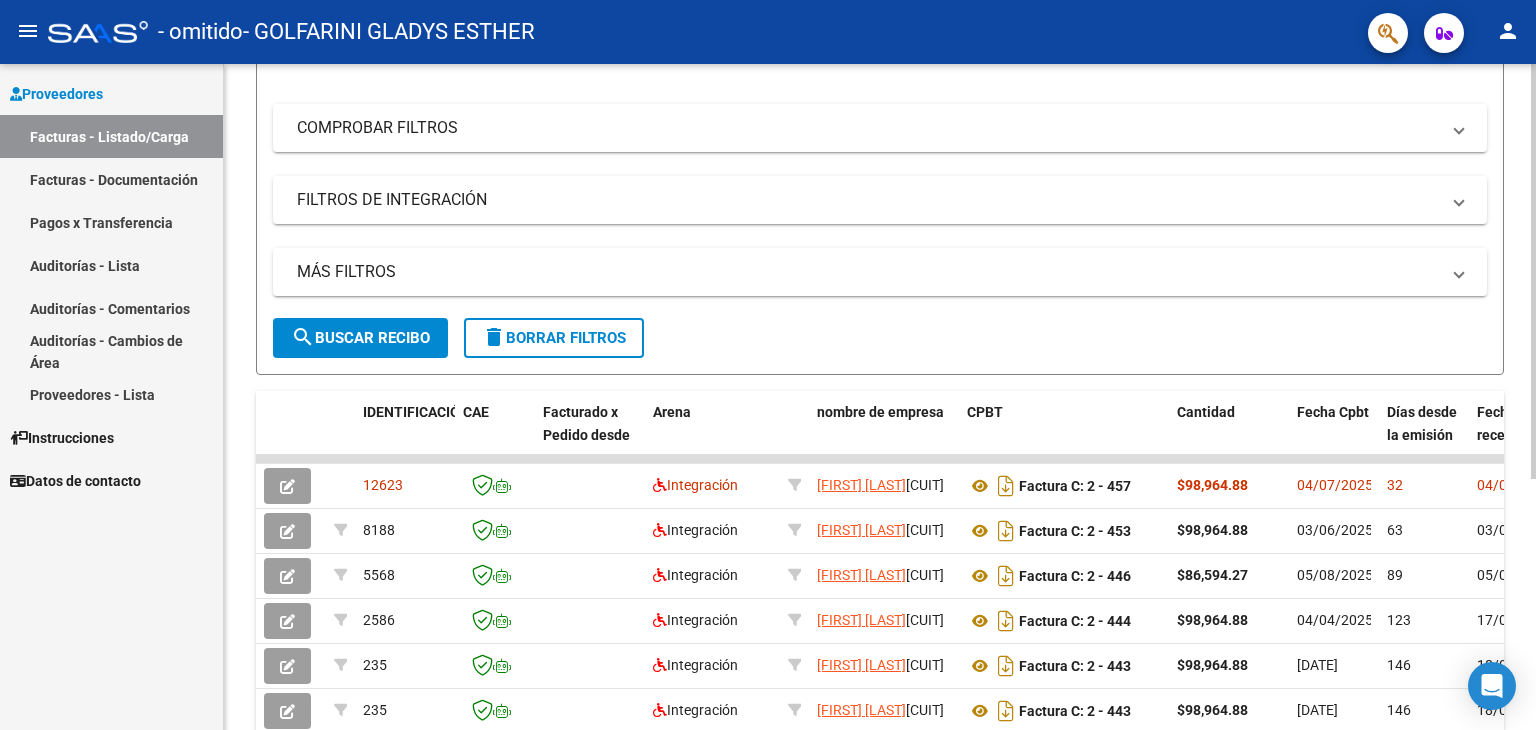 scroll, scrollTop: 246, scrollLeft: 0, axis: vertical 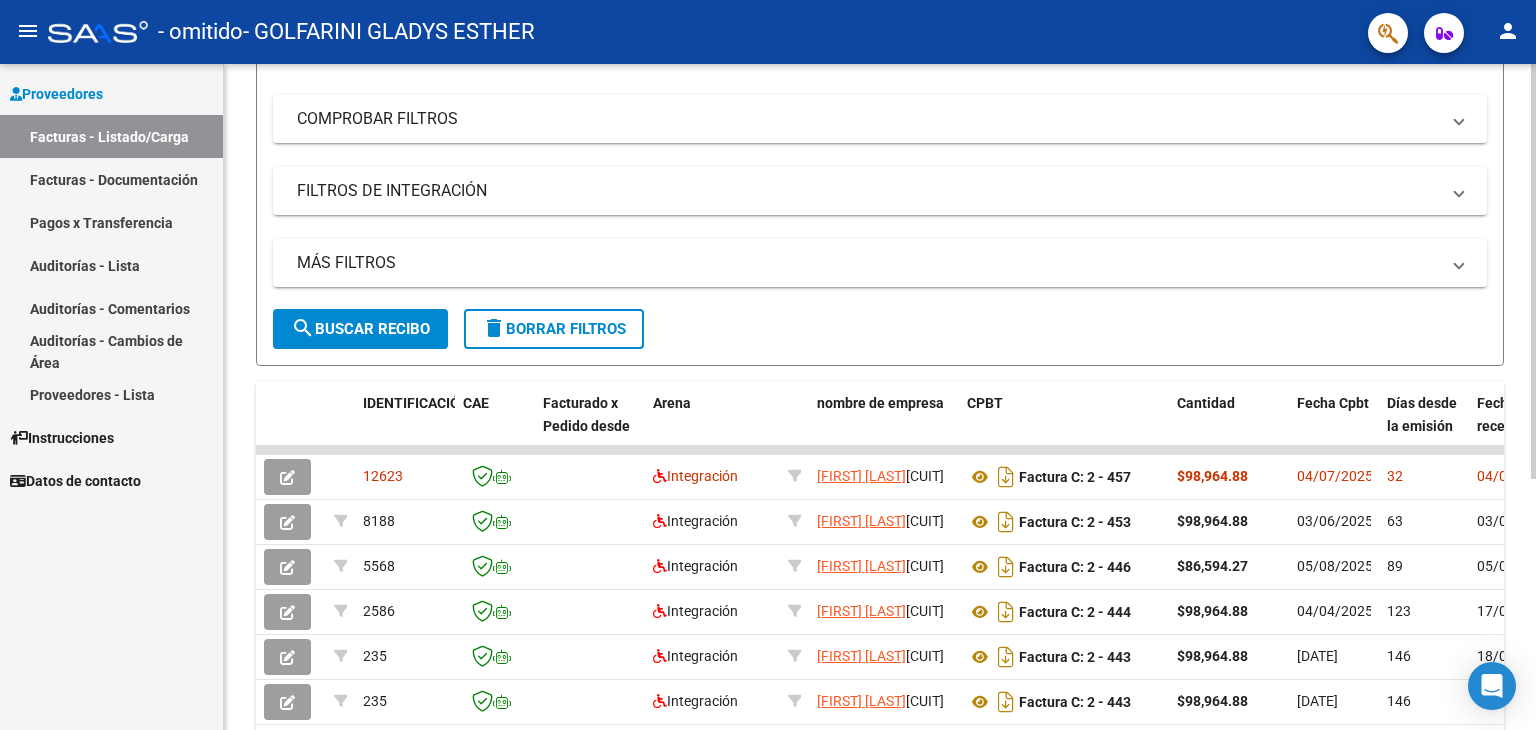 click 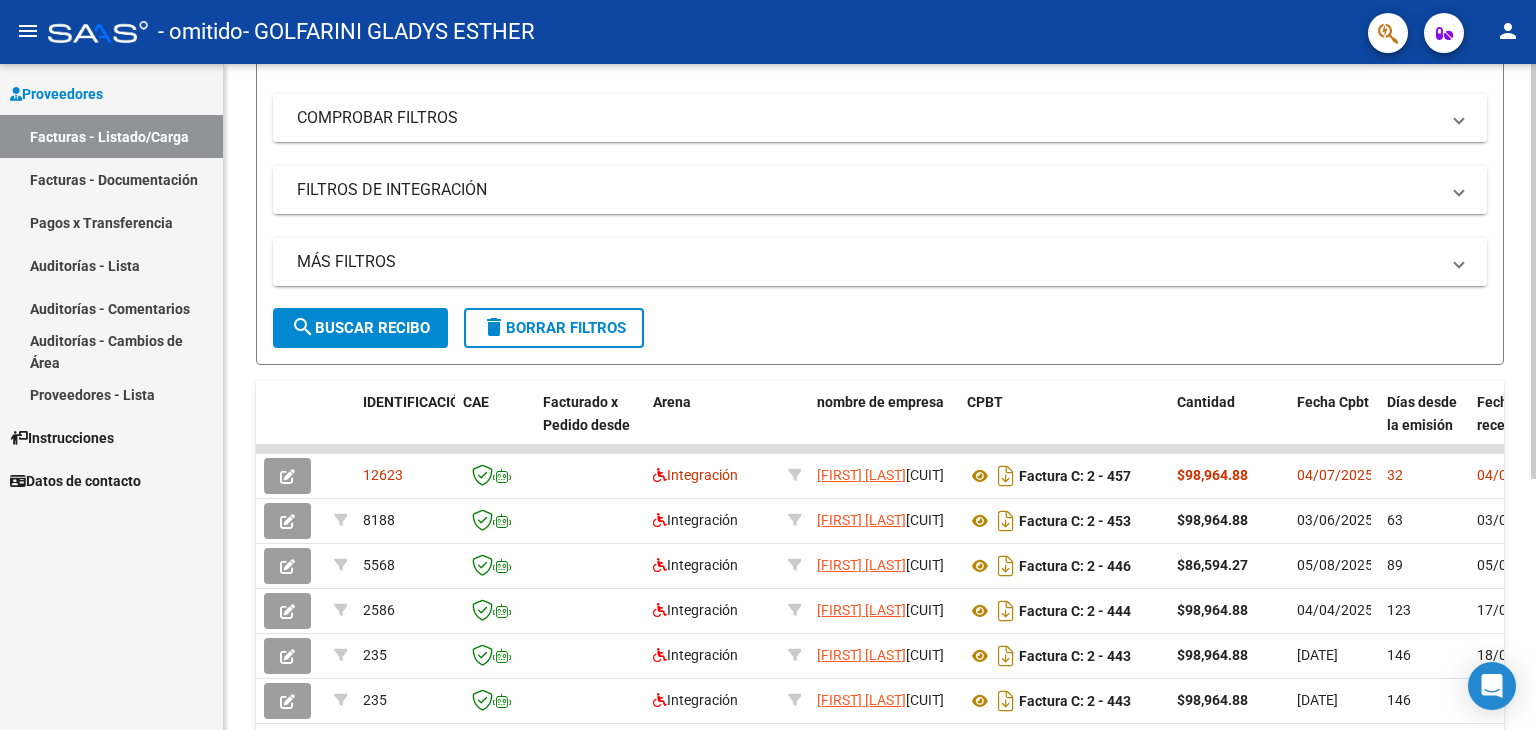 click 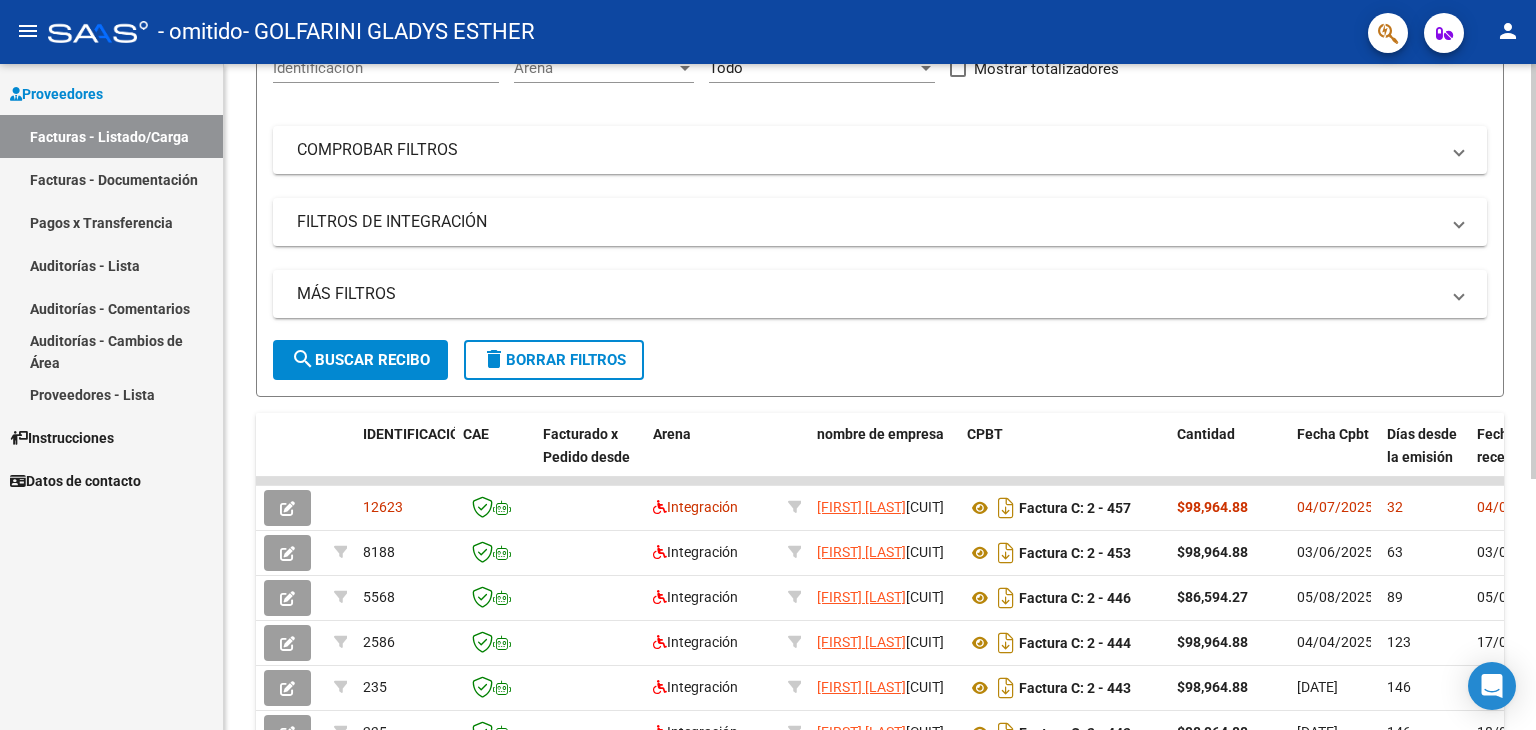 scroll, scrollTop: 211, scrollLeft: 0, axis: vertical 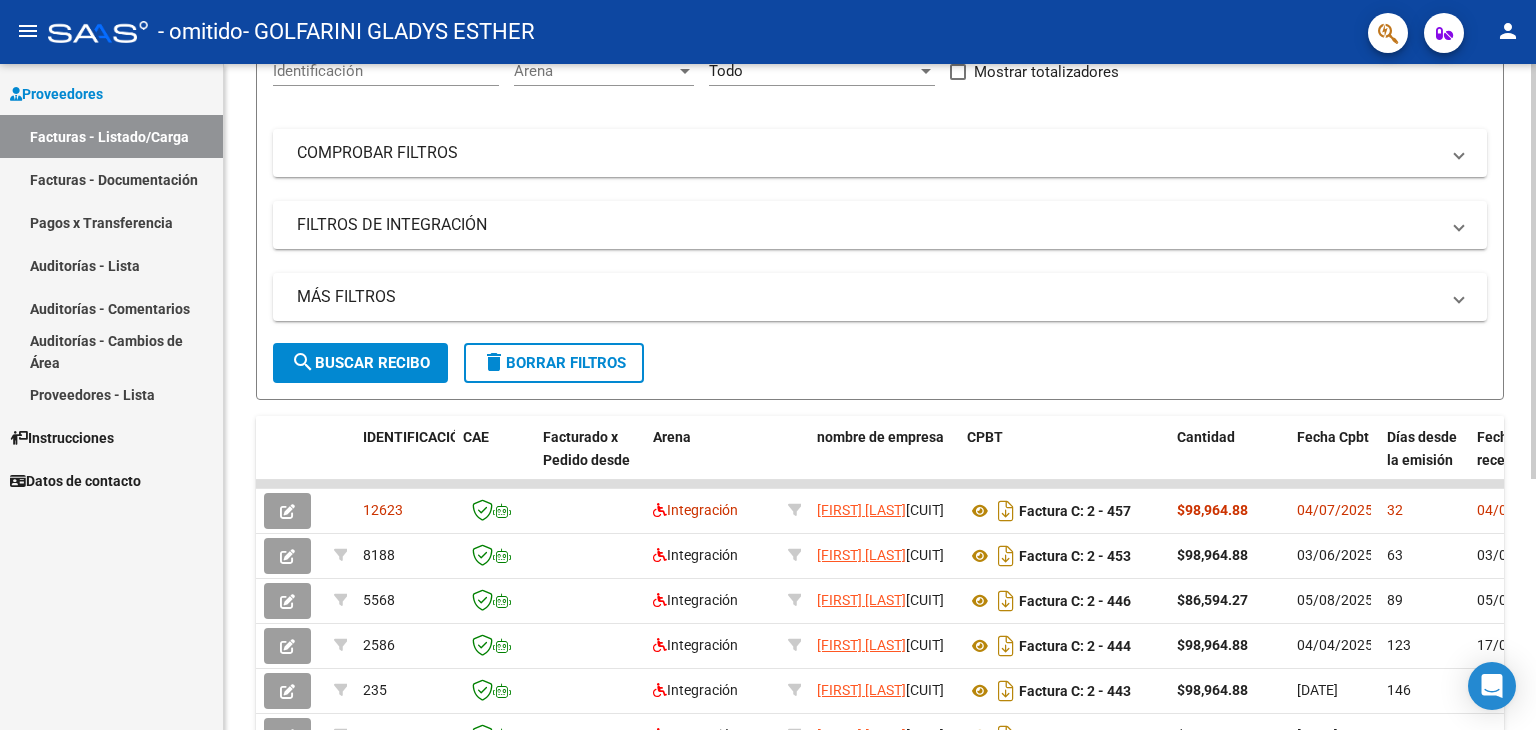 click 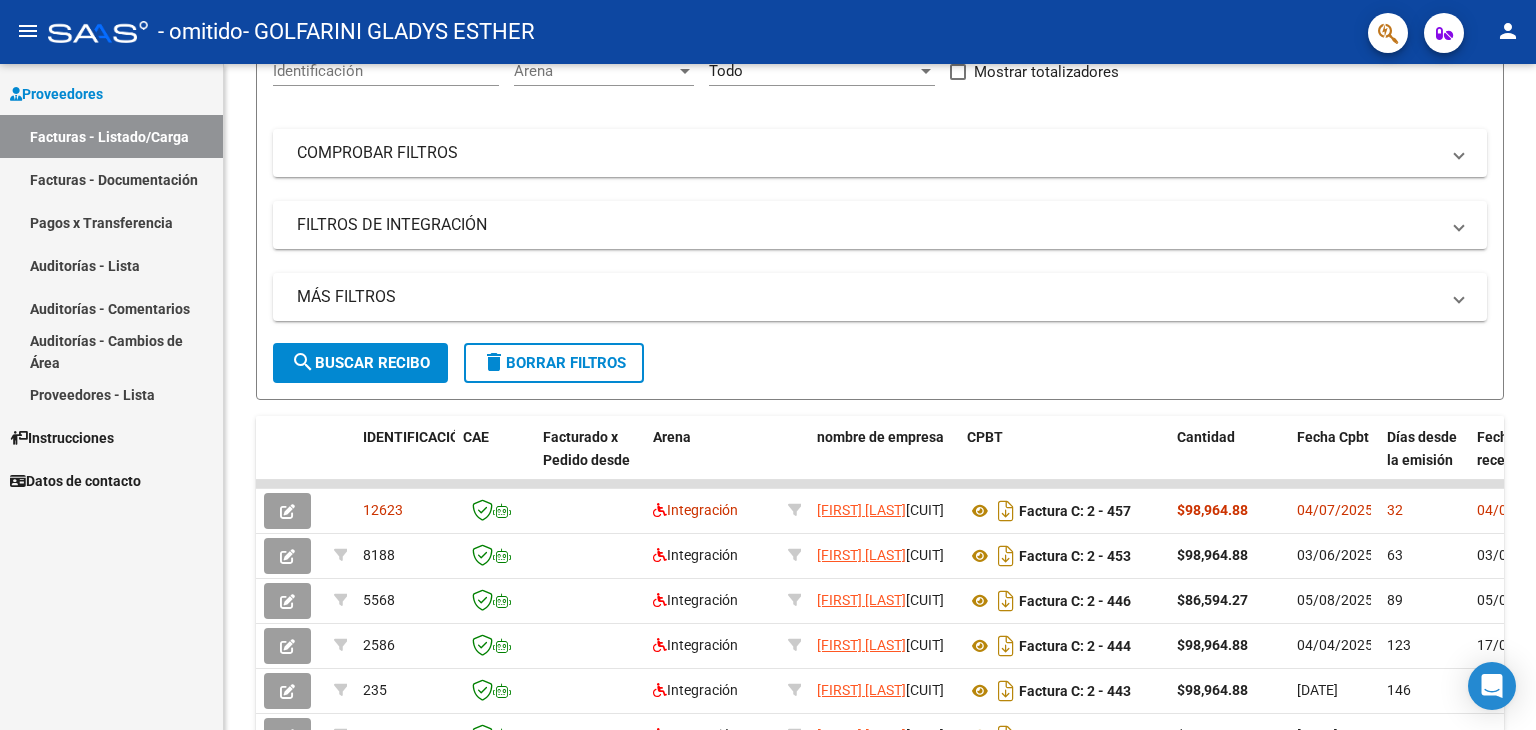 click on "Facturas - Documentación" at bounding box center [111, 179] 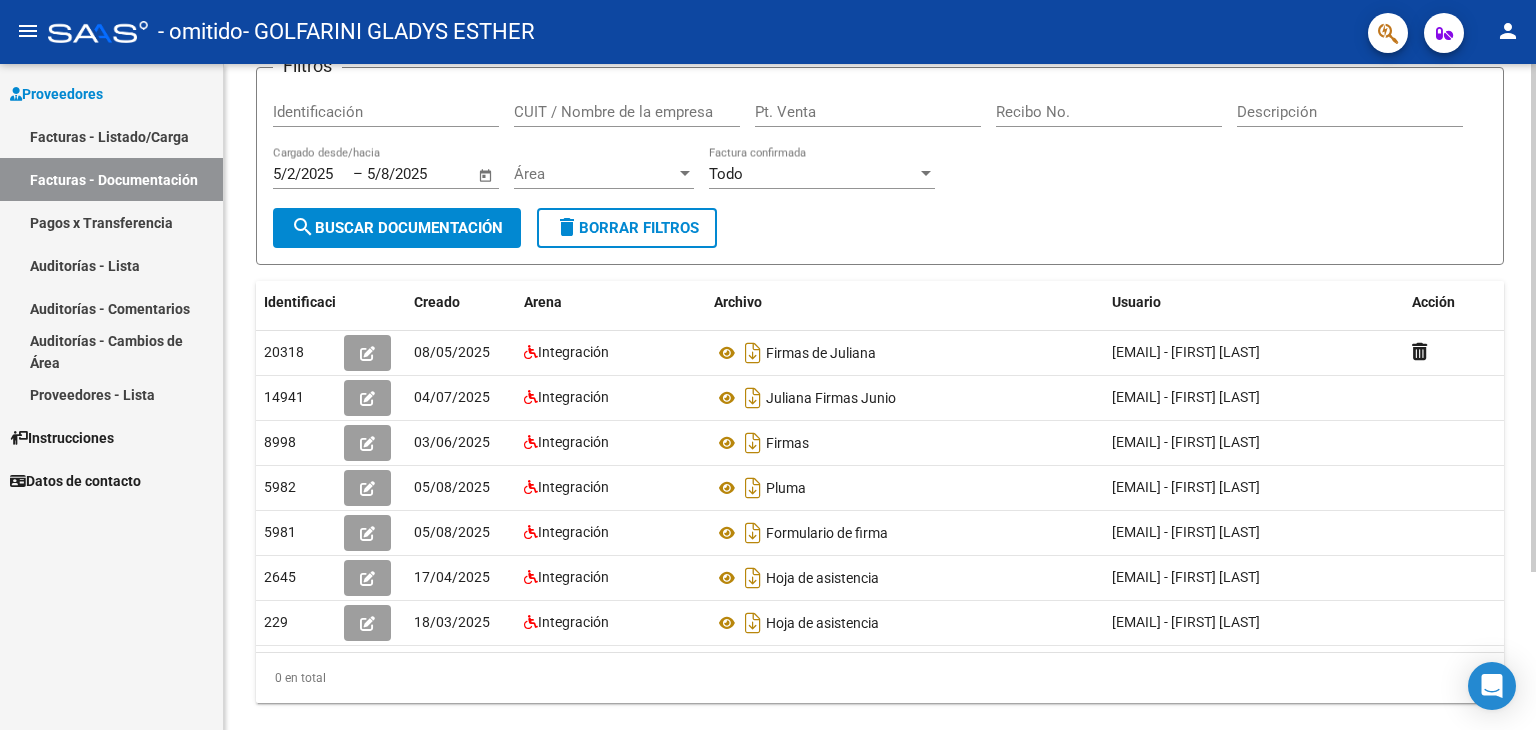 scroll, scrollTop: 207, scrollLeft: 0, axis: vertical 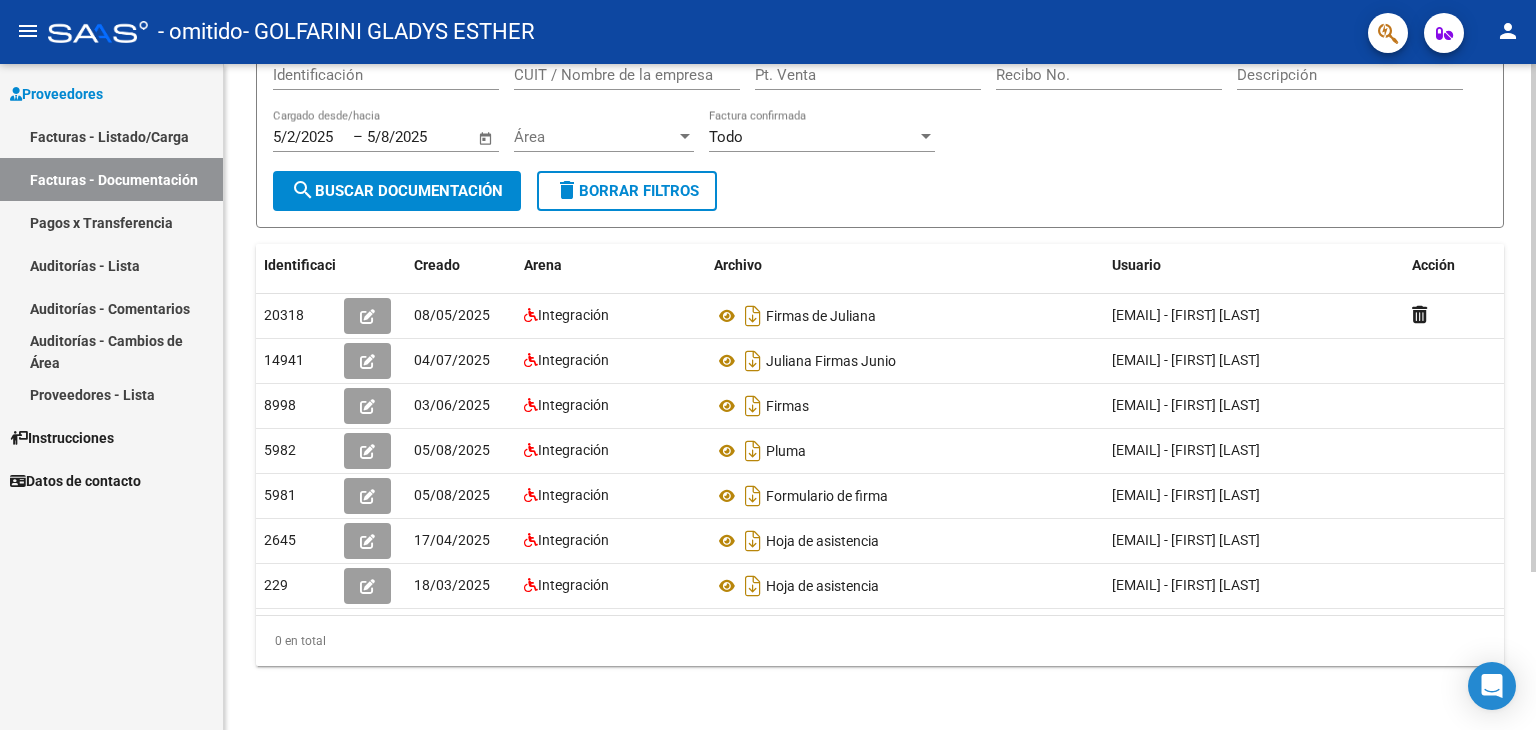 click on "menu - omitido  - [FIRST] [LAST]    Proveedores Facturas - Listado/Carga Facturas - Documentación Pagos x Transferencia Auditorías - Lista Auditorías - Comentarios Auditorías - Cambios de Área Proveedores - Lista    Instrucciones    Datos de contacto PRESTAMISTAS -> Recibos - Documentación de respaldo cloud_download Exportar CSV Descarga masiva
Filtros Identificación CUIT / Nombre de la empresa Pt. Venta Recibo No. Descripción 5/2/2025 02/05/2025 – 5/8/2025 8/5/2025 Cargado desde/hacia Área Área Todo Factura confirmada search Buscar documentación delete Borrar filtros Identificación Creado Arena Archivo Usuario Acción 20318
08/05/2025 Integración Firmas de Juliana [EMAIL] - [FIRST] [LAST] 14941
04/07/2025 Integración Juliana Firmas Junio [EMAIL] - [FIRST] [LAST] 8998
03/06/2025 Integración Firmas [EMAIL] - [FIRST] [LAST] 5982
05/08/2025 Integración Pluma 5981
05/08/2025 Integración" at bounding box center [768, 365] 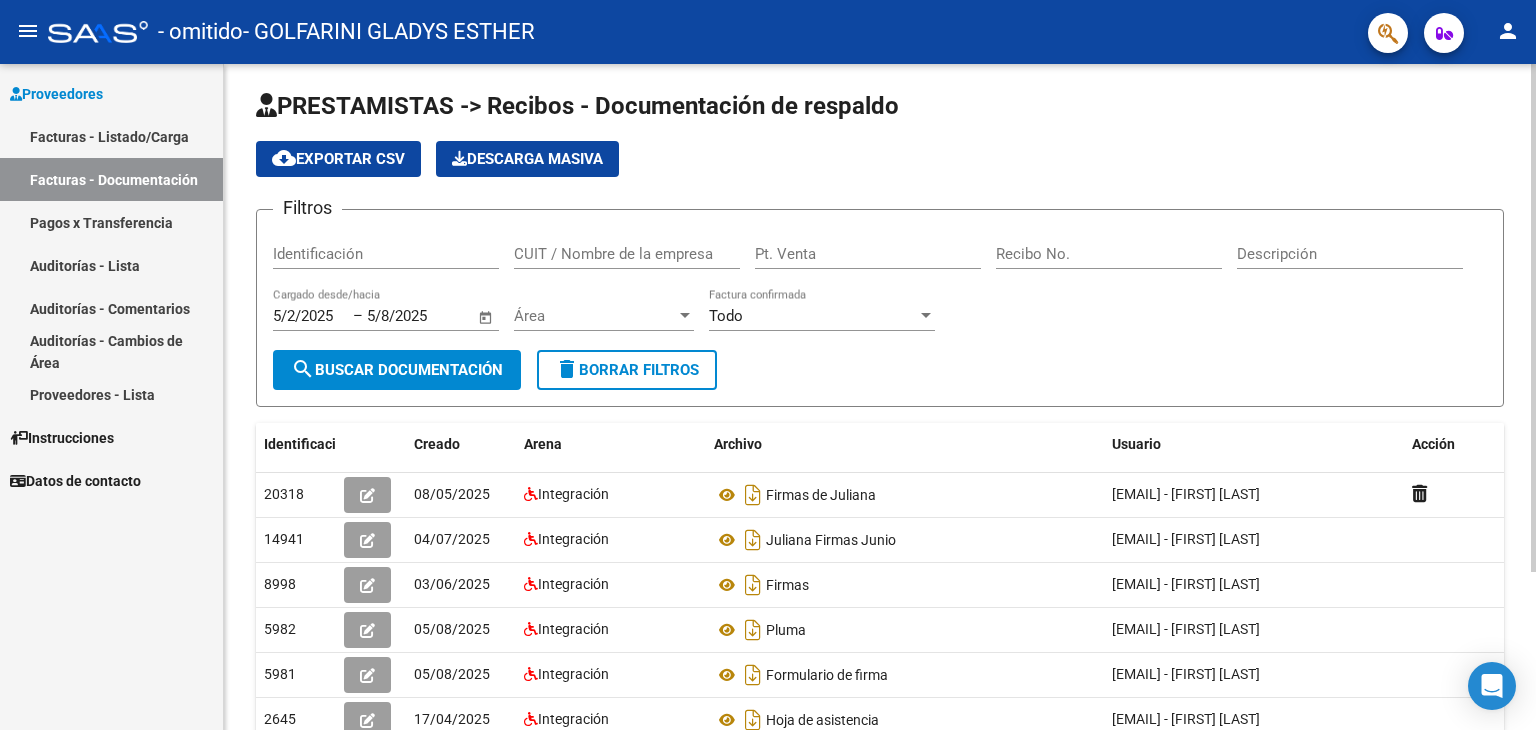 scroll, scrollTop: 0, scrollLeft: 0, axis: both 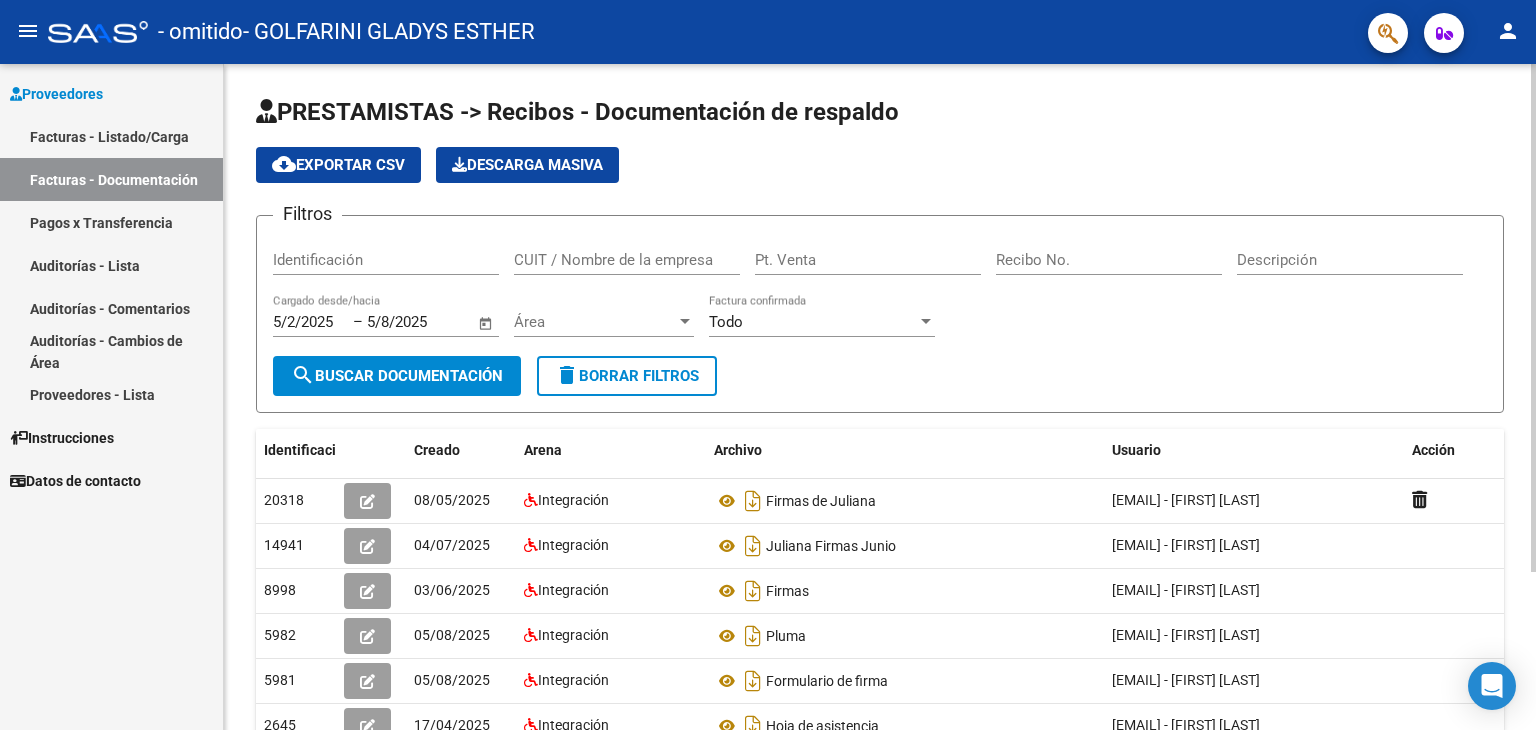 click on "PRESTAMISTAS -> Recibos - Documentación de respaldo cloud_download Exportar CSV Descarga masiva
Filtros Identificación CUIT / Nombre de la empresa Pt. Venta Recibo No. Descripción 5/2/2025 02/05/2025 – 5/8/2025 8/5/2025 Cargado desde/hacia Área Área Todo Factura confirmada search Buscar documentación delete Borrar filtros Identificación Creado Arena Archivo Usuario Acción 20318
08/05/2025 Integración Firmas de Juliana [EMAIL] - [FIRST] [LAST] 14941
04/07/2025 Integración Juliana Firmas Junio [EMAIL] - [FIRST] [LAST] 8998
03/06/2025 Integración Firmas [EMAIL] - [FIRST] [LAST] 5982
05/08/2025 Integración Pluma [EMAIL] - [FIRST] [LAST] 5981
05/08/2025 Integración Formulario de firma [EMAIL] - [FIRST] [LAST] 2645
17/04/2025 Integración Hoja de asistencia [EMAIL] - [FIRST] [LAST] 229
18/03/2025 Integración Hoja de asistencia 0 en total 1" 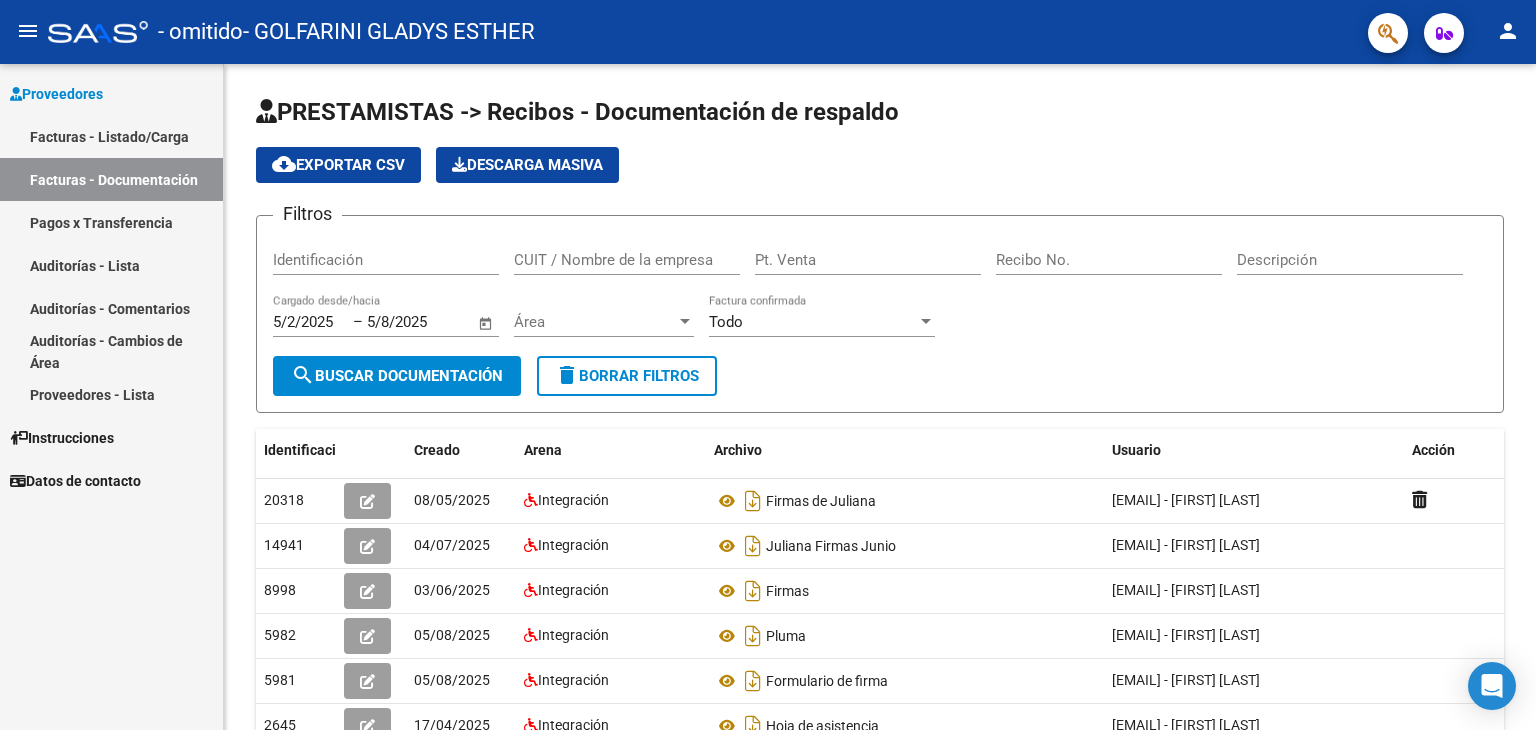click on "Facturas - Listado/Carga" at bounding box center (109, 137) 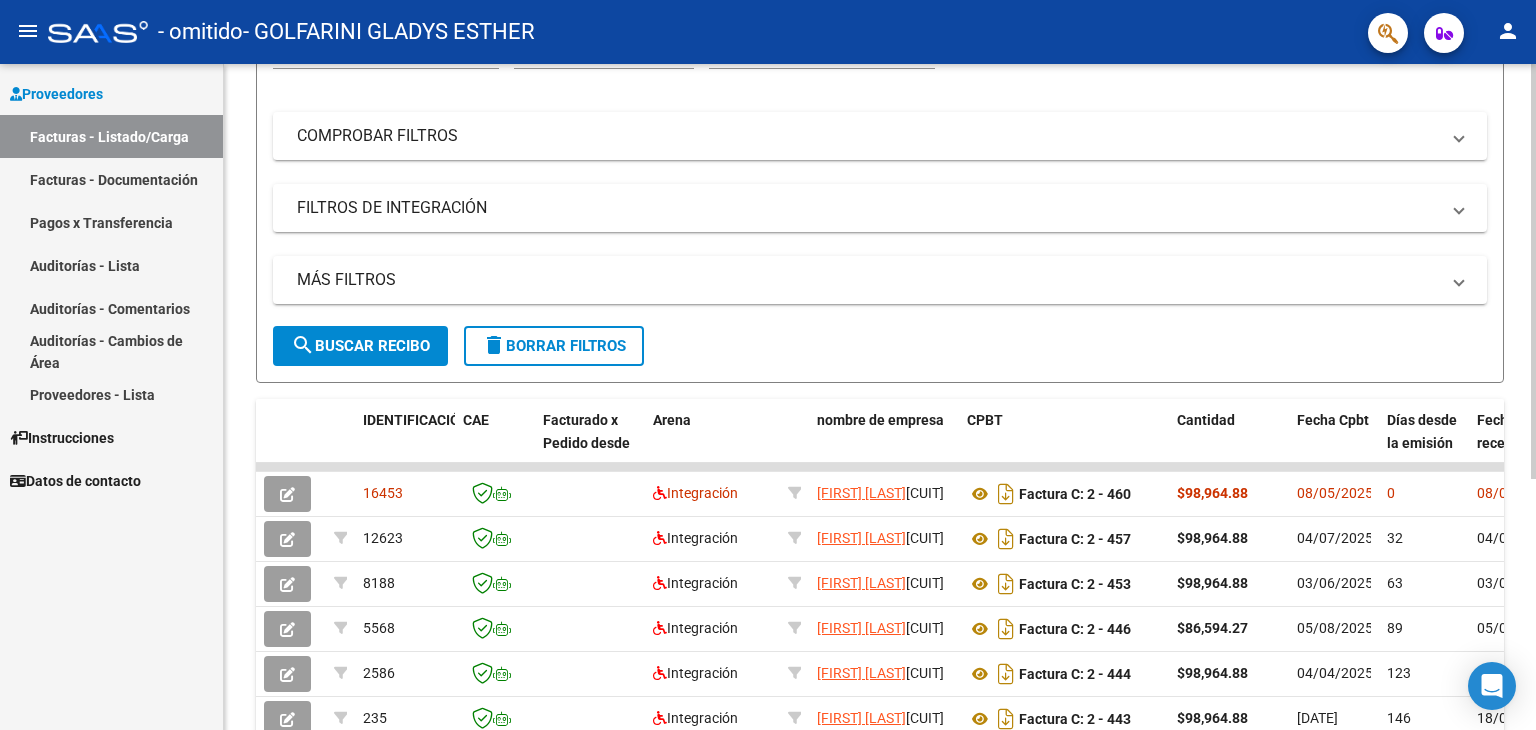 scroll, scrollTop: 230, scrollLeft: 0, axis: vertical 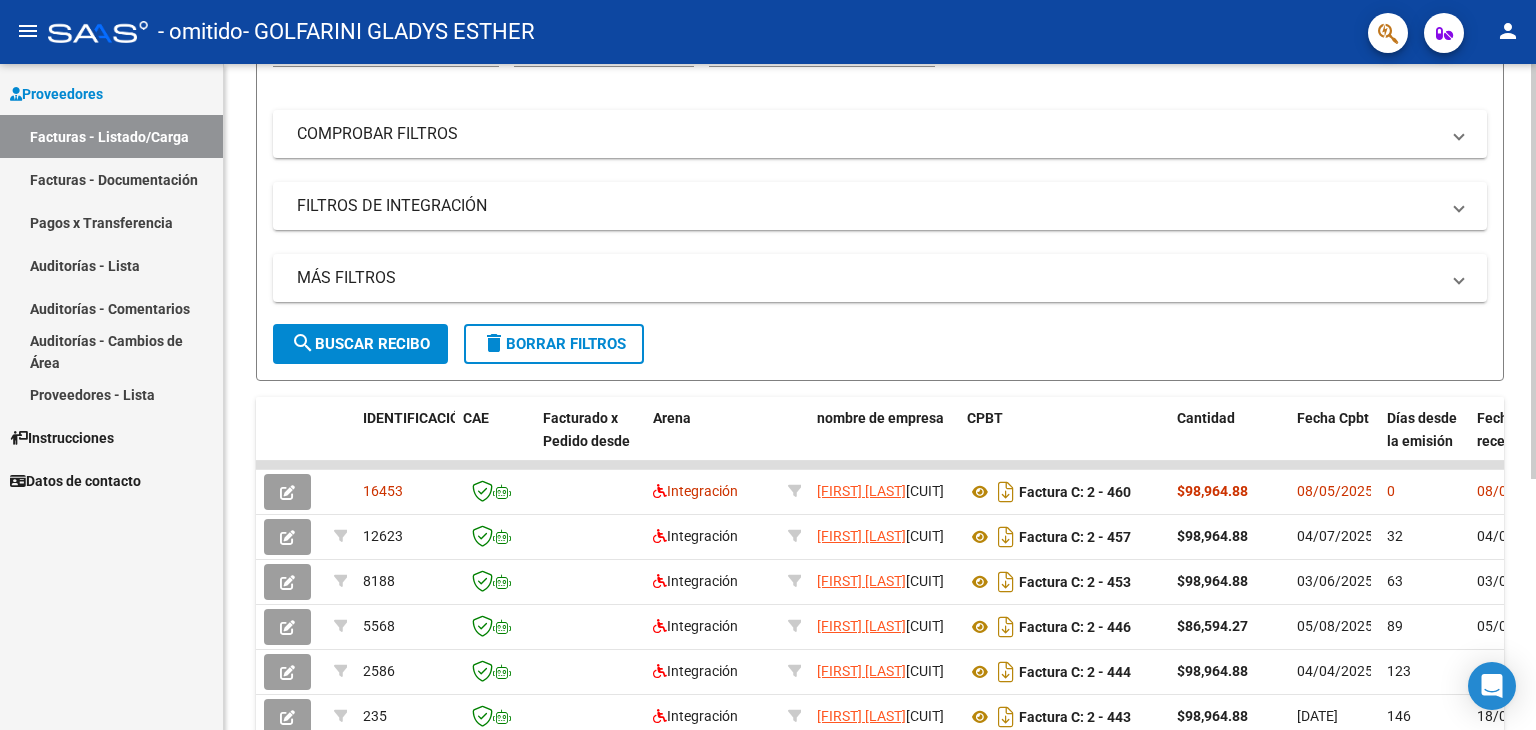 click 